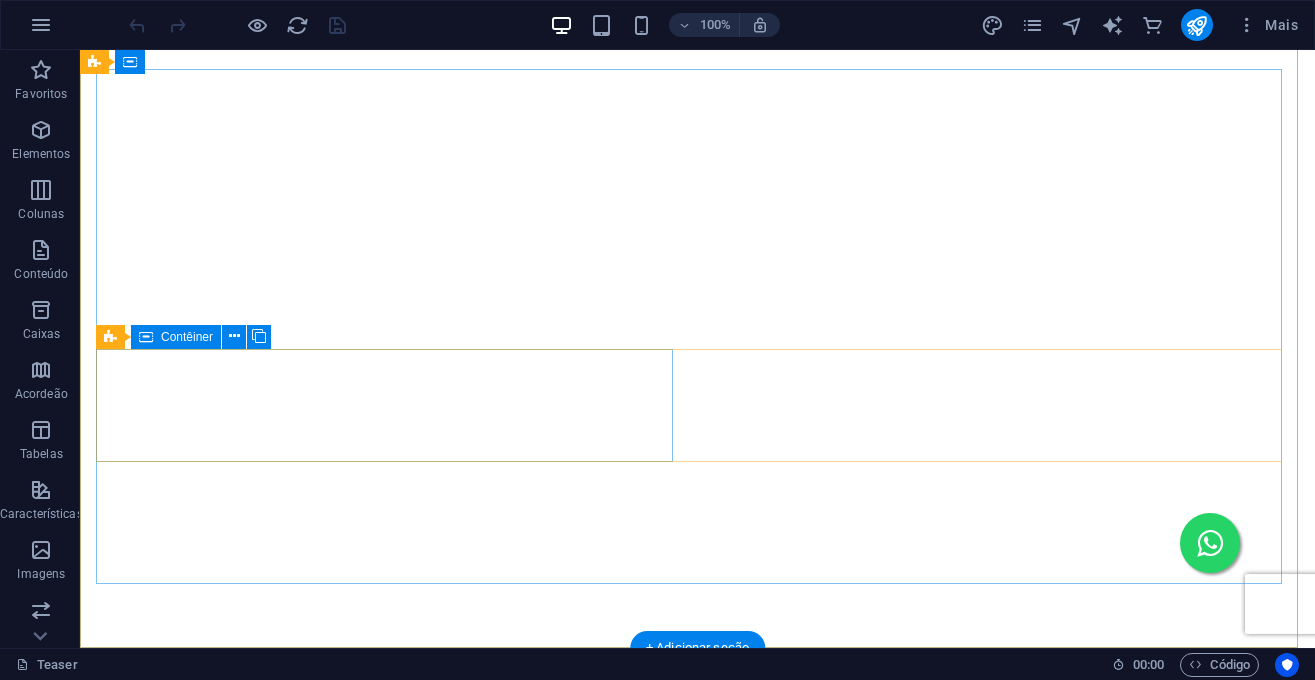 scroll, scrollTop: 6517, scrollLeft: 0, axis: vertical 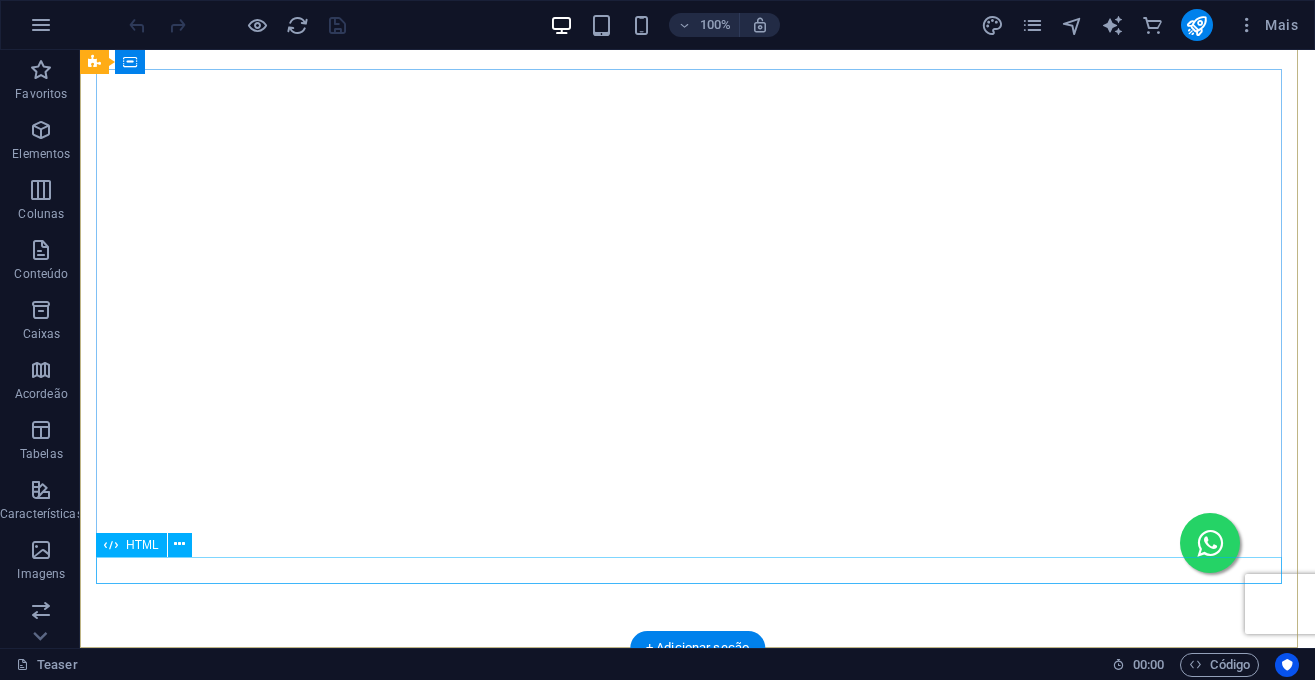 click at bounding box center [697, 10513] 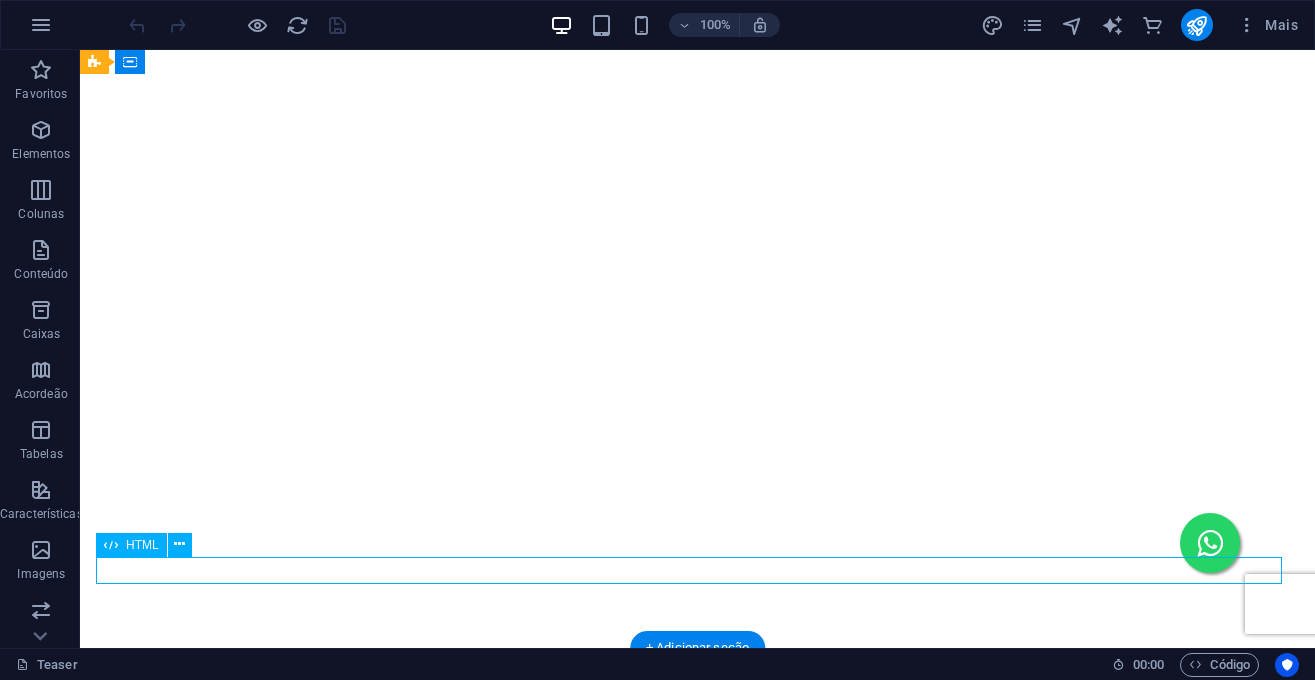 click at bounding box center (697, 10513) 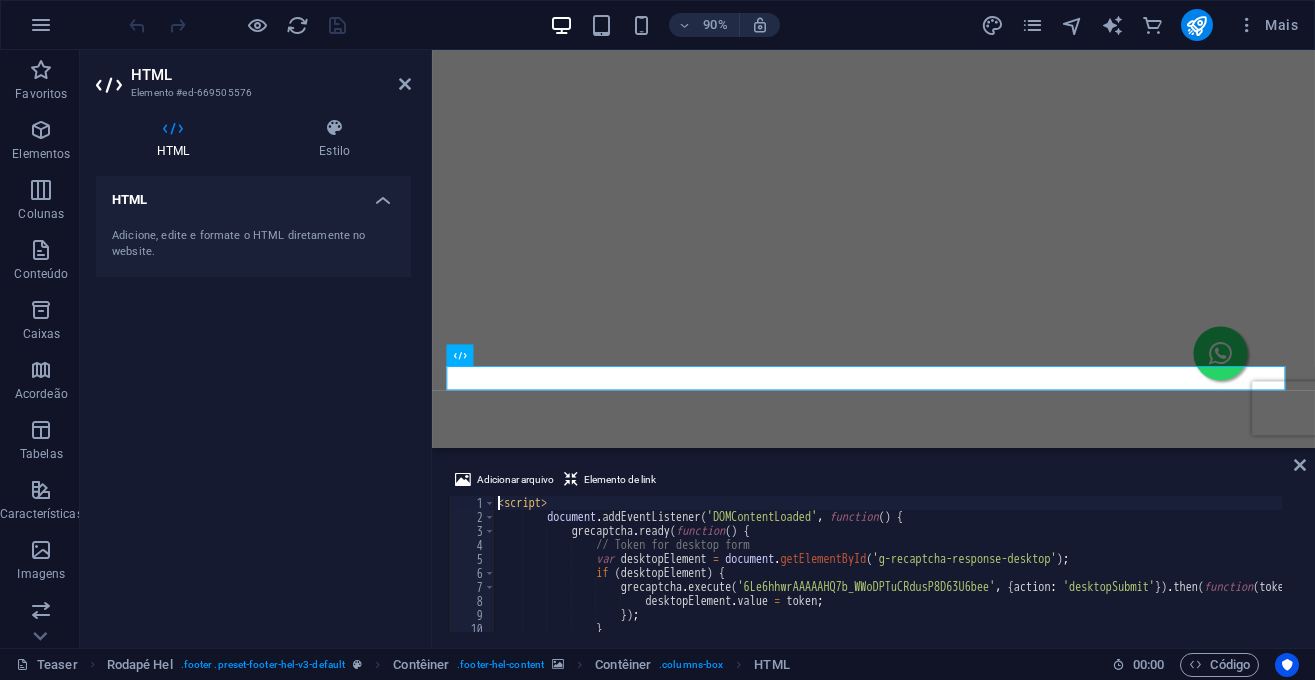 click on "< script >           document . addEventListener ( 'DOMContentLoaded' ,   function ( )   {                grecaptcha . ready ( function ( )   {                     // Token for desktop form                     var   desktopElement   =   document . getElementById ( 'g-recaptcha-response-desktop' ) ;                     if   ( desktopElement )   {                          grecaptcha . execute ( '6Le6hhwrAAAAAHQ7b_WWoDPTuCRdusP8D63U6bee' ,   { action :   'desktopSubmit' }) . then ( function ( token )   {                               desktopElement . value   =   token ;                          }) ;                     }" at bounding box center [942, 569] 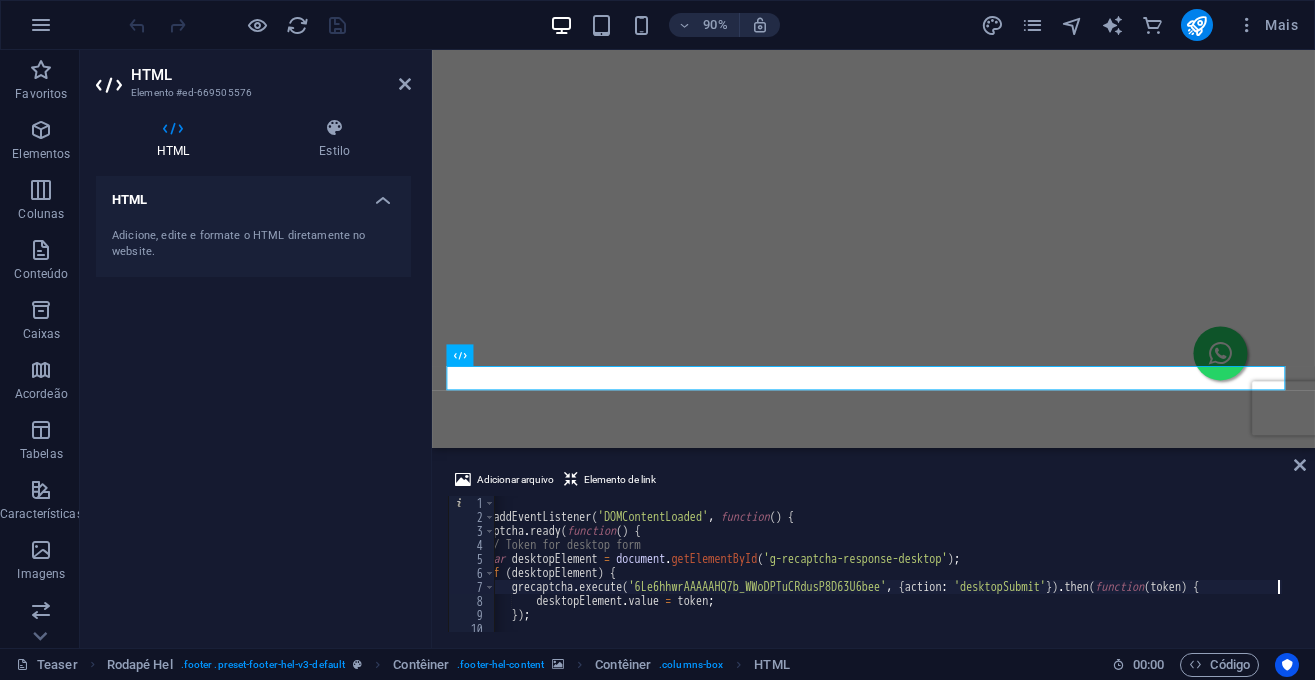 scroll, scrollTop: 0, scrollLeft: 109, axis: horizontal 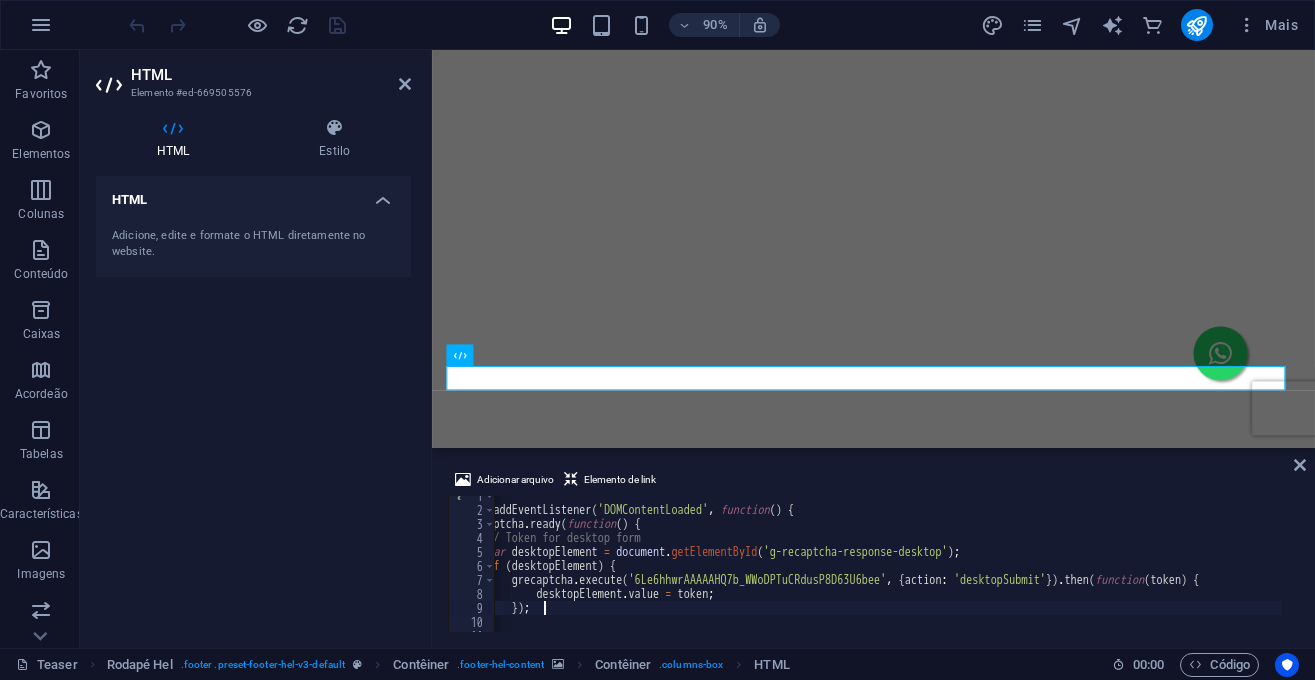 type on "}" 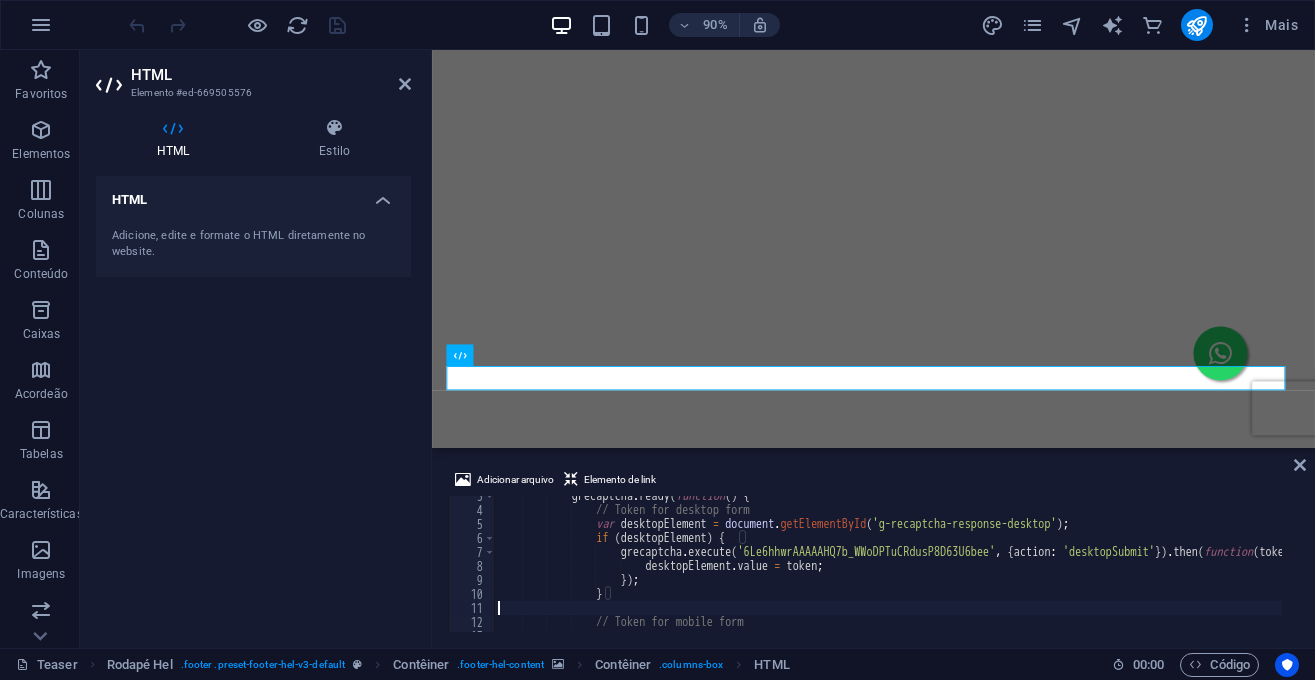scroll, scrollTop: 35, scrollLeft: 0, axis: vertical 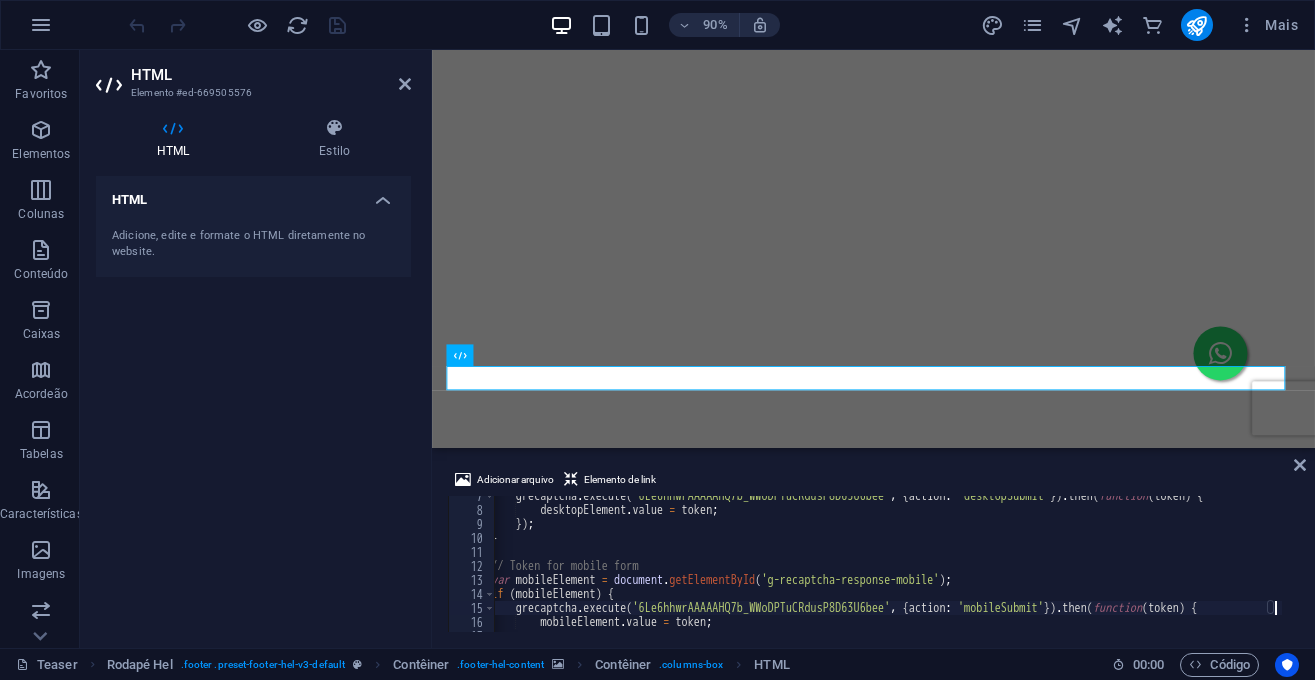 type on "mobileElement.value = token;" 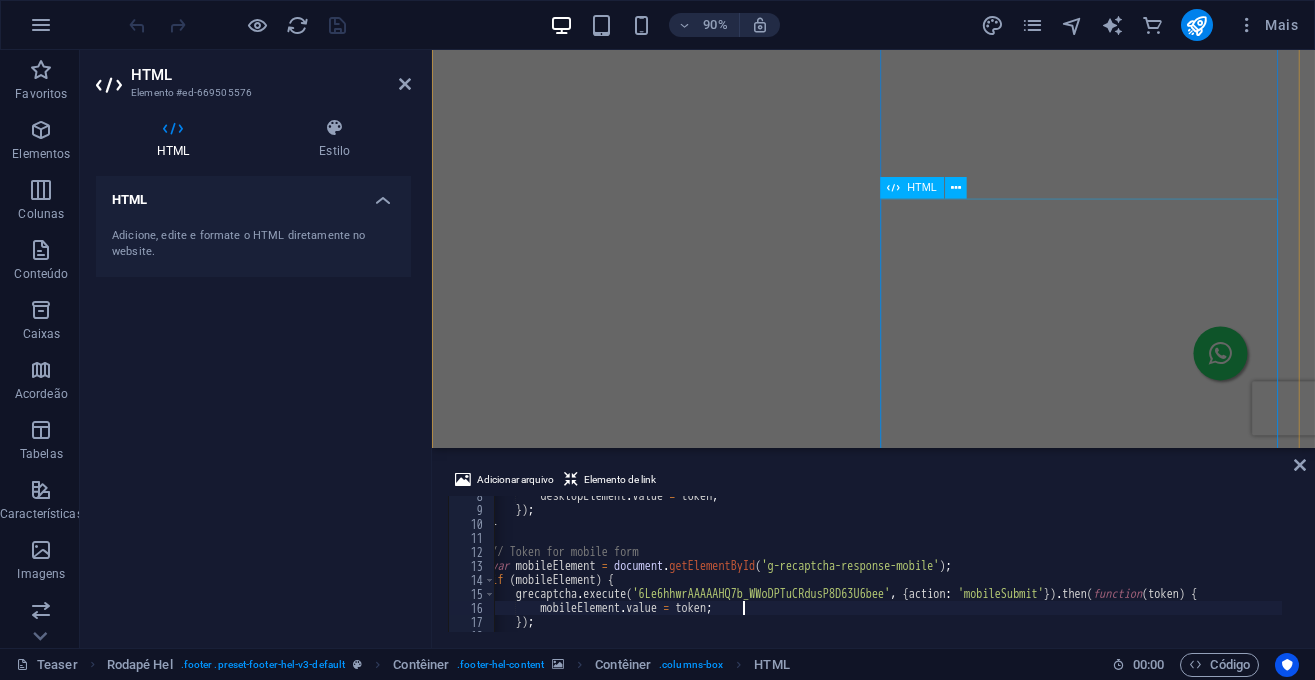 scroll, scrollTop: 4311, scrollLeft: 0, axis: vertical 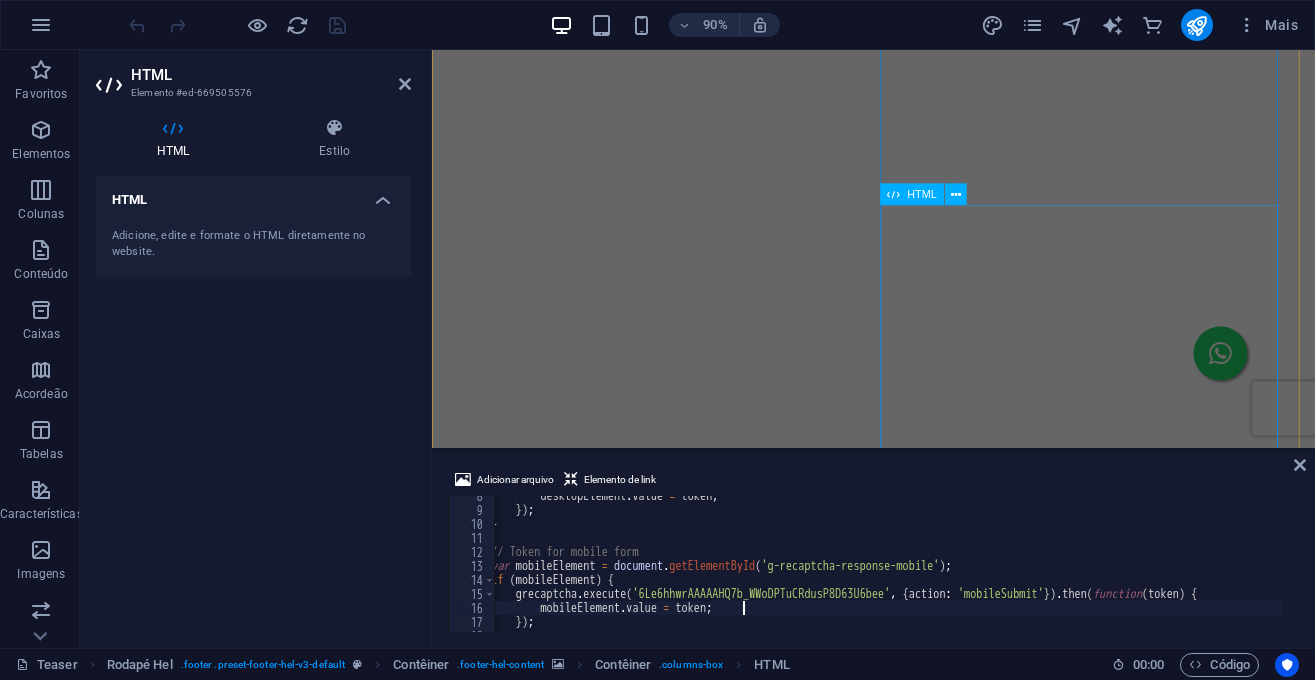 click on "HTML" at bounding box center [921, 194] 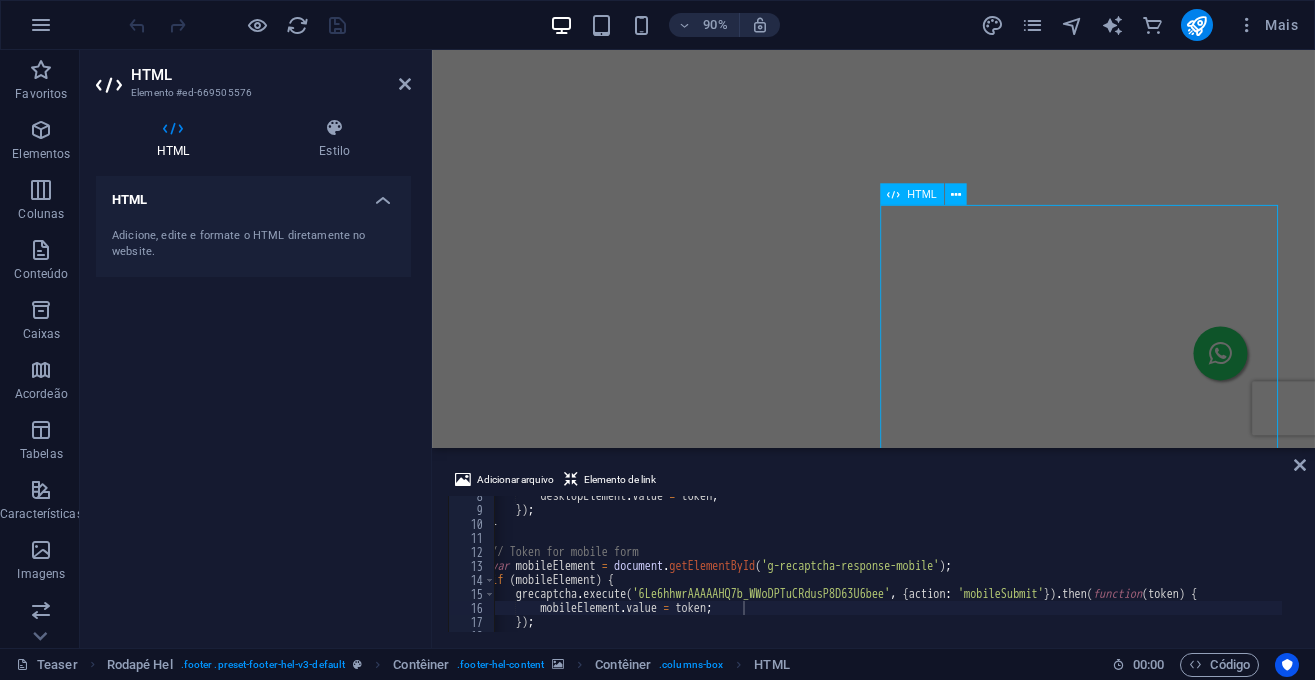 click on "HTML" at bounding box center (921, 194) 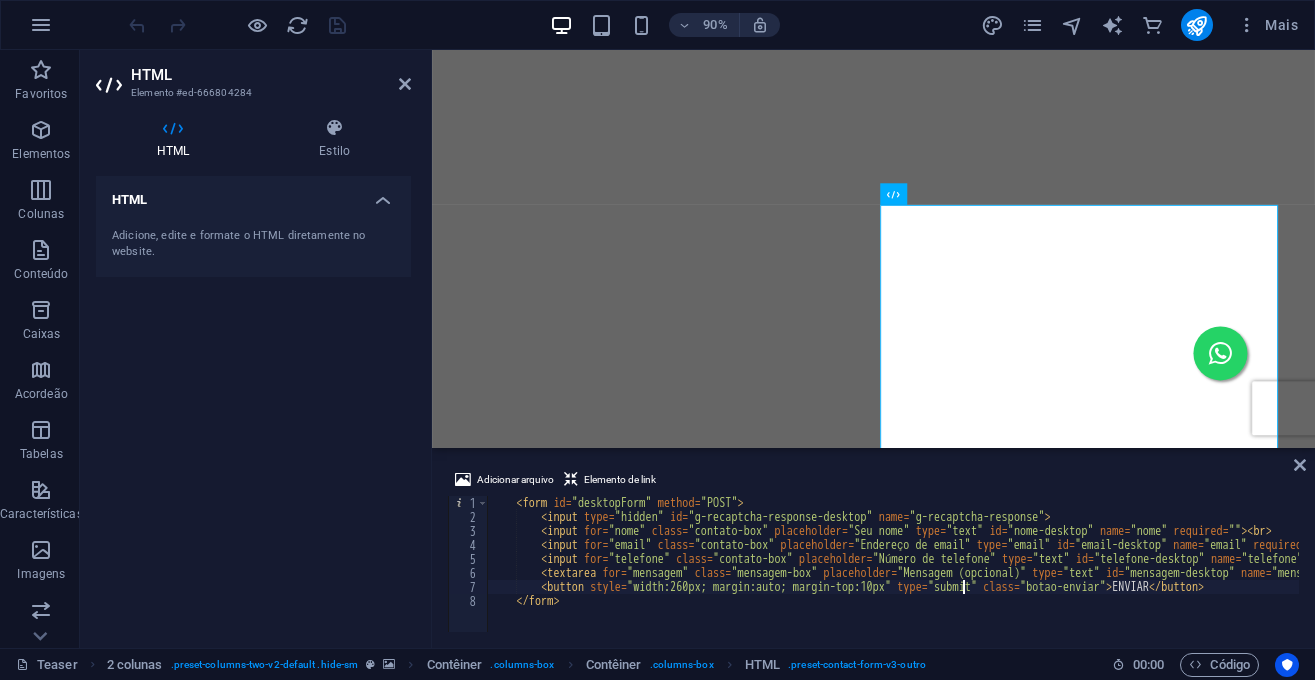 click on "< form   id = "desktopForm"   method = "POST" >           < input   type = "hidden"   id = "g-recaptcha-response-desktop"   name = "g-recaptcha-response" >           < input   for = "nome"   class = "contato-box"   placeholder = "Seu nome"   type = "text"   id = "nome-desktop"   name = "nome"   required = "" > < br >           < input   for = "email"   class = "contato-box"   placeholder = "Endereço de email"   type = "email"   id = "email-desktop"   name = "email"   required = "" > < br >           < input   for = "telefone"   class = "contato-box"   placeholder = "Número de telefone"   type = "text"   id = "telefone-desktop"   name = "telefone"   required = "" > < br >           < textarea   for = "mensagem"   class = "mensagem-box"   placeholder = "Mensagem (opcional)"   type = "text"   id = "mensagem-desktop"   name = "mensagem" > </ textarea > < br >           < button   style = "width:260px; margin:auto; margin-top:10px"   type = "submit"   class = "botao-enviar" > ENVIAR </ button >      </ form" at bounding box center [1007, 569] 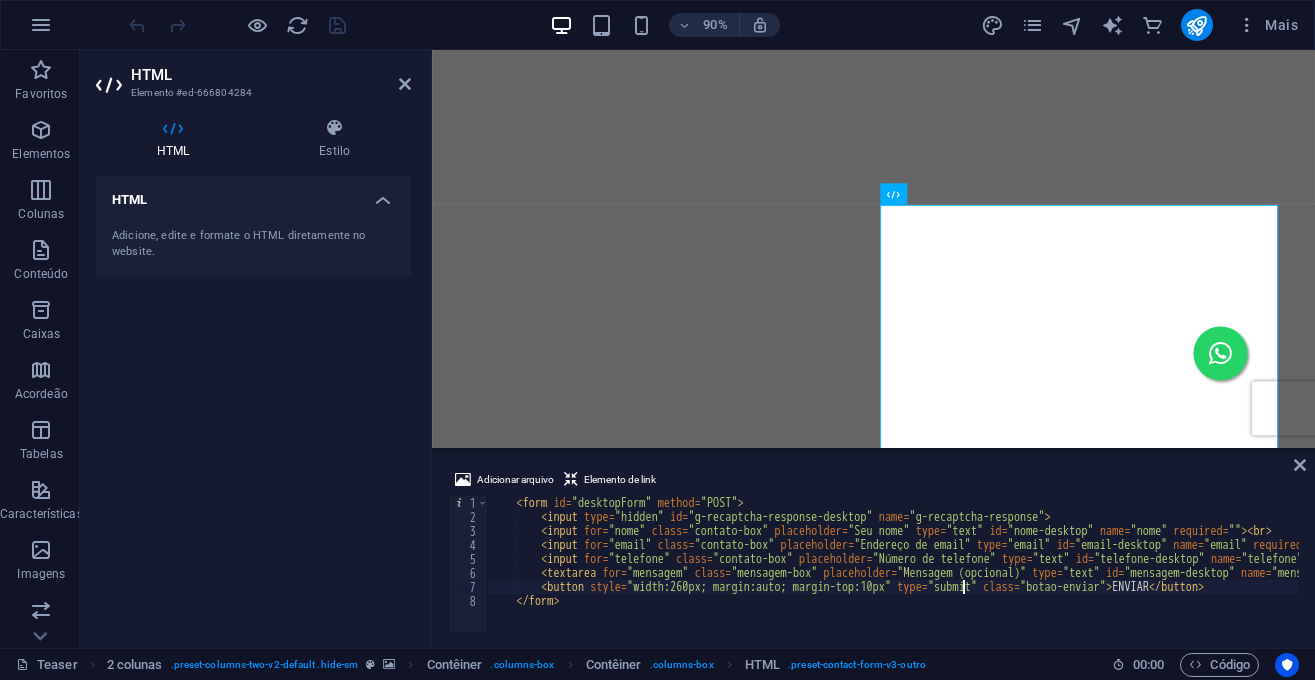 click on "< form   id = "desktopForm"   method = "POST" >           < input   type = "hidden"   id = "g-recaptcha-response-desktop"   name = "g-recaptcha-response" >           < input   for = "nome"   class = "contato-box"   placeholder = "Seu nome"   type = "text"   id = "nome-desktop"   name = "nome"   required = "" > < br >           < input   for = "email"   class = "contato-box"   placeholder = "Endereço de email"   type = "email"   id = "email-desktop"   name = "email"   required = "" > < br >           < input   for = "telefone"   class = "contato-box"   placeholder = "Número de telefone"   type = "text"   id = "telefone-desktop"   name = "telefone"   required = "" > < br >           < textarea   for = "mensagem"   class = "mensagem-box"   placeholder = "Mensagem (opcional)"   type = "text"   id = "mensagem-desktop"   name = "mensagem" > </ textarea > < br >           < button   style = "width:260px; margin:auto; margin-top:10px"   type = "submit"   class = "botao-enviar" > ENVIAR </ button >      </ form" at bounding box center [1007, 569] 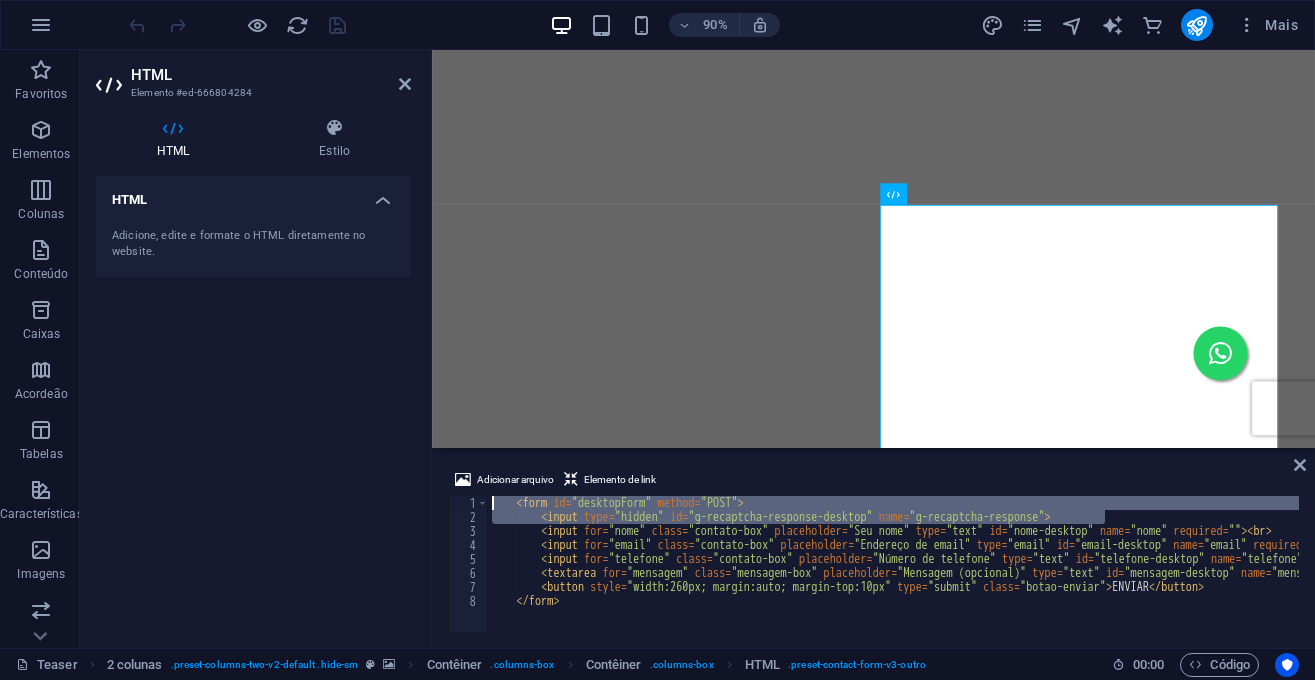 type on "<input type="hidden" id="g-recaptcha-response-desktop" name="g-recaptcha-response">" 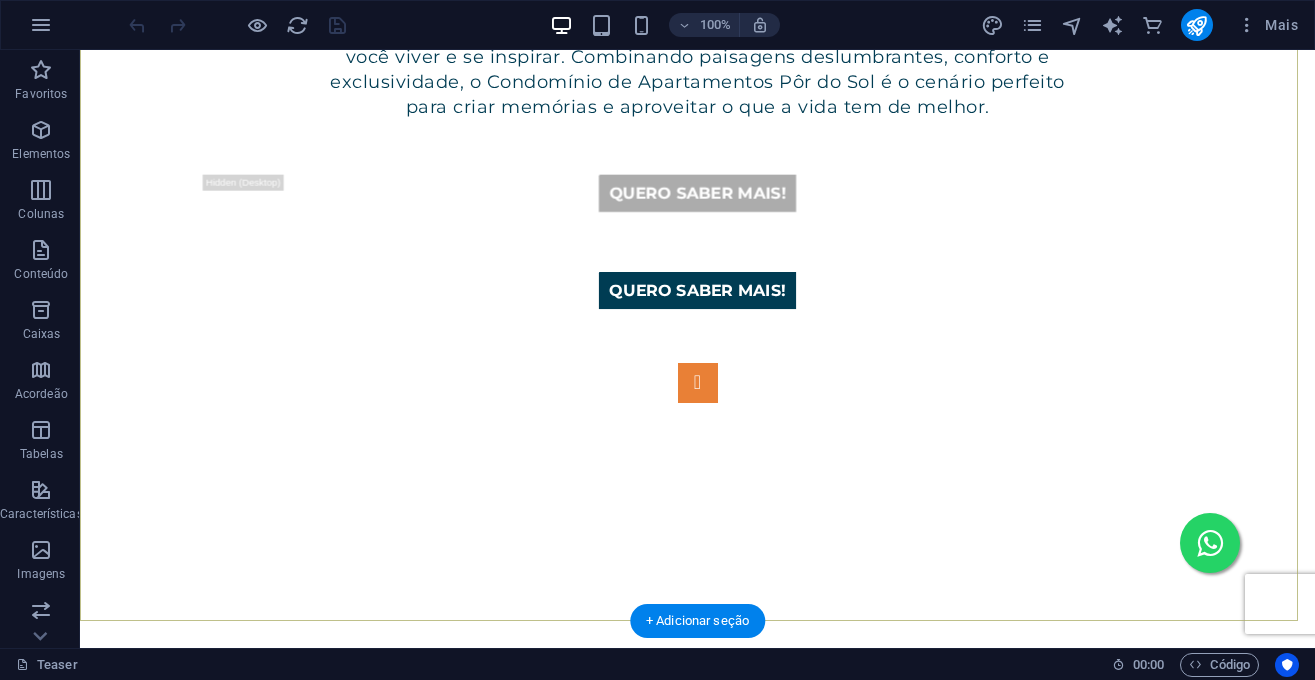 scroll, scrollTop: 1938, scrollLeft: 0, axis: vertical 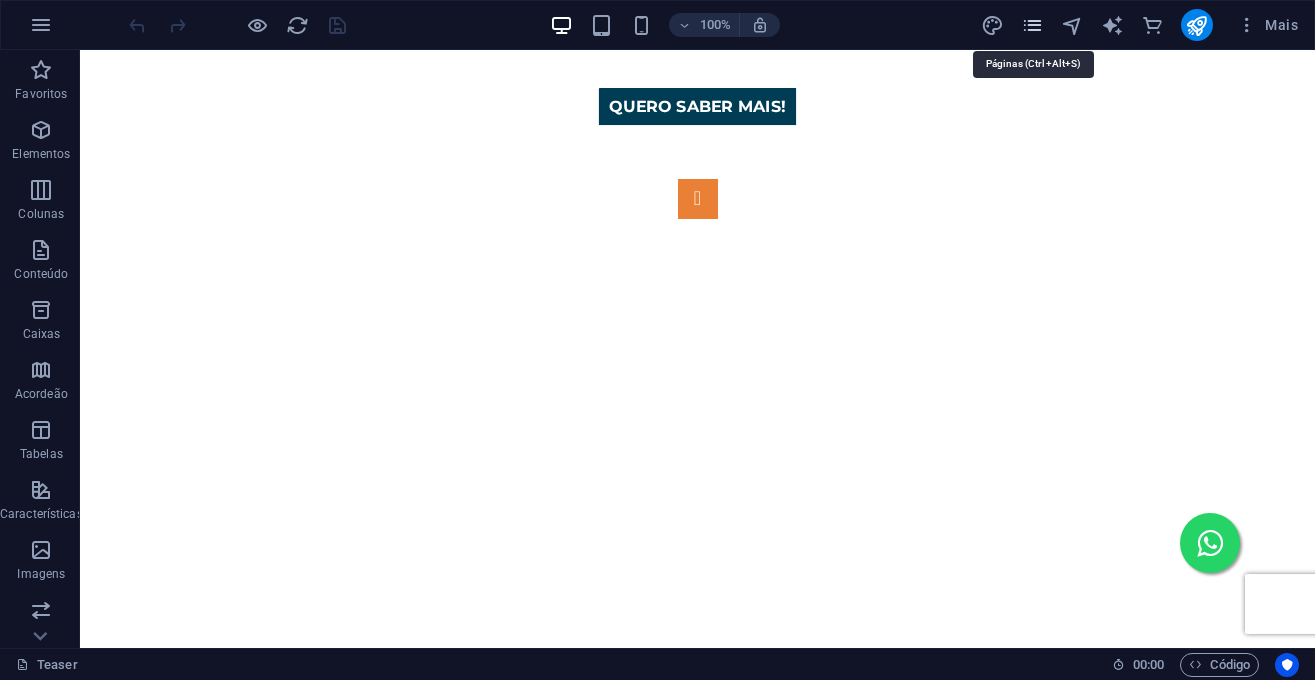 click at bounding box center [1032, 25] 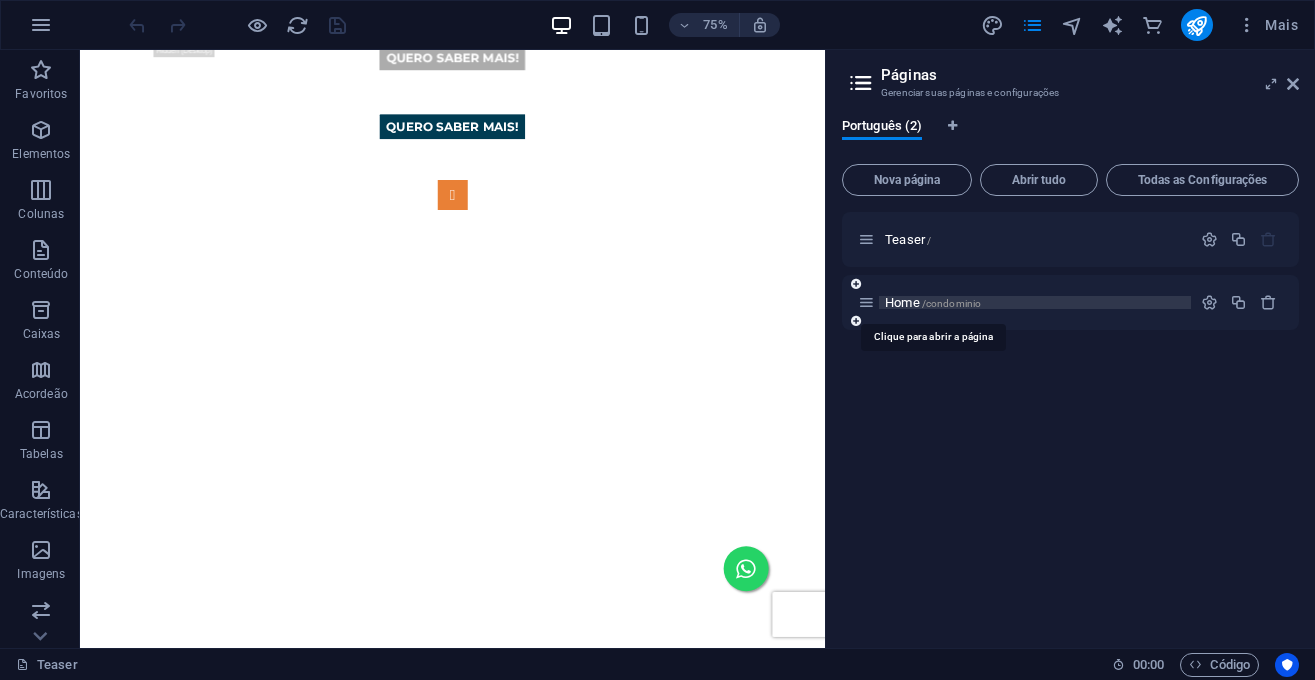 click on "/condominio" at bounding box center (952, 303) 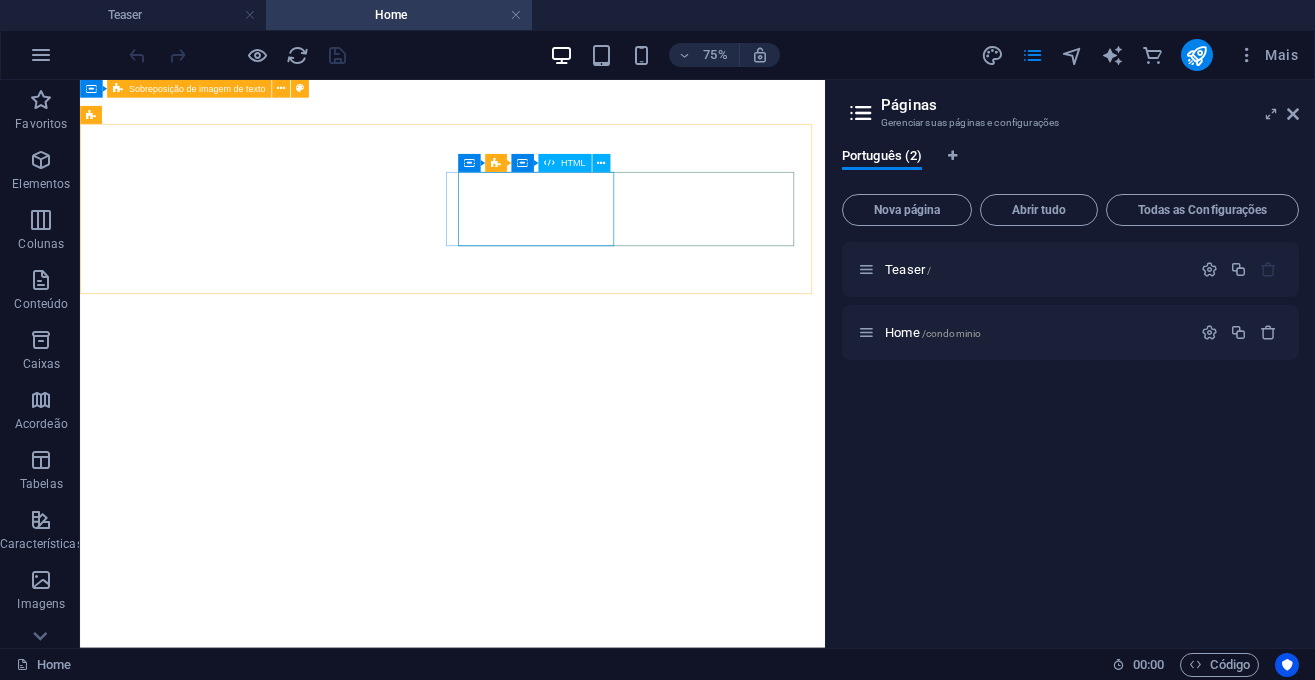 click on "HTML" at bounding box center [573, 163] 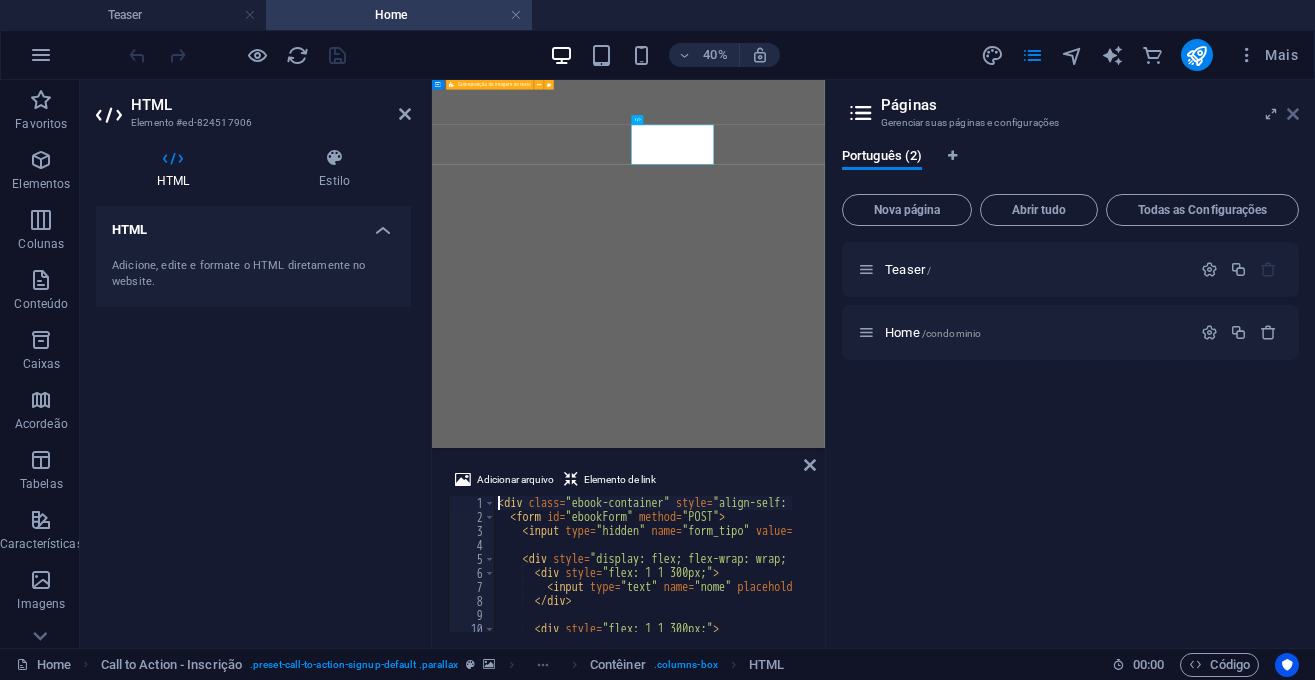 click at bounding box center [1293, 114] 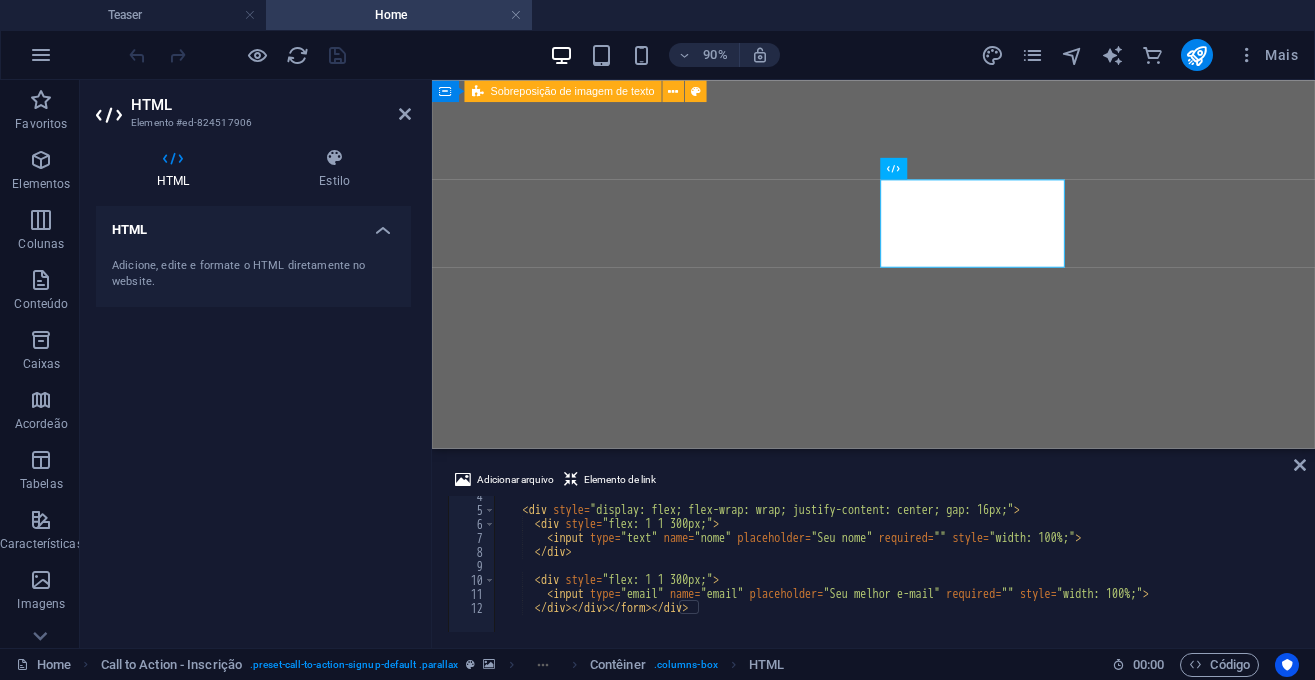 scroll, scrollTop: 0, scrollLeft: 0, axis: both 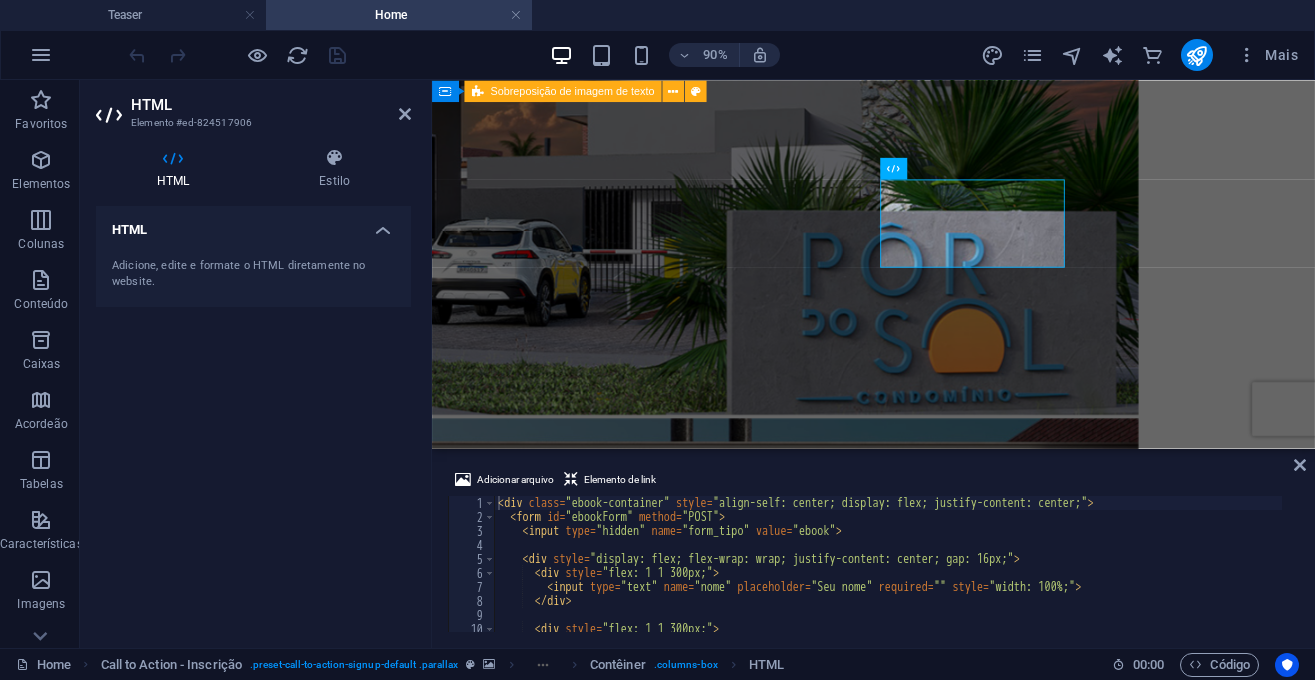 type on "<input type="hidden" name="form_tipo" value="ebook">" 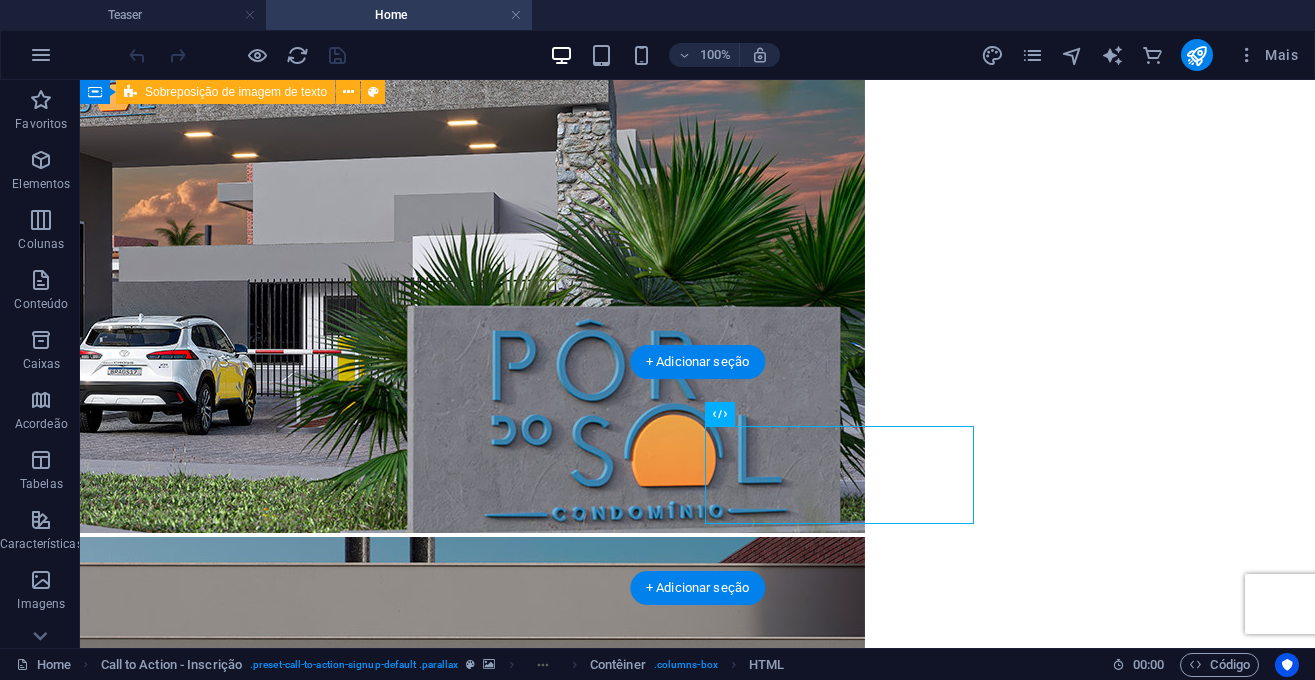 scroll, scrollTop: 6405, scrollLeft: 0, axis: vertical 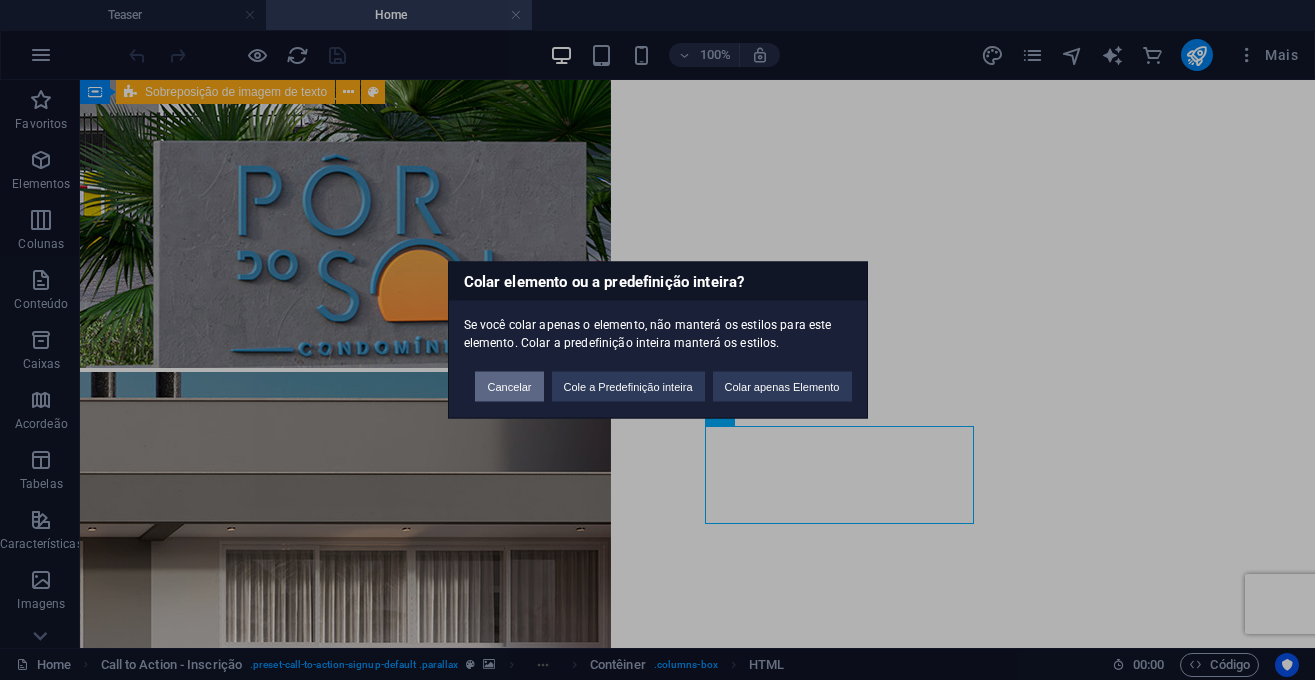 click on "Cancelar" at bounding box center [509, 387] 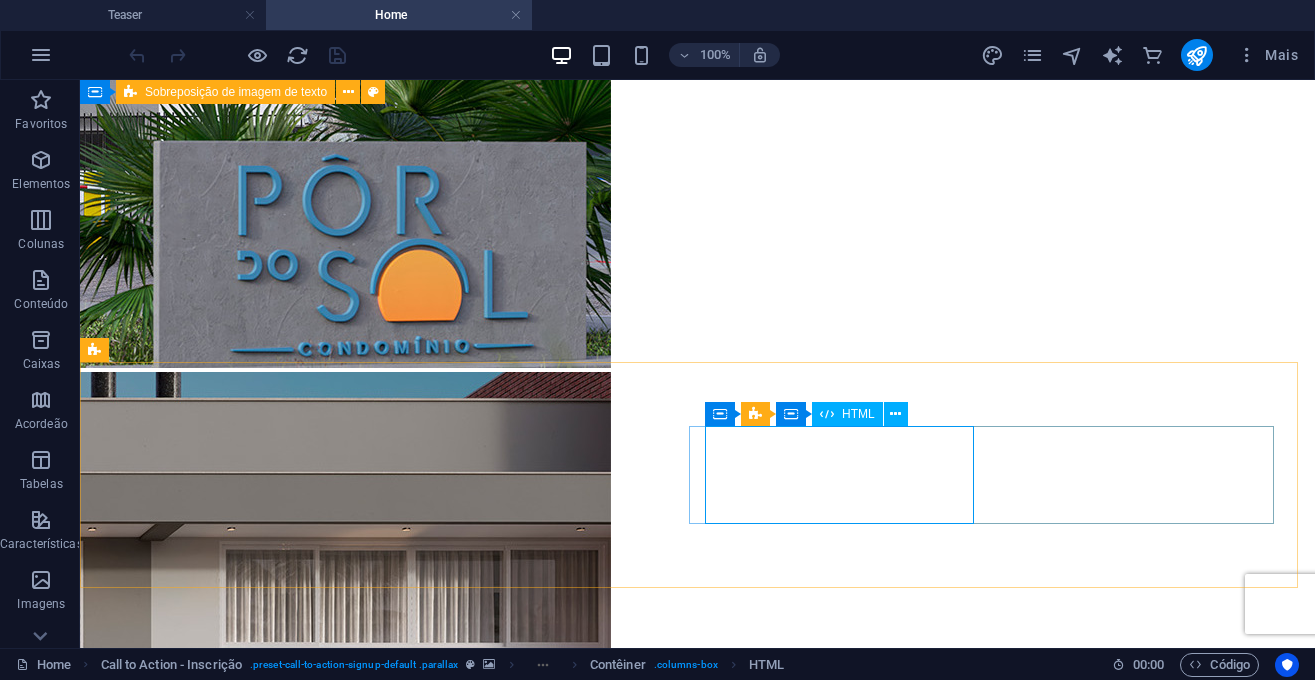 click at bounding box center (827, 414) 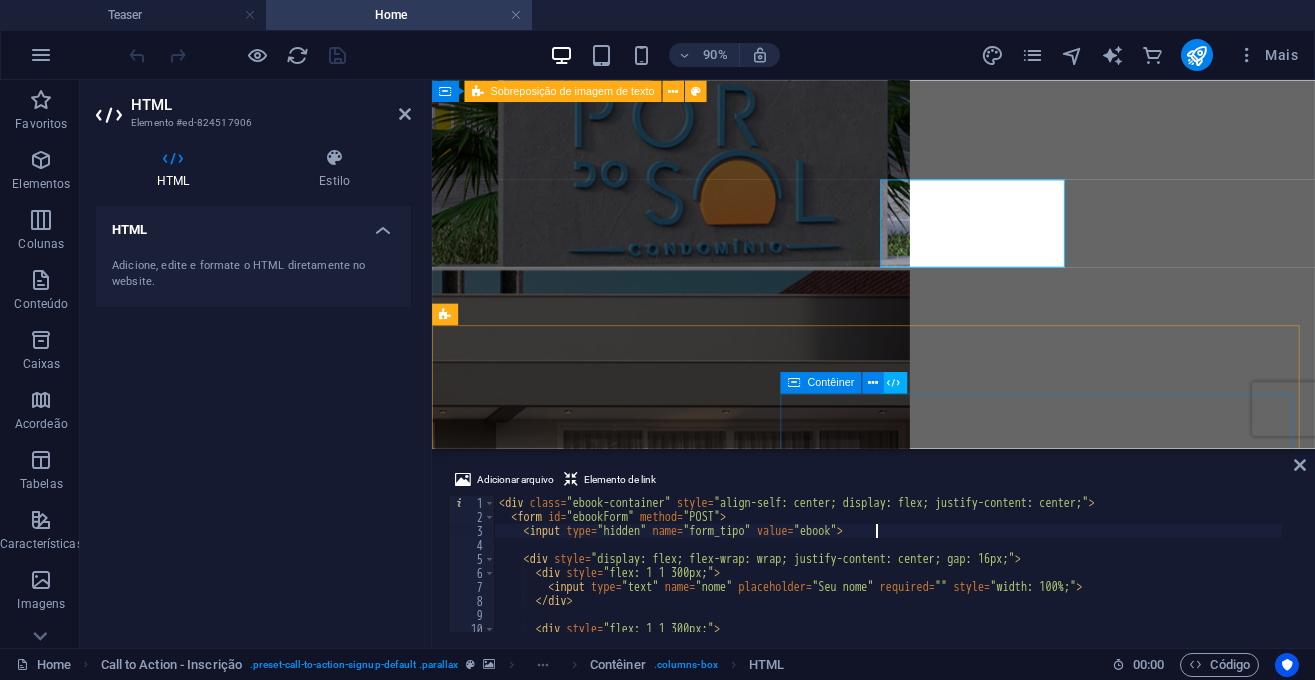 scroll, scrollTop: 6240, scrollLeft: 0, axis: vertical 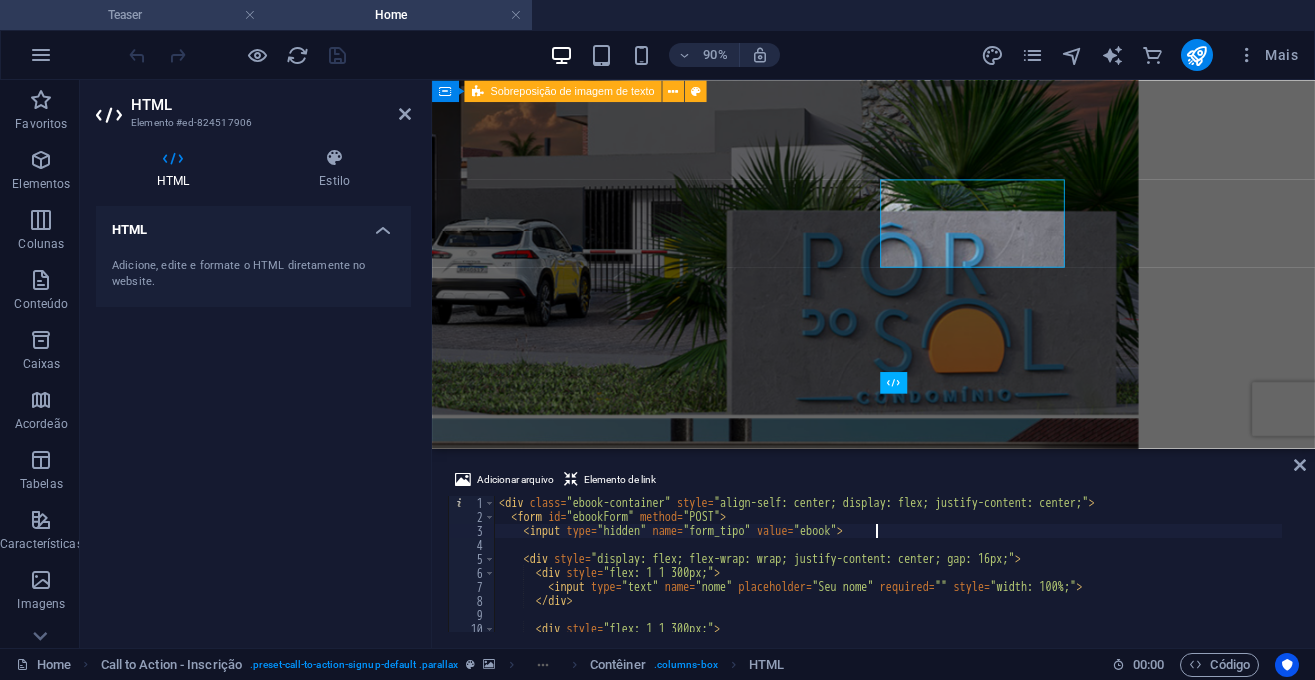 click on "Teaser" at bounding box center (133, 15) 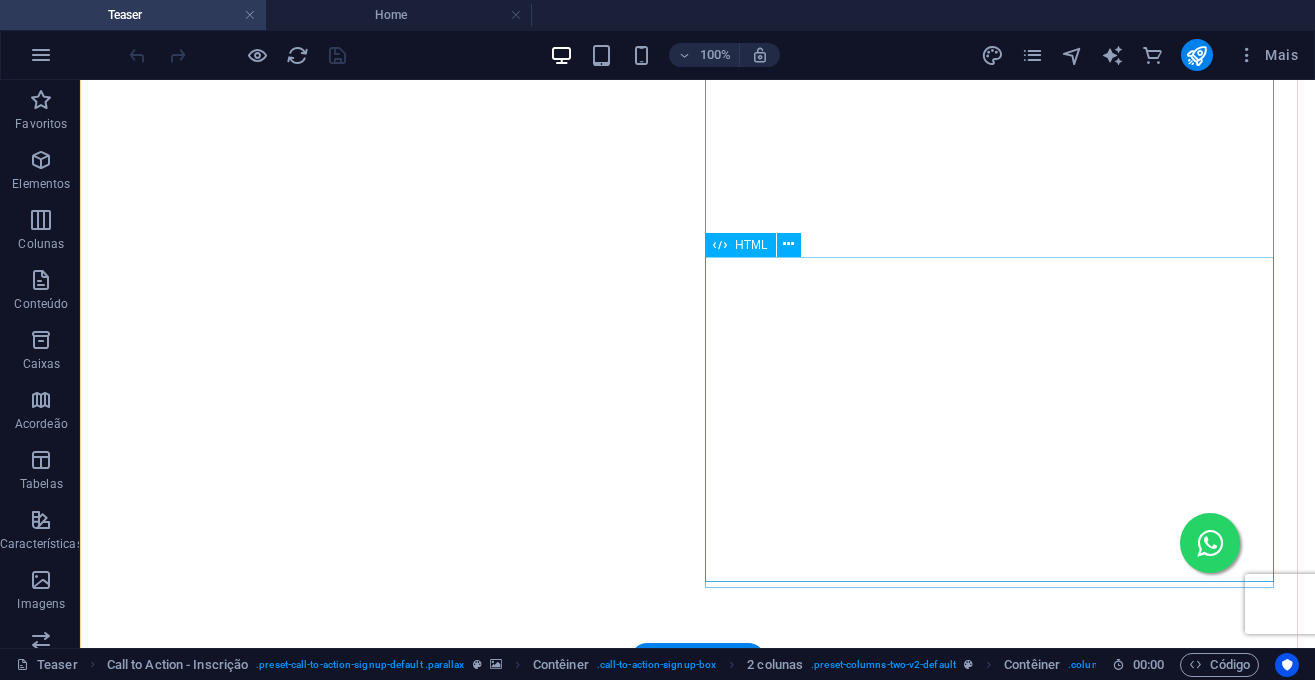 scroll, scrollTop: 4504, scrollLeft: 0, axis: vertical 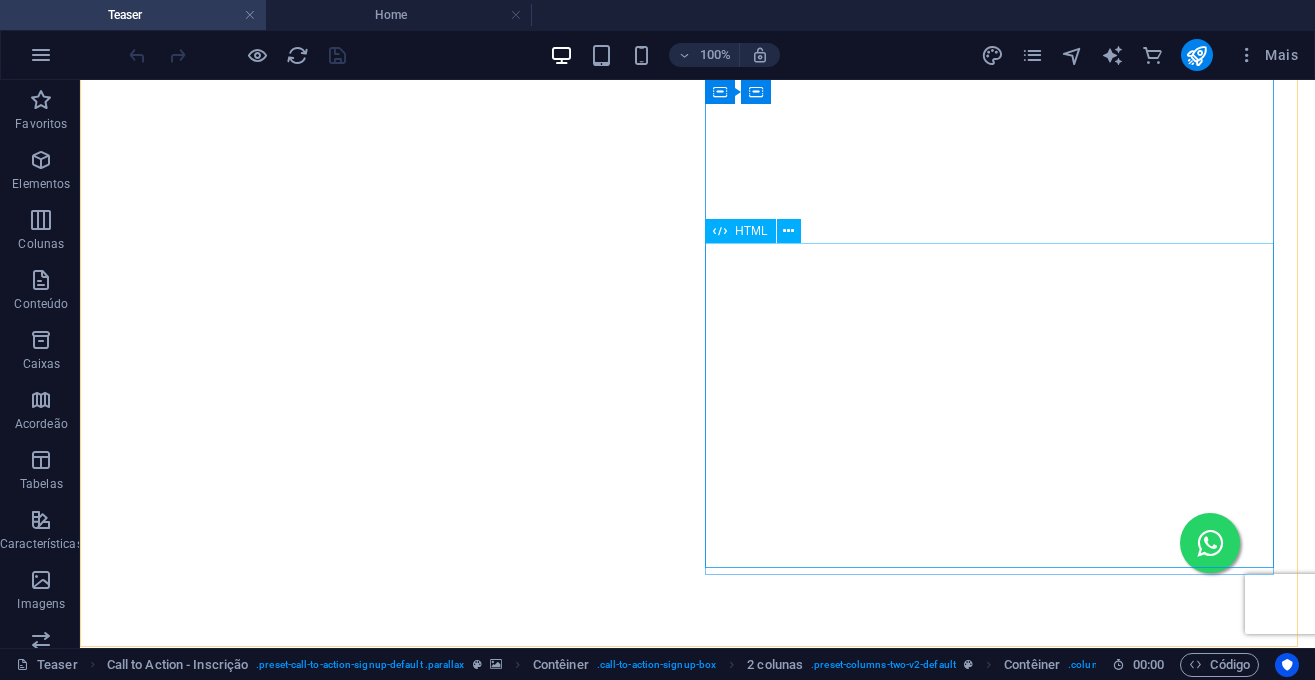 click on "HTML" at bounding box center (740, 231) 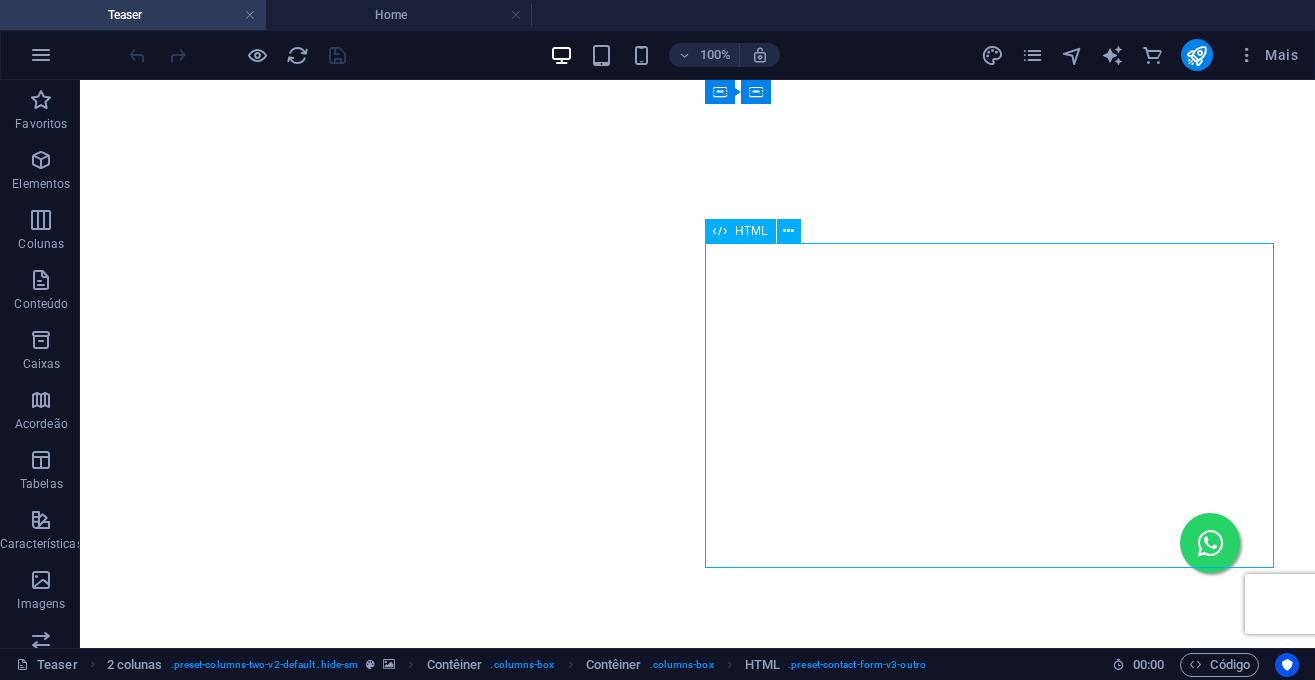 click on "HTML" at bounding box center [740, 231] 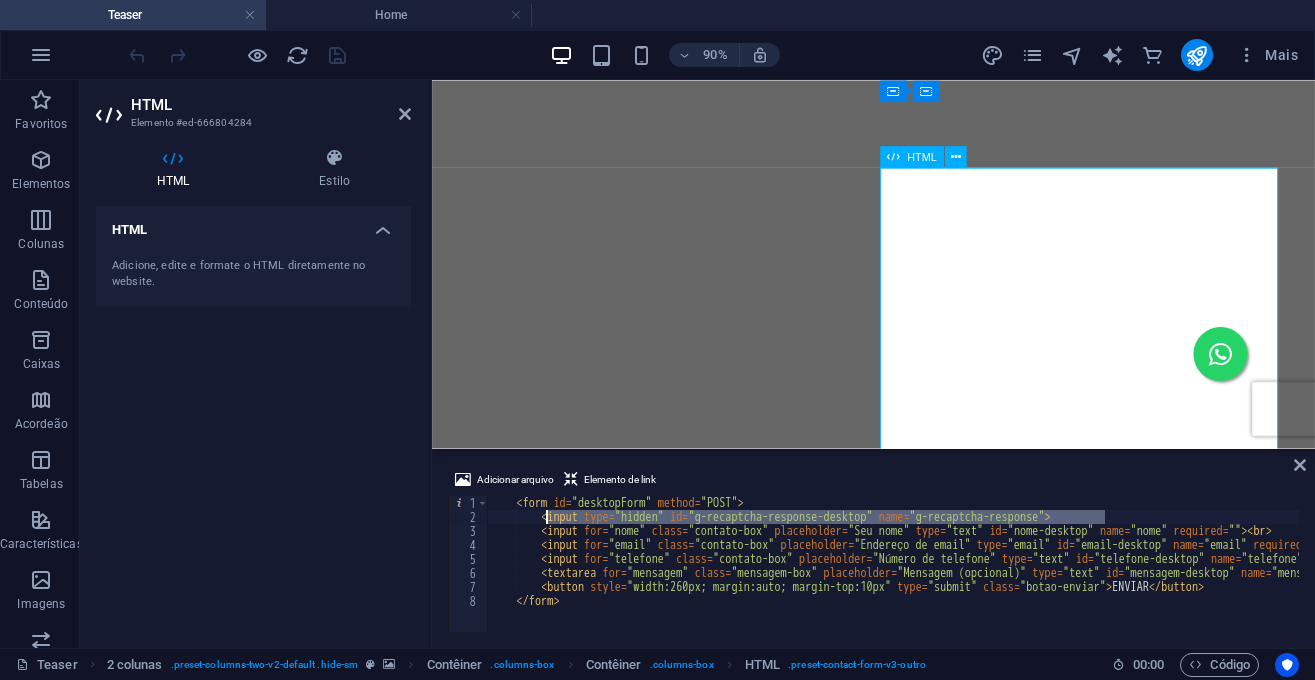 scroll, scrollTop: 4244, scrollLeft: 0, axis: vertical 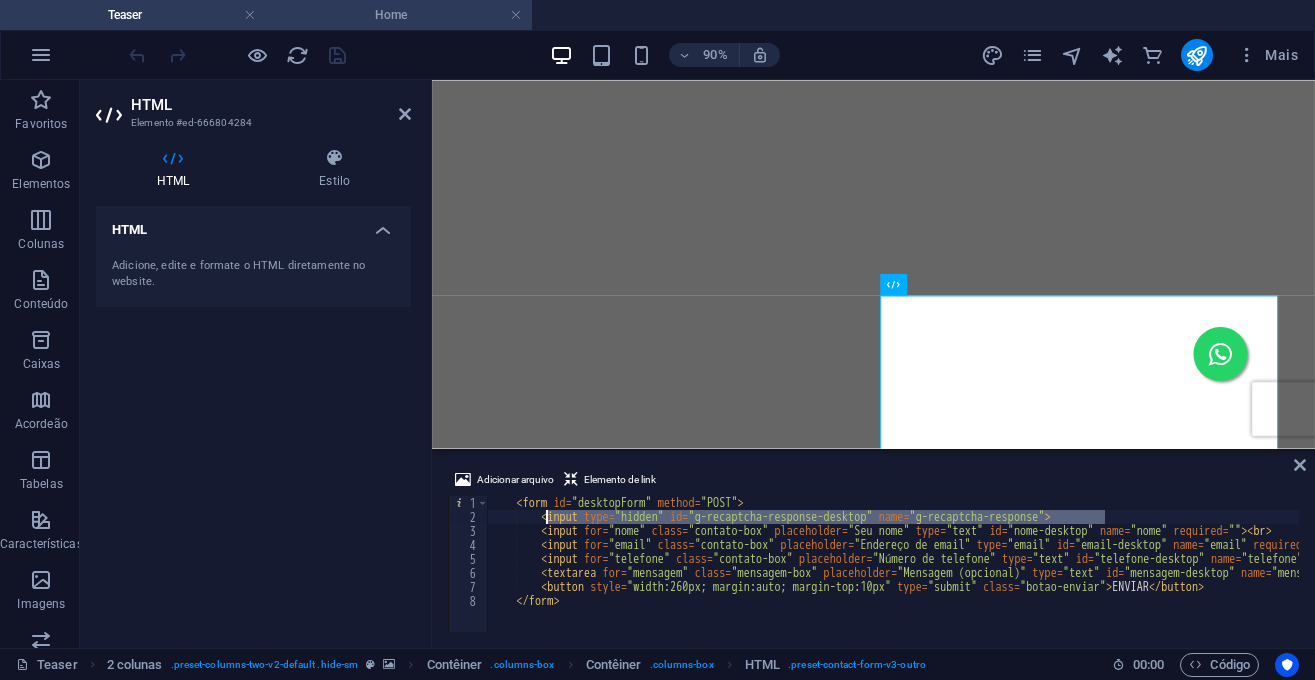 click on "Home" at bounding box center [399, 15] 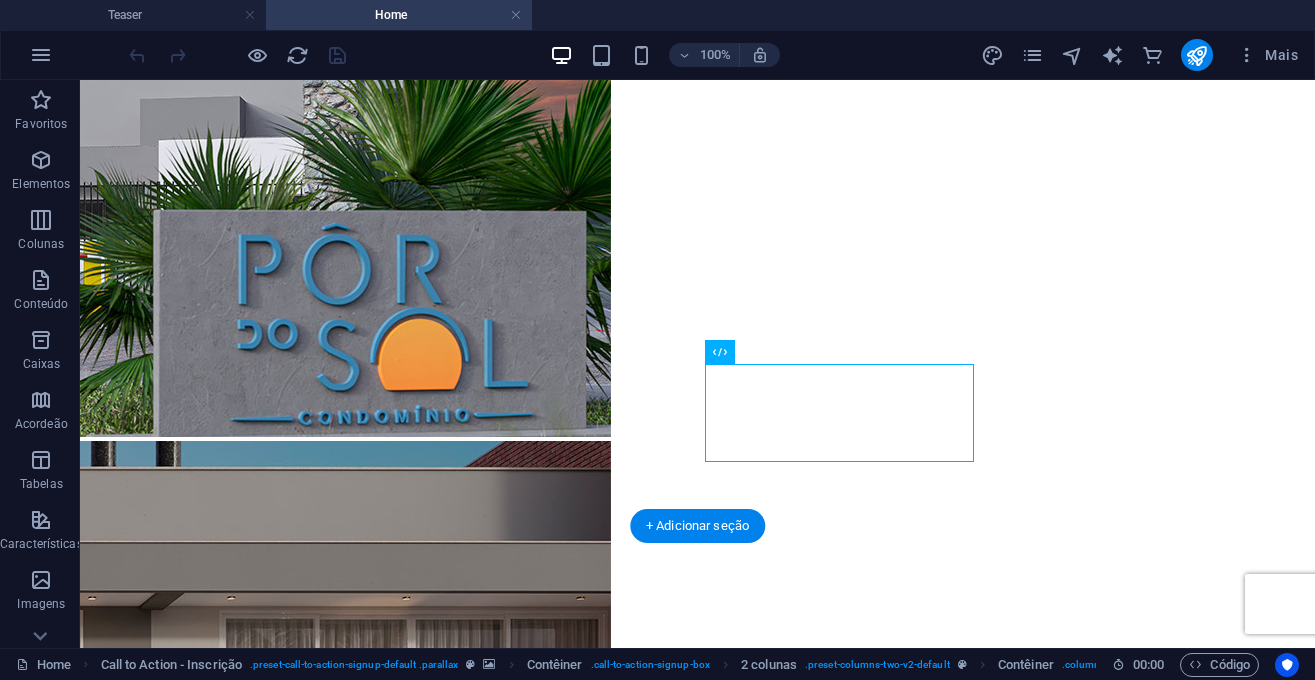 scroll, scrollTop: 6468, scrollLeft: 0, axis: vertical 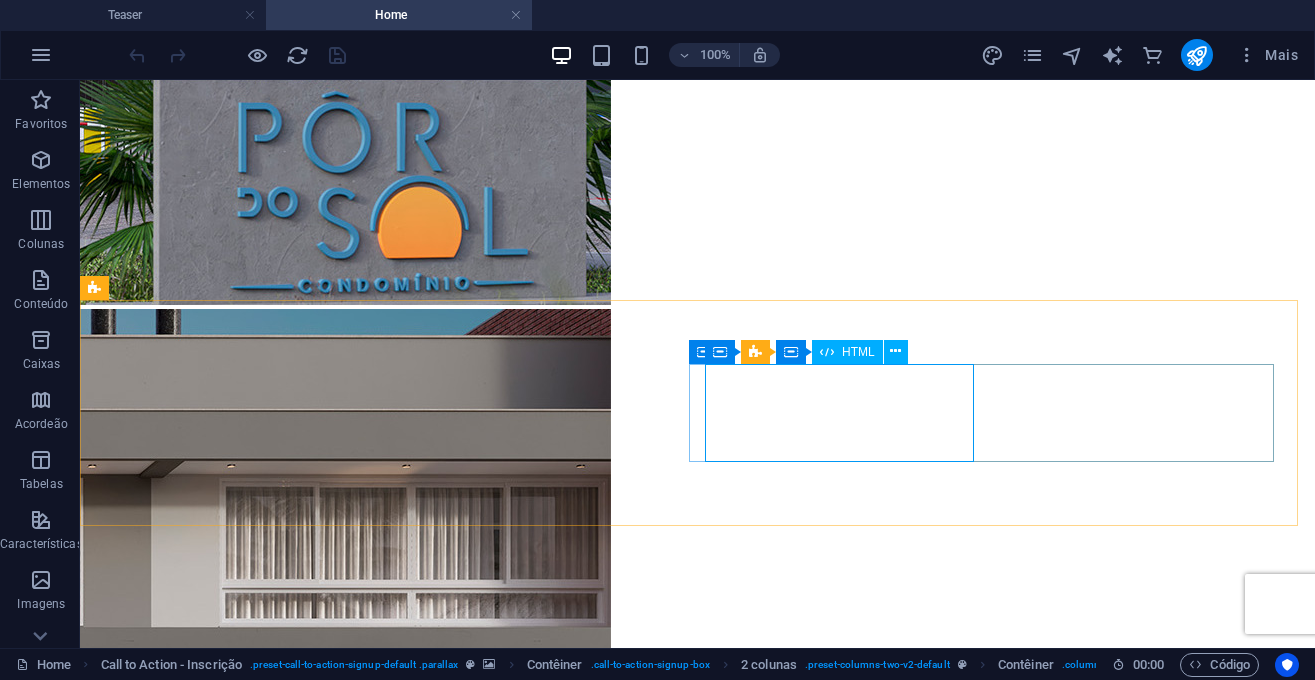 click on "HTML" at bounding box center (847, 352) 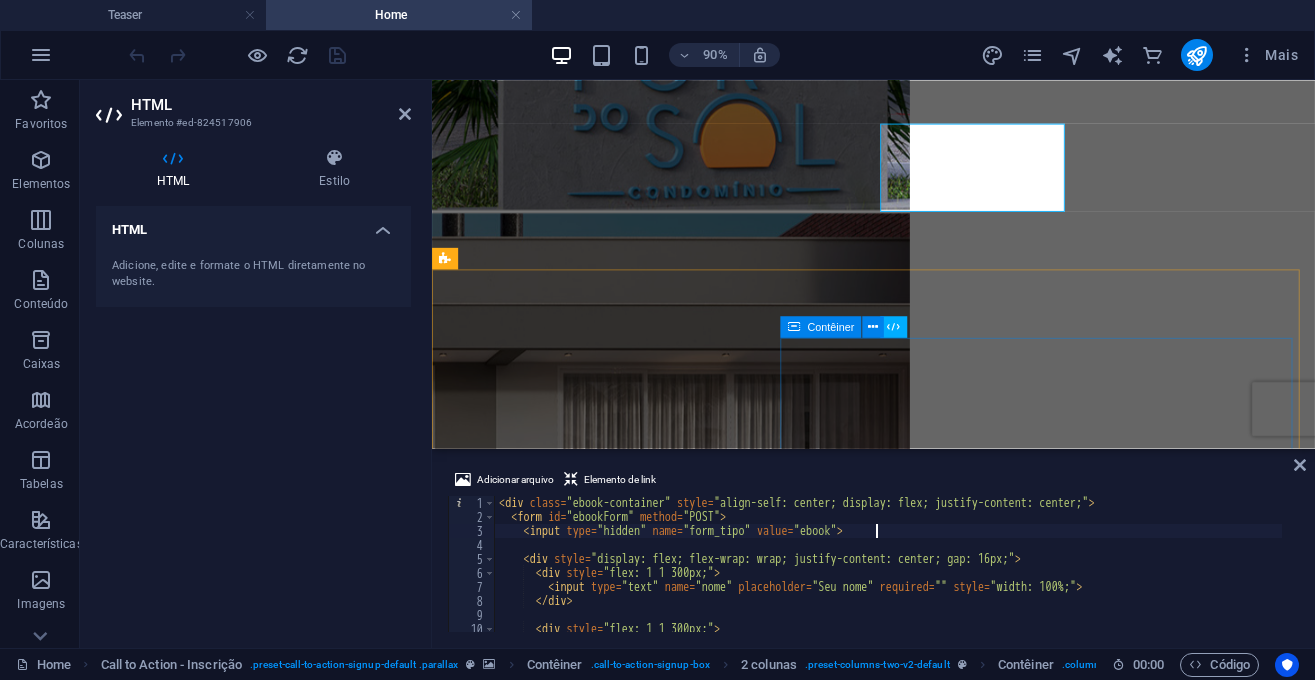 scroll, scrollTop: 6303, scrollLeft: 0, axis: vertical 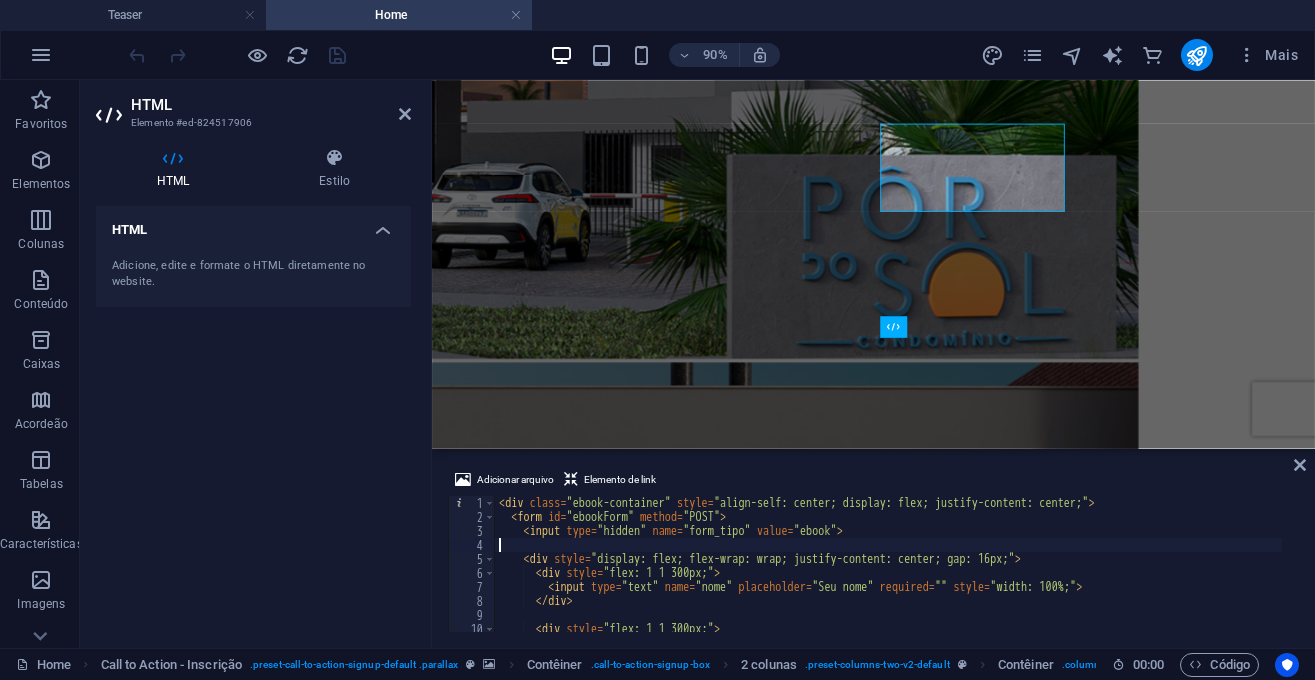 click on "< div   class = "ebook-container"   style = "align-self: center; display: flex; justify-content: center;" >    < form   id = "ebookForm"   method = "POST" >      < input   type = "hidden"   name = "form_tipo"   value = "ebook" >      < div   style = "display: flex; flex-wrap: wrap; justify-content: center; gap: 16px;" >         < div   style = "flex: 1 1 300px;" >           < input   type = "text"   name = "nome"   placeholder = "Seu nome"   required = ""   style = "width: 100%;" >         </ div >         < div   style = "flex: 1 1 300px;" >" at bounding box center [888, 569] 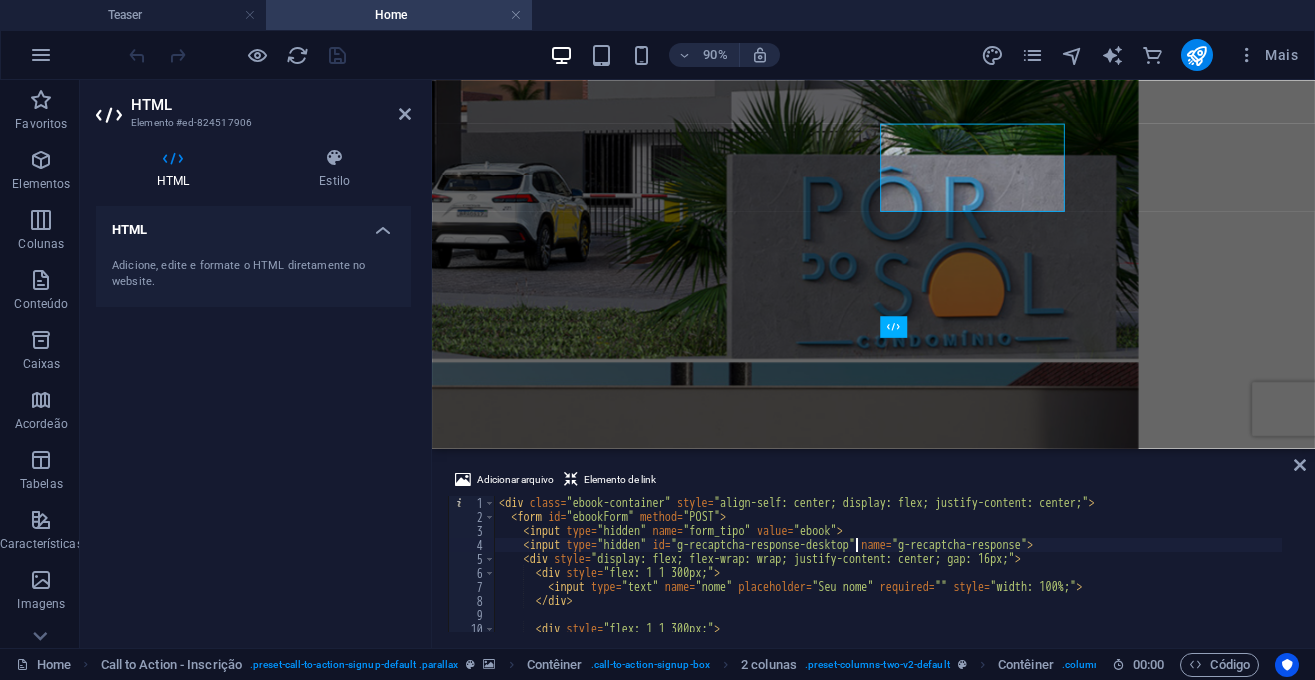 click on "< div   class = "ebook-container"   style = "align-self: center; display: flex; justify-content: center;" >    < form   id = "ebookForm"   method = "POST" >      < input   type = "hidden"   name = "form_tipo"   value = "ebook" >      < input   type = "hidden"   id = "g-recaptcha-response-desktop"   name = "g-recaptcha-response" >      < div   style = "display: flex; flex-wrap: wrap; justify-content: center; gap: 16px;" >         < div   style = "flex: 1 1 300px;" >           < input   type = "text"   name = "nome"   placeholder = "Seu nome"   required = ""   style = "width: 100%;" >         </ div >         < div   style = "flex: 1 1 300px;" >           < input   type = "email"   name = "email"   placeholder = "Seu melhor e-mail"   required = ""   style = "width: 100%;" >" at bounding box center [888, 578] 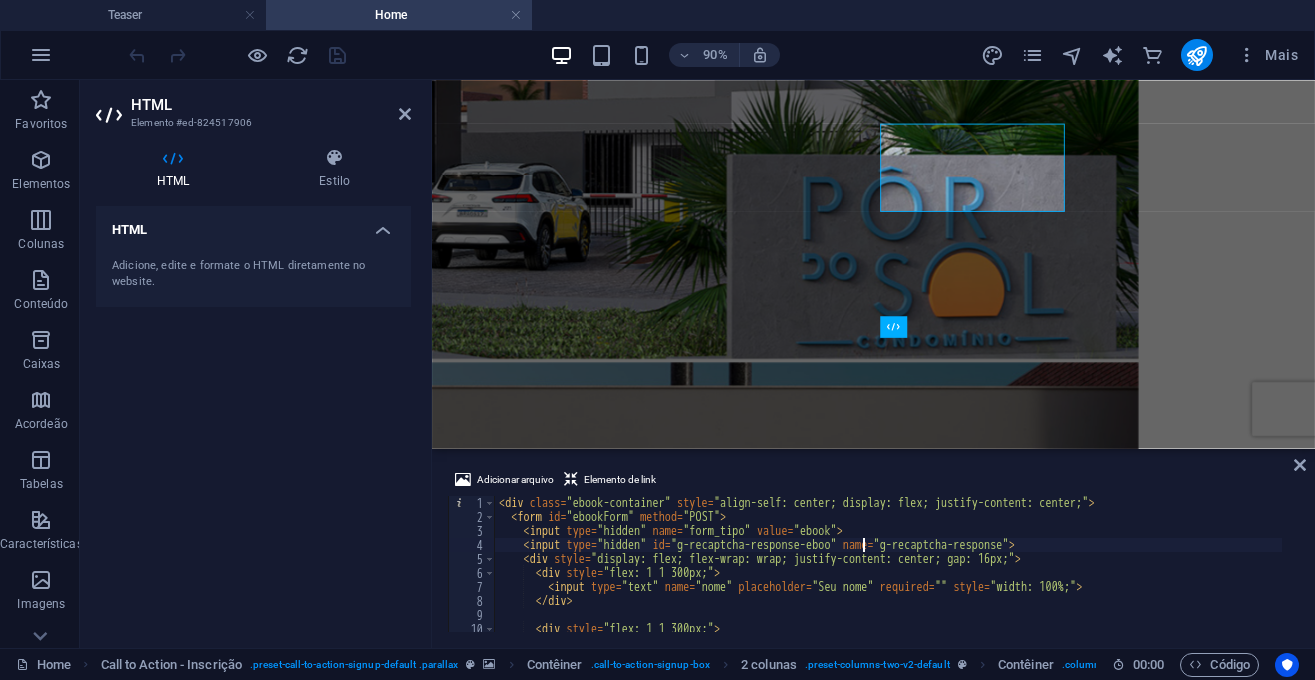 scroll, scrollTop: 0, scrollLeft: 30, axis: horizontal 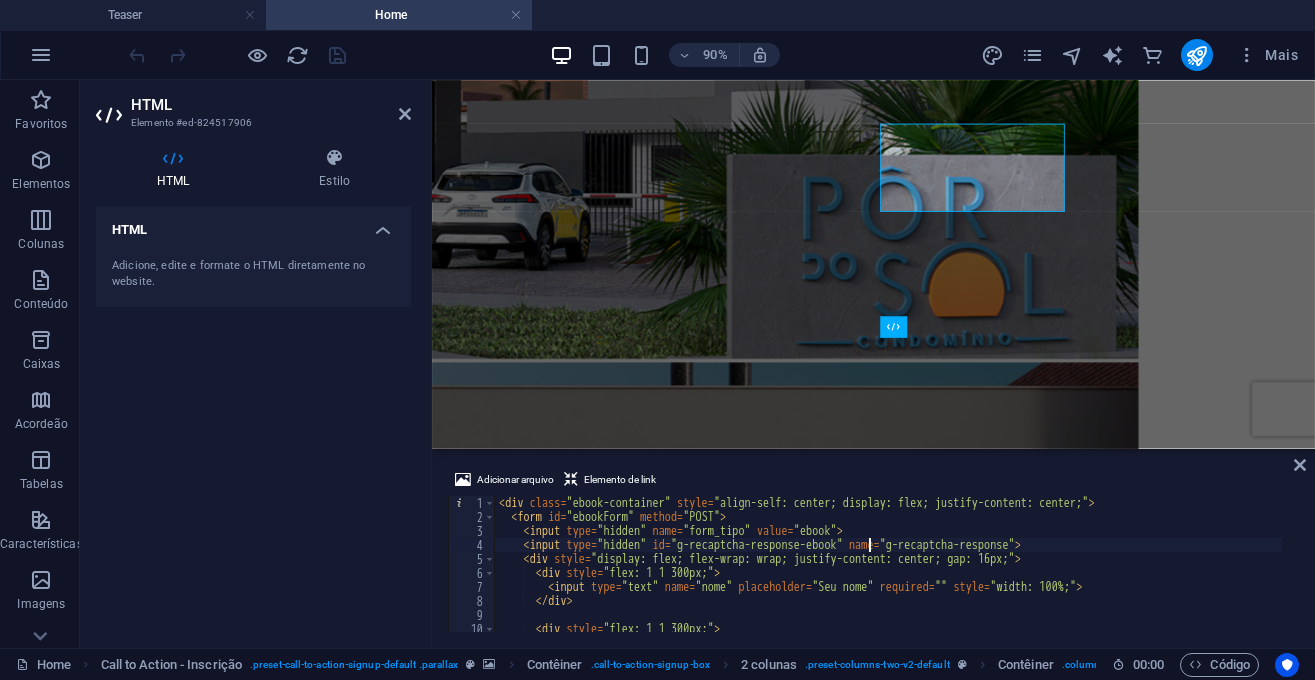type on "<input type="hidden" id="g-recaptcha-response-ebook" name="g-recaptcha-response">" 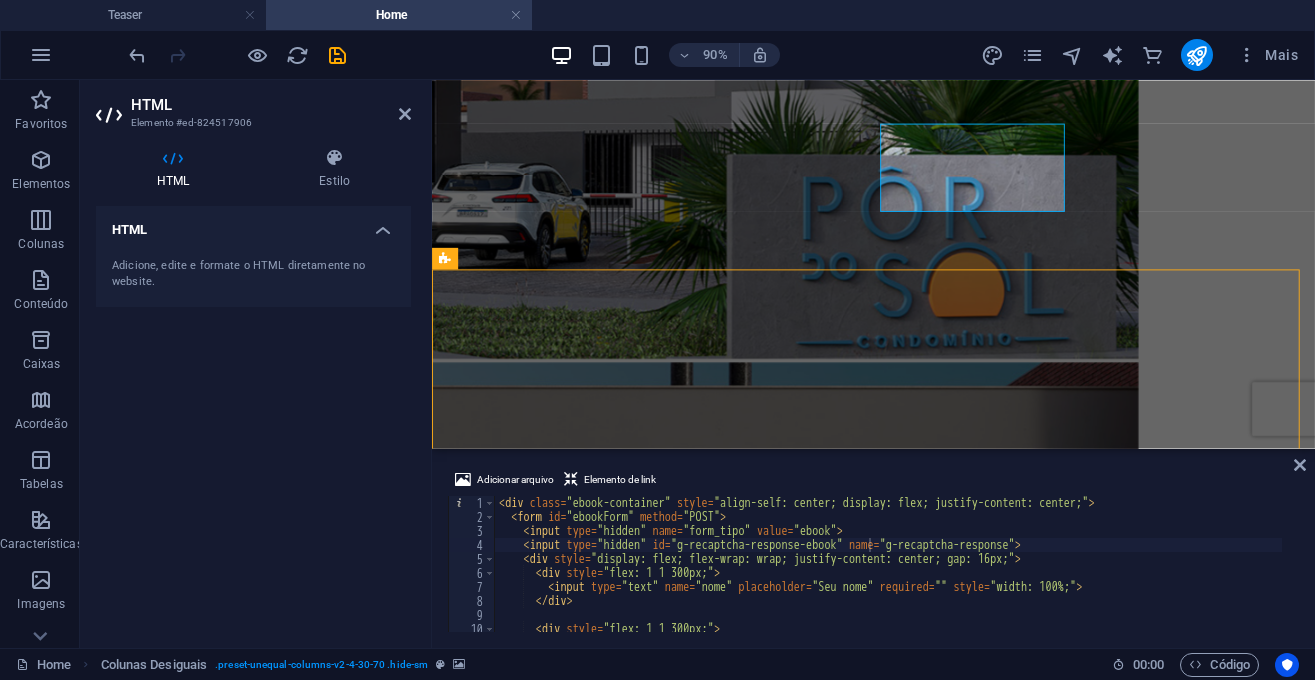 scroll, scrollTop: 7208, scrollLeft: 0, axis: vertical 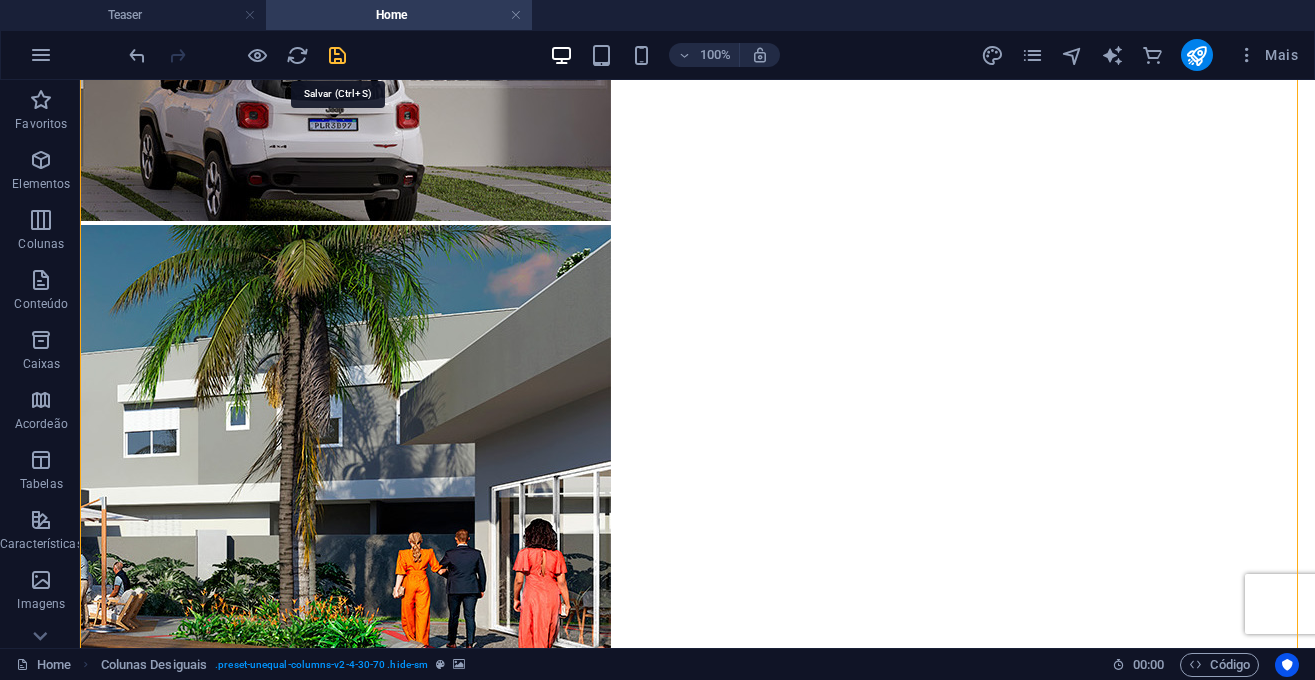 click at bounding box center (337, 55) 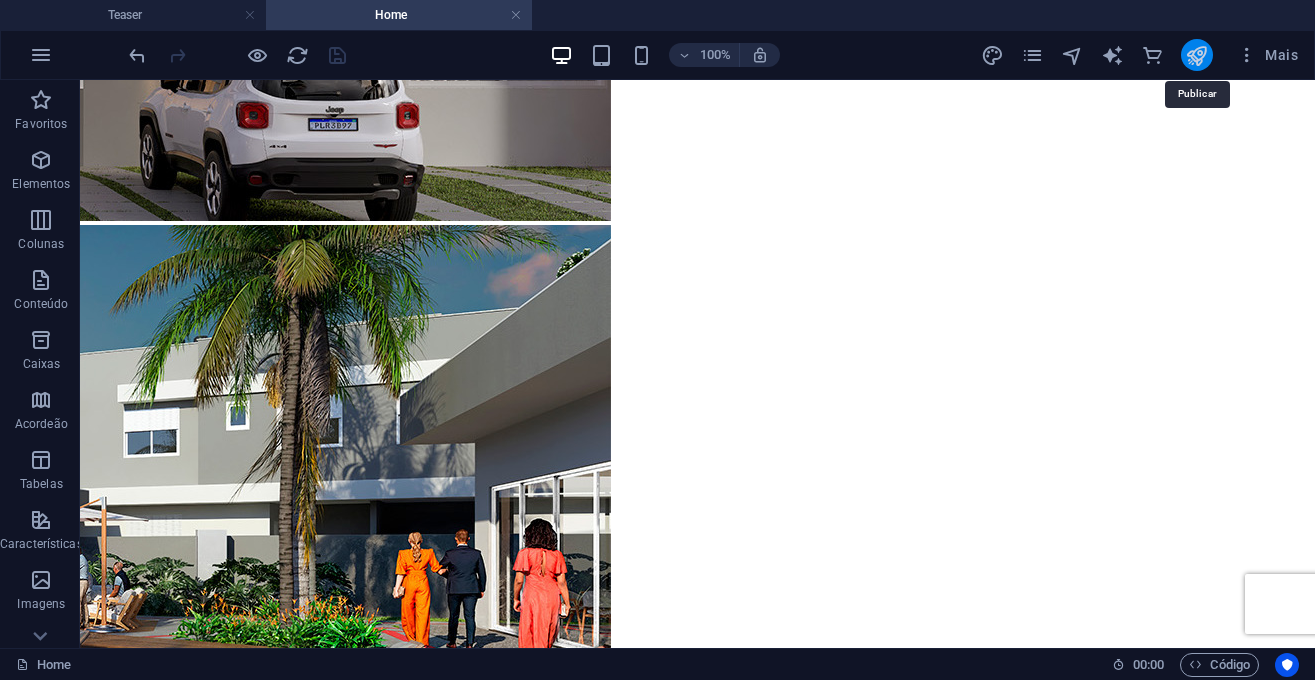 click at bounding box center (1196, 55) 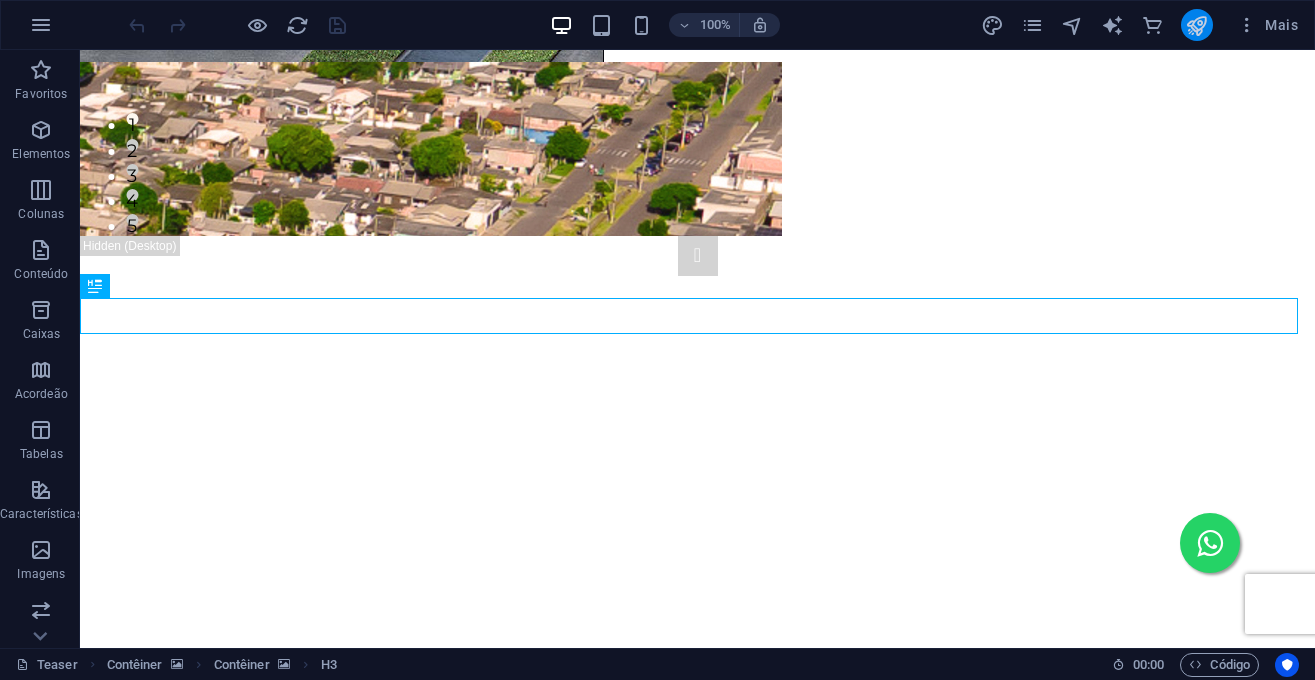 scroll, scrollTop: 2986, scrollLeft: 0, axis: vertical 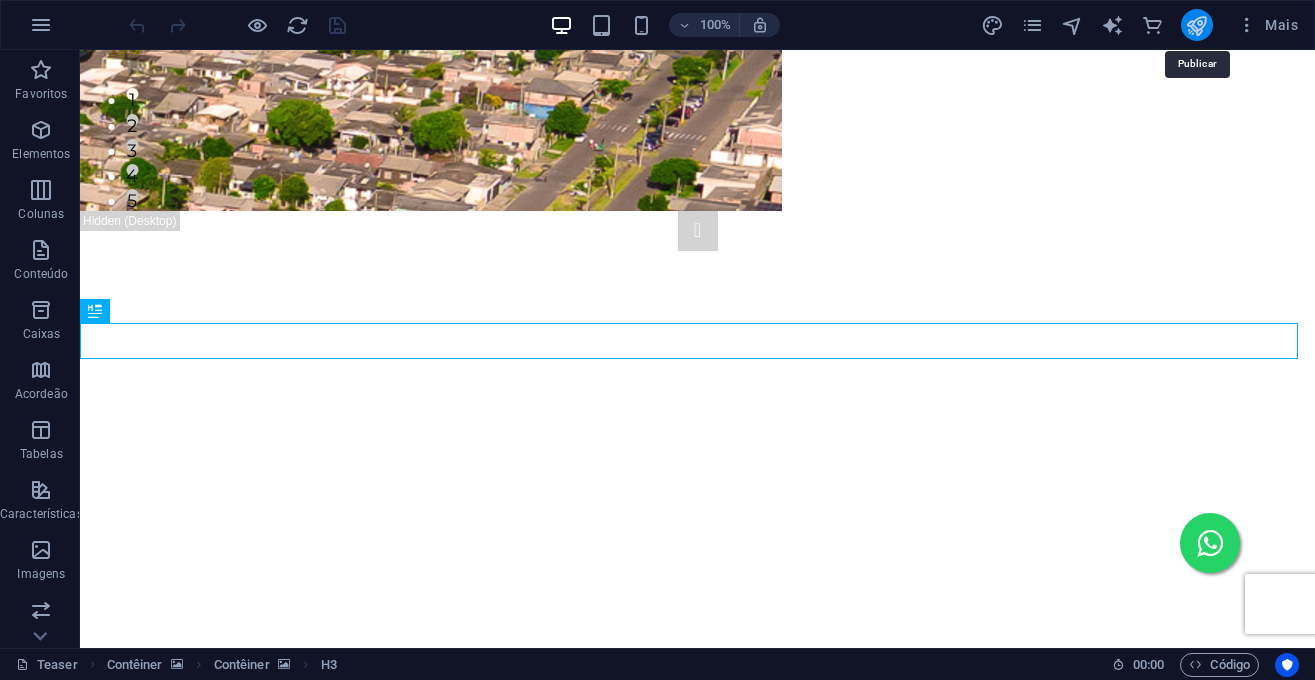 click at bounding box center (1196, 25) 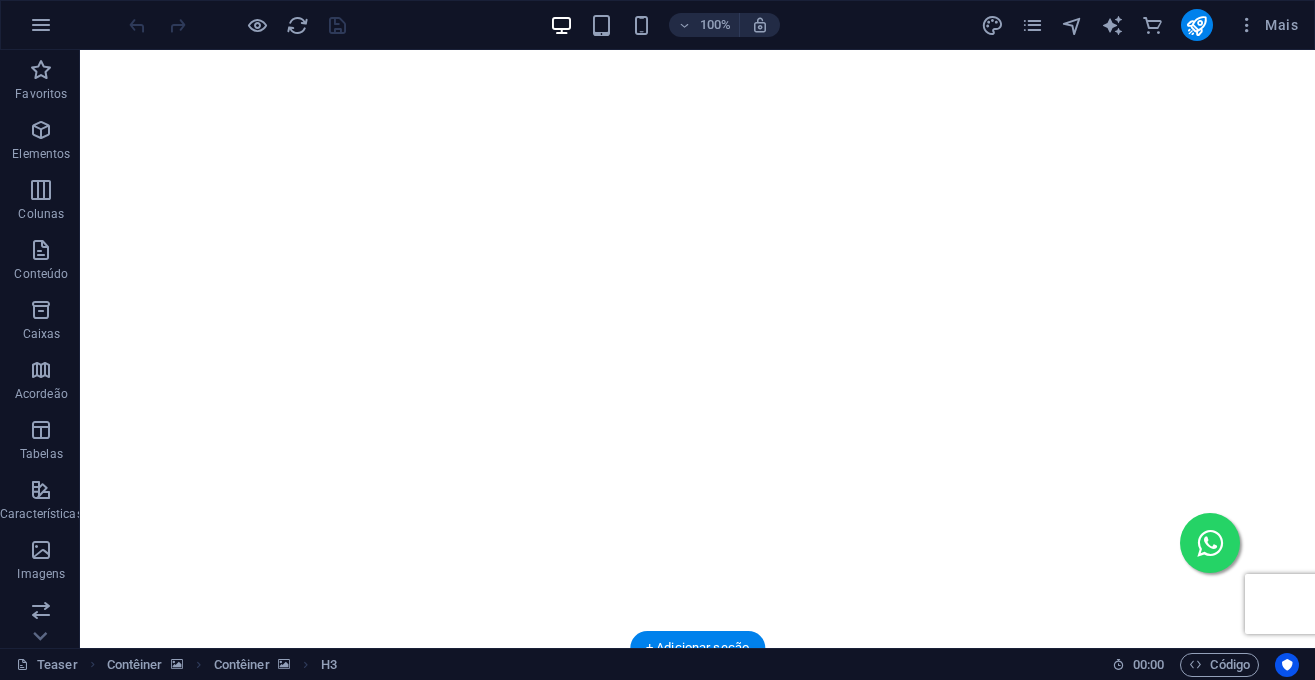 scroll, scrollTop: 6517, scrollLeft: 0, axis: vertical 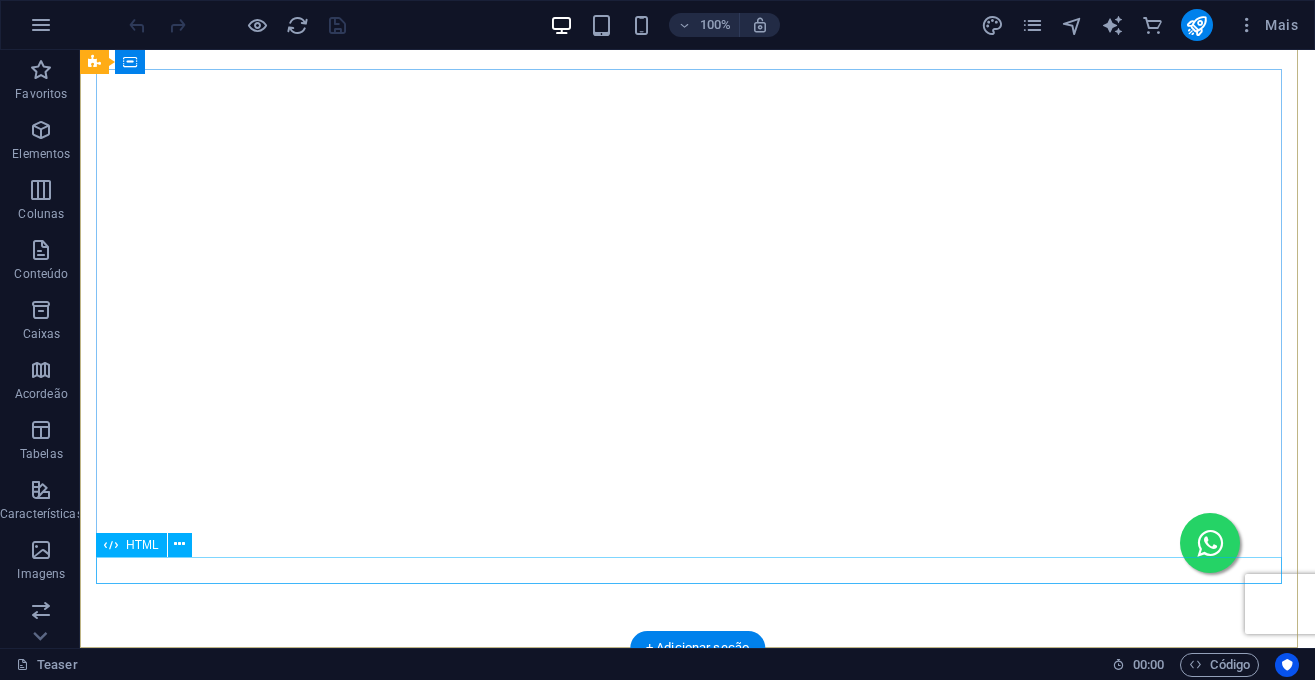 click at bounding box center [697, 10513] 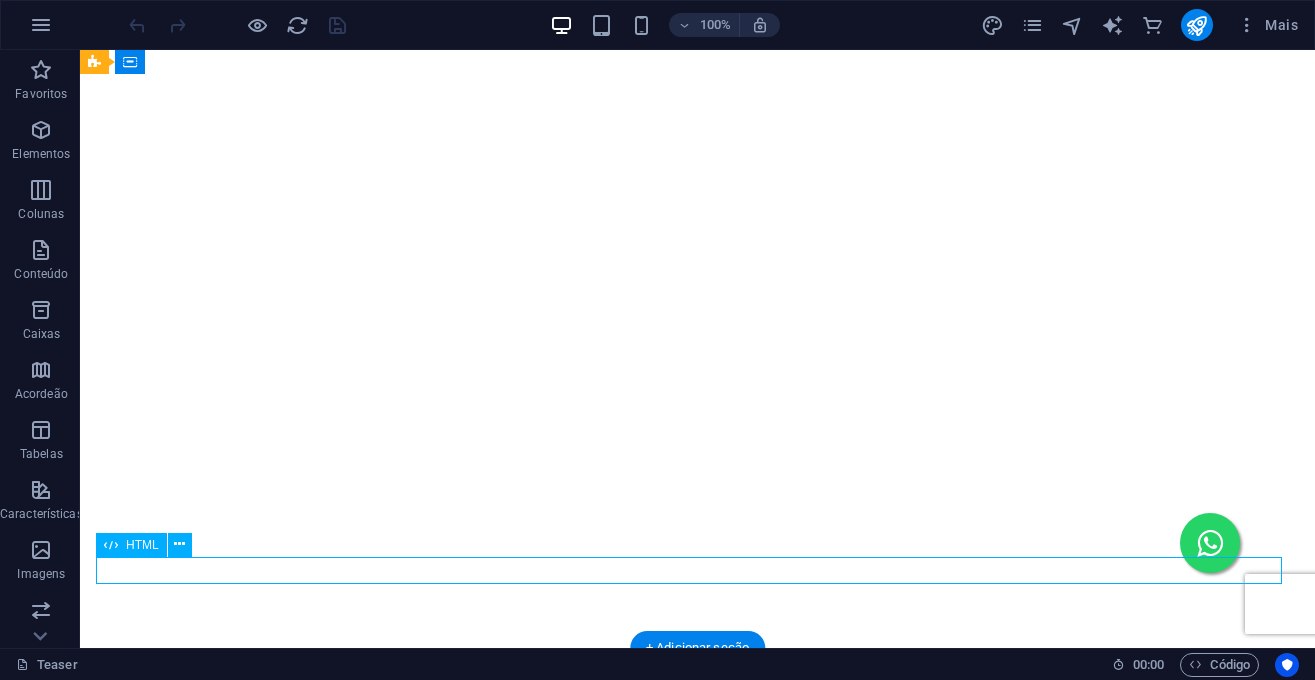 click at bounding box center (697, 10513) 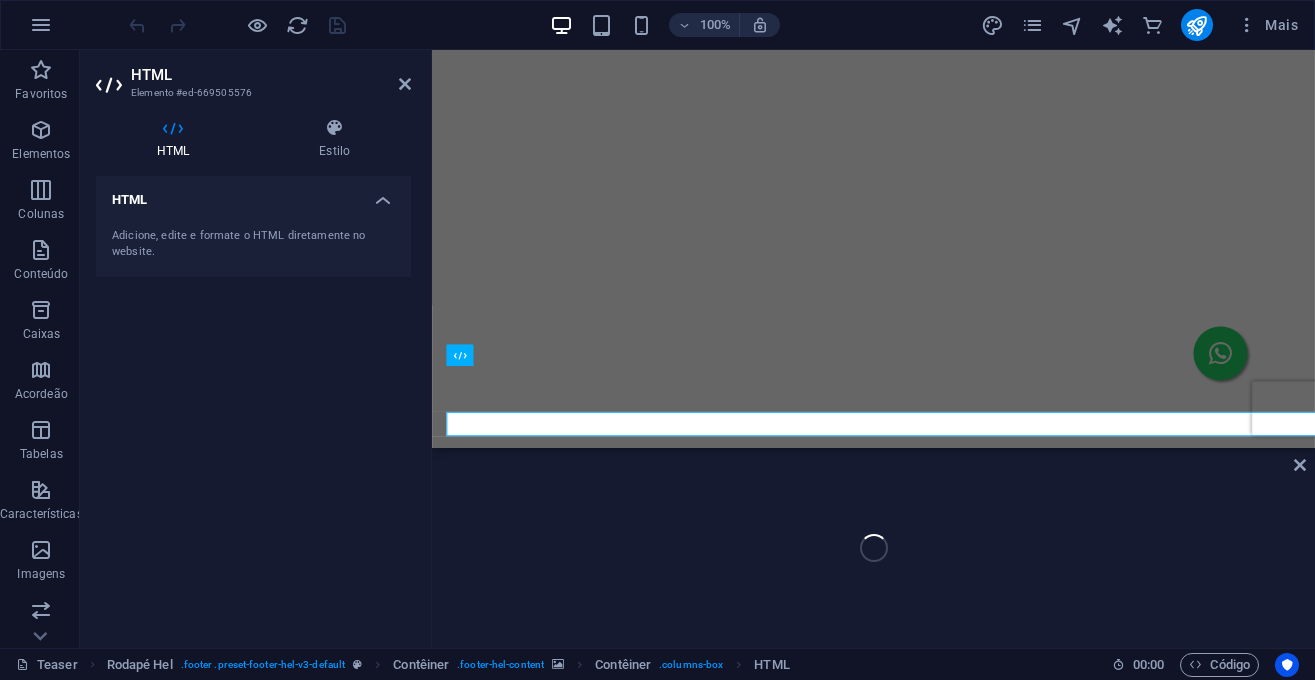 scroll, scrollTop: 6479, scrollLeft: 0, axis: vertical 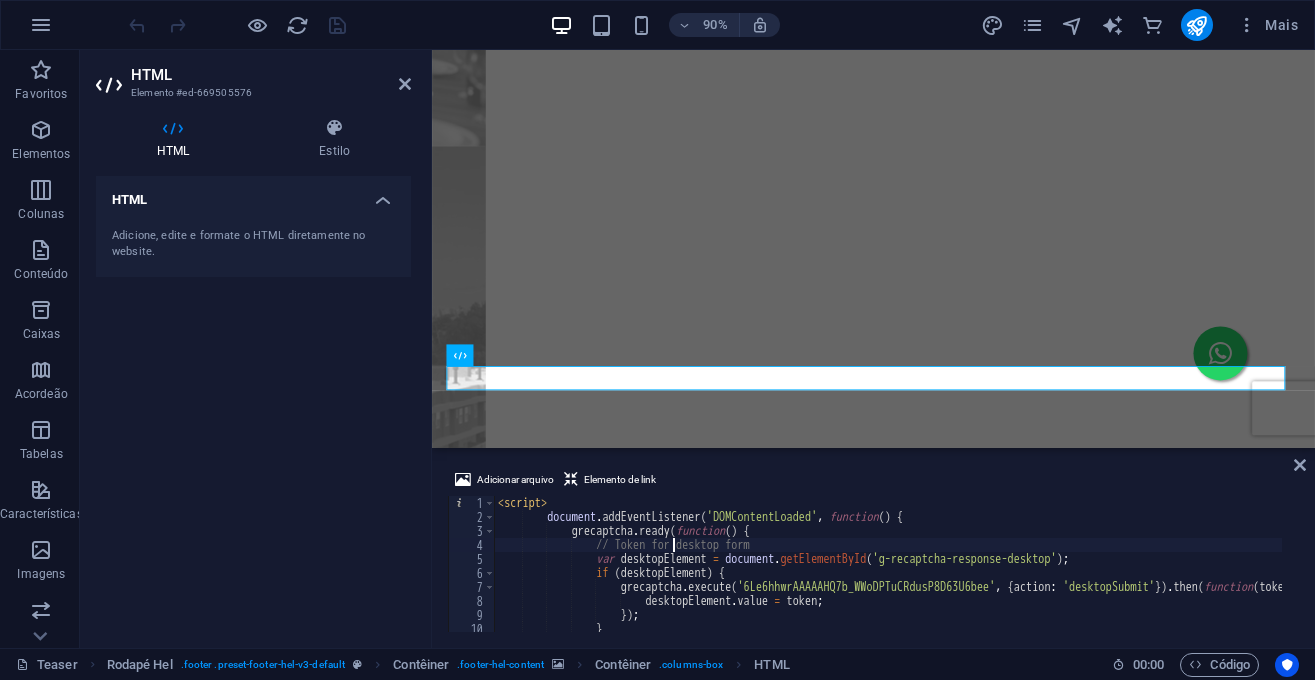 click on "< script >           document . addEventListener ( 'DOMContentLoaded' ,   function ( )   {                grecaptcha . ready ( function ( )   {                     // Token for desktop form                     var   desktopElement   =   document . getElementById ( 'g-recaptcha-response-desktop' ) ;                     if   ( desktopElement )   {                          grecaptcha . execute ( '6Le6hhwrAAAAAHQ7b_WWoDPTuCRdusP8D63U6bee' ,   { action :   'desktopSubmit' }) . then ( function ( token )   {                               desktopElement . value   =   token ;                          }) ;                     }" at bounding box center (942, 569) 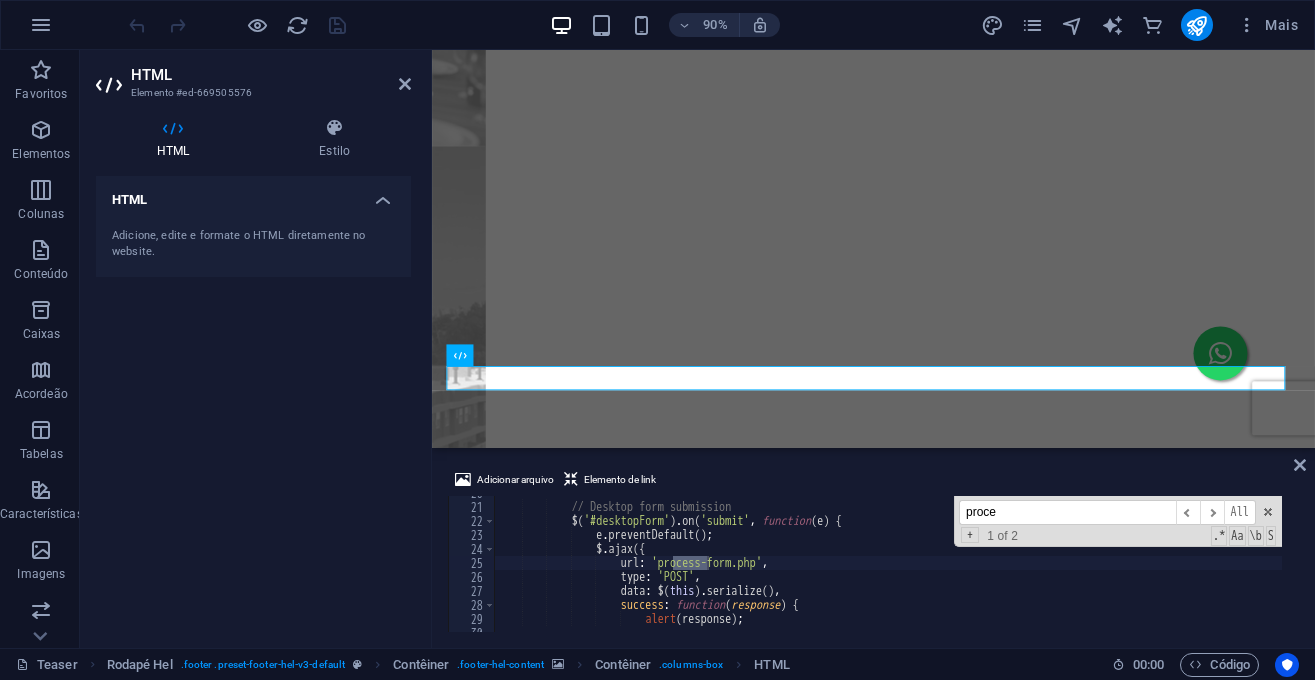 scroll, scrollTop: 276, scrollLeft: 0, axis: vertical 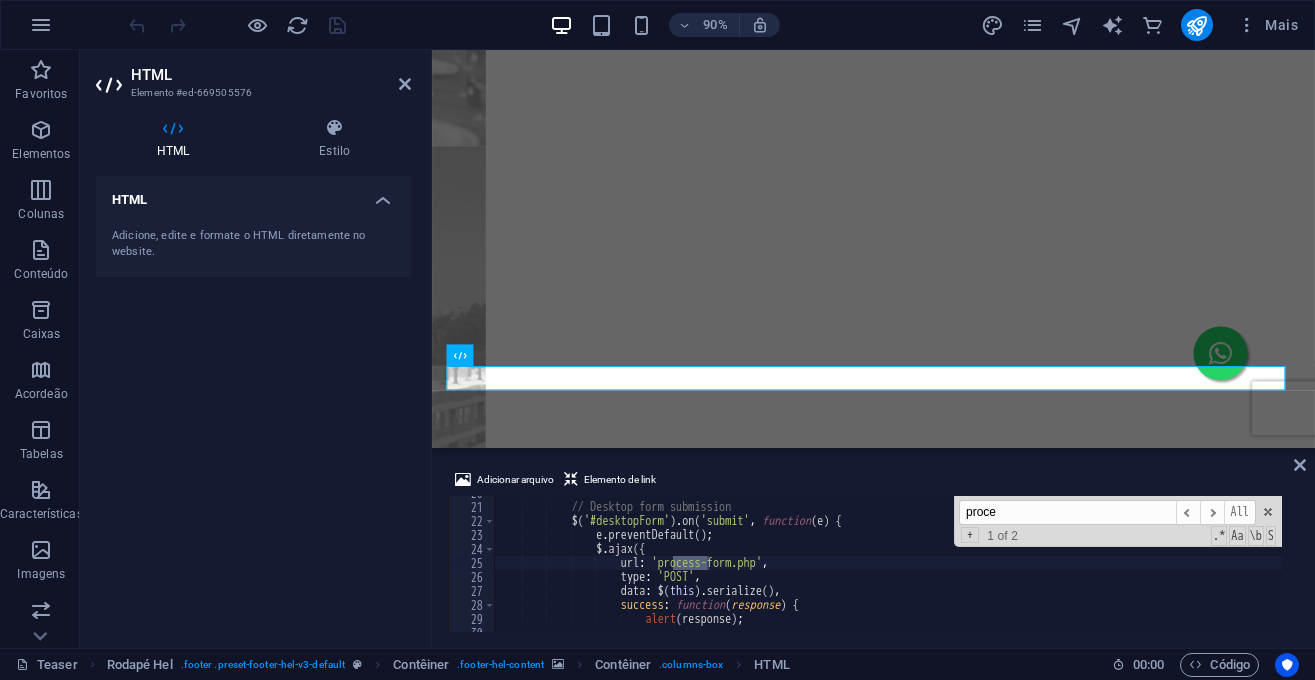 click on "// Desktop form submission                $ ( '#desktopForm' ) . on ( 'submit' ,   function ( e )   {                     e . preventDefault ( ) ;                     $ . ajax ({                          url :   'process-form.php' ,                          type :   'POST' ,                          data :   $ ( this ) . serialize ( ) ,                          success :   function ( response )   {                               alert ( response ) ; proce ​ ​ All Replace All + 1 of 2 .* Aa \b S" at bounding box center (888, 564) 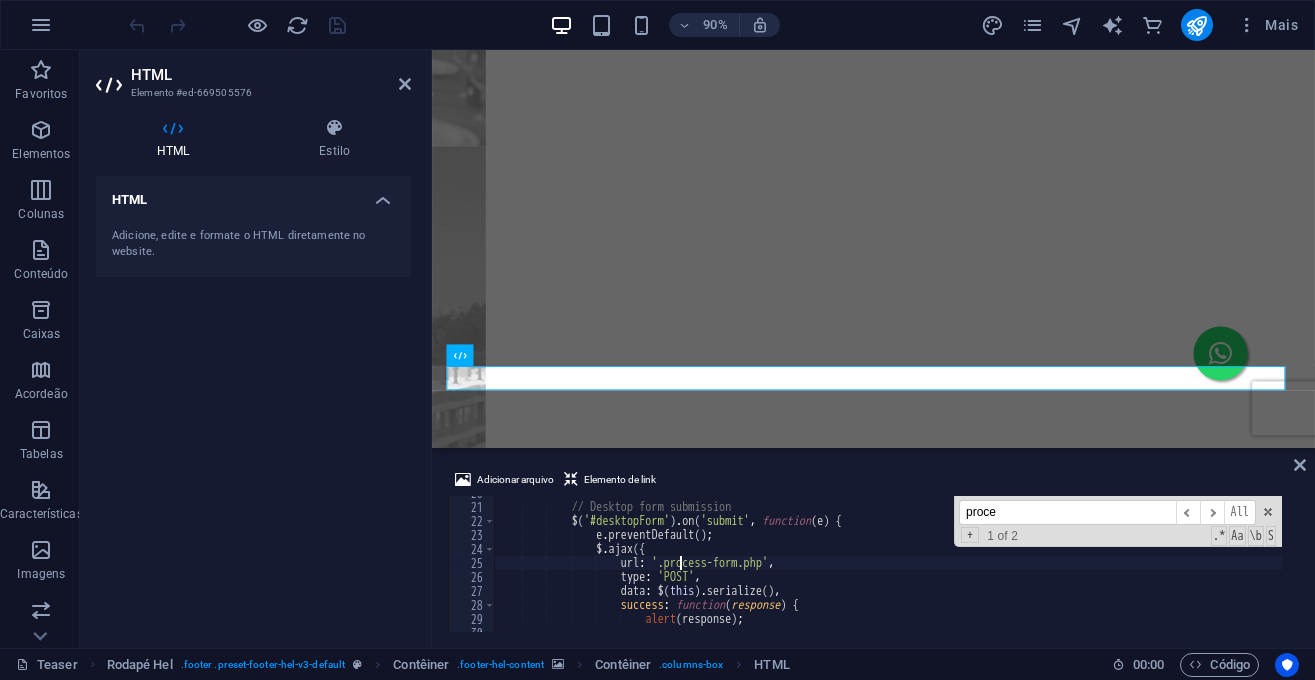 scroll, scrollTop: 0, scrollLeft: 15, axis: horizontal 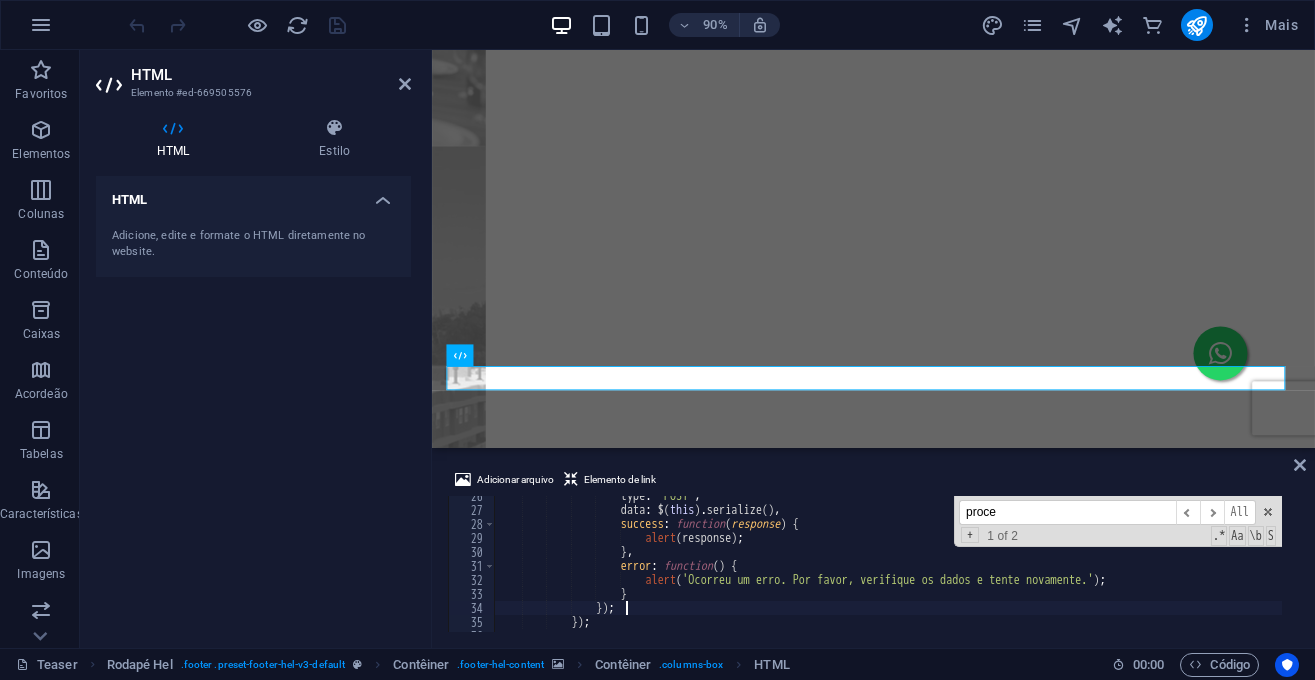 type on "});" 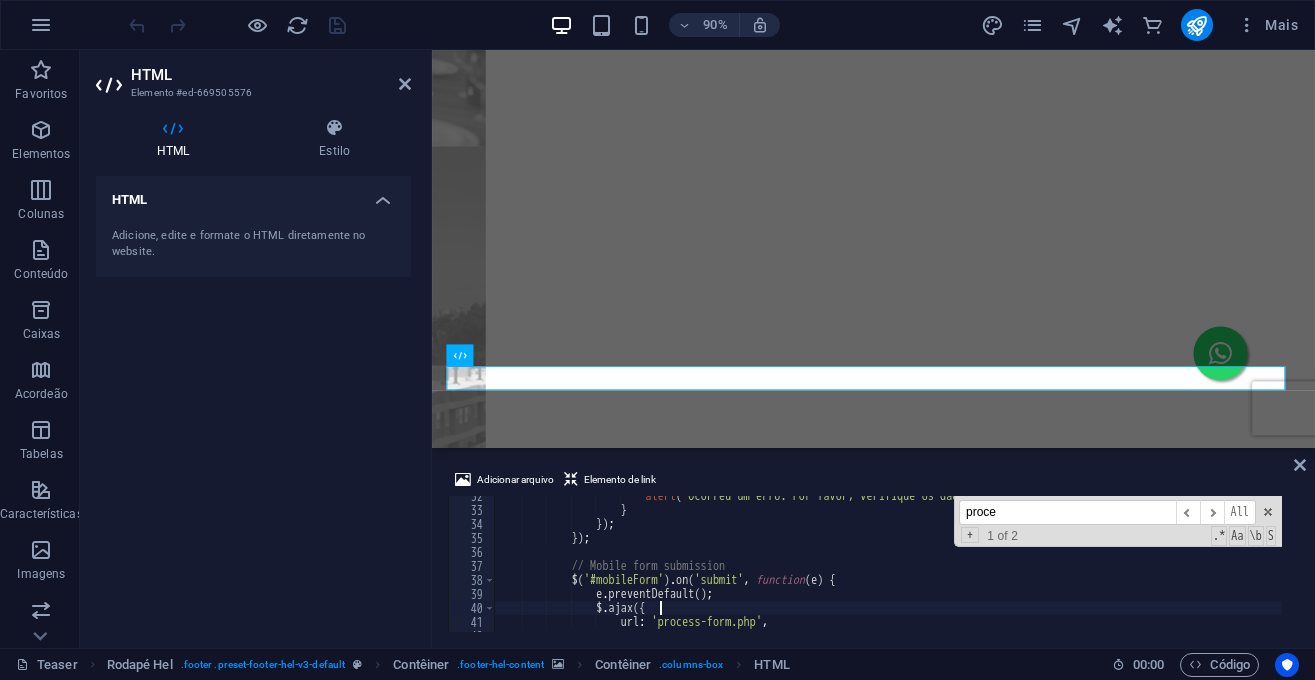 scroll, scrollTop: 455, scrollLeft: 0, axis: vertical 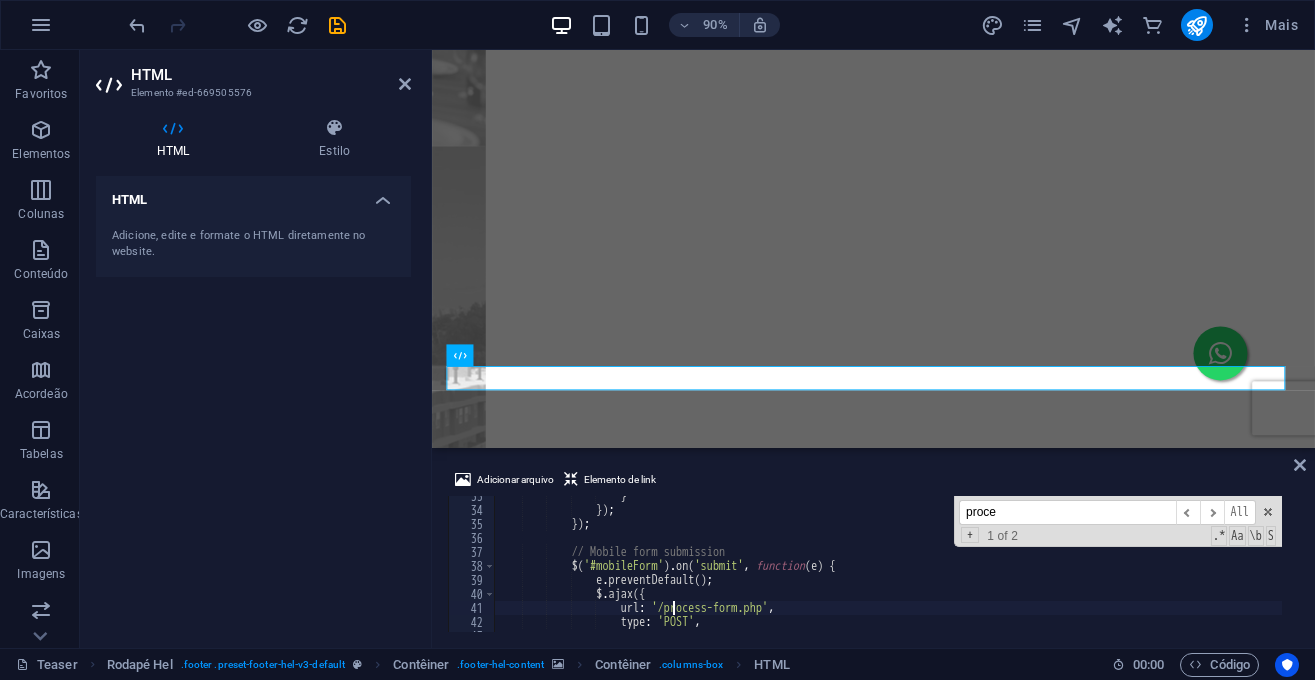 click on "proce" at bounding box center [1067, 512] 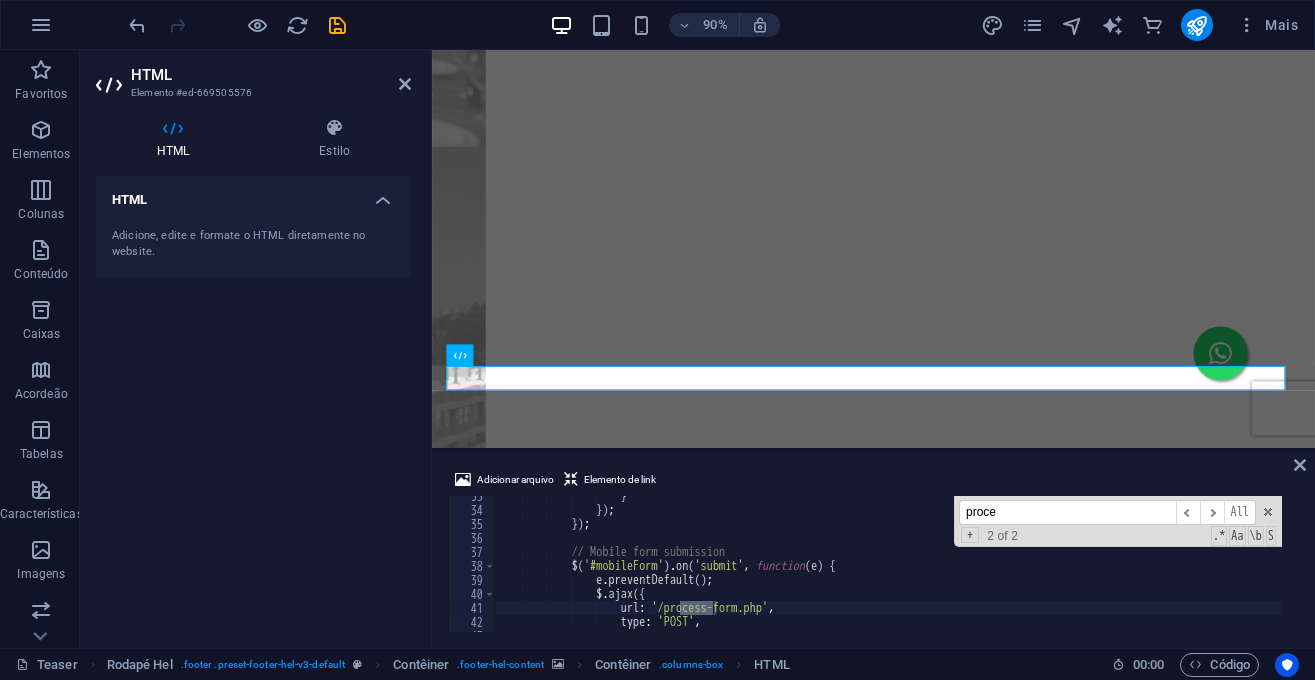 scroll, scrollTop: 276, scrollLeft: 0, axis: vertical 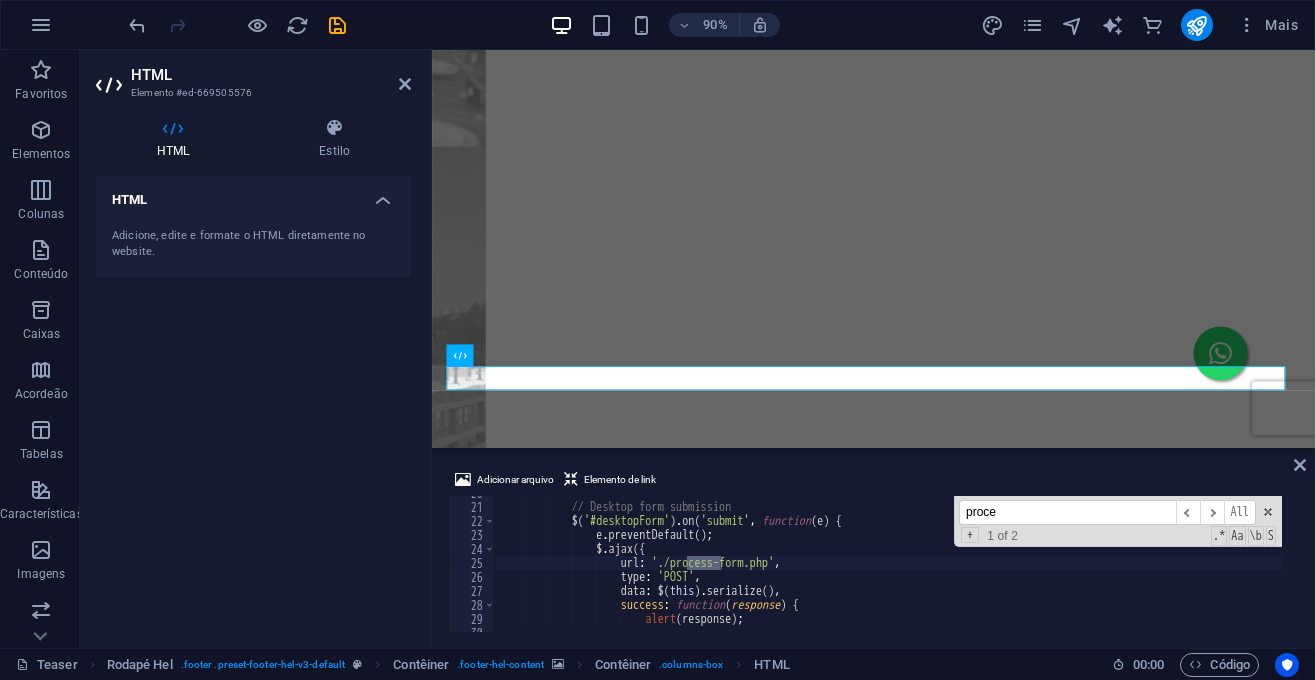 click on "// Desktop form submission                $ ( '#desktopForm' ) . on ( 'submit' ,   function ( e )   {                     e . preventDefault ( ) ;                     $ . ajax ({                          url :   './process-form.php' ,                          type :   'POST' ,                          data :   $ ( this ) . serialize ( ) ,                          success :   function ( response )   {                               alert ( response ) ;" at bounding box center [942, 559] 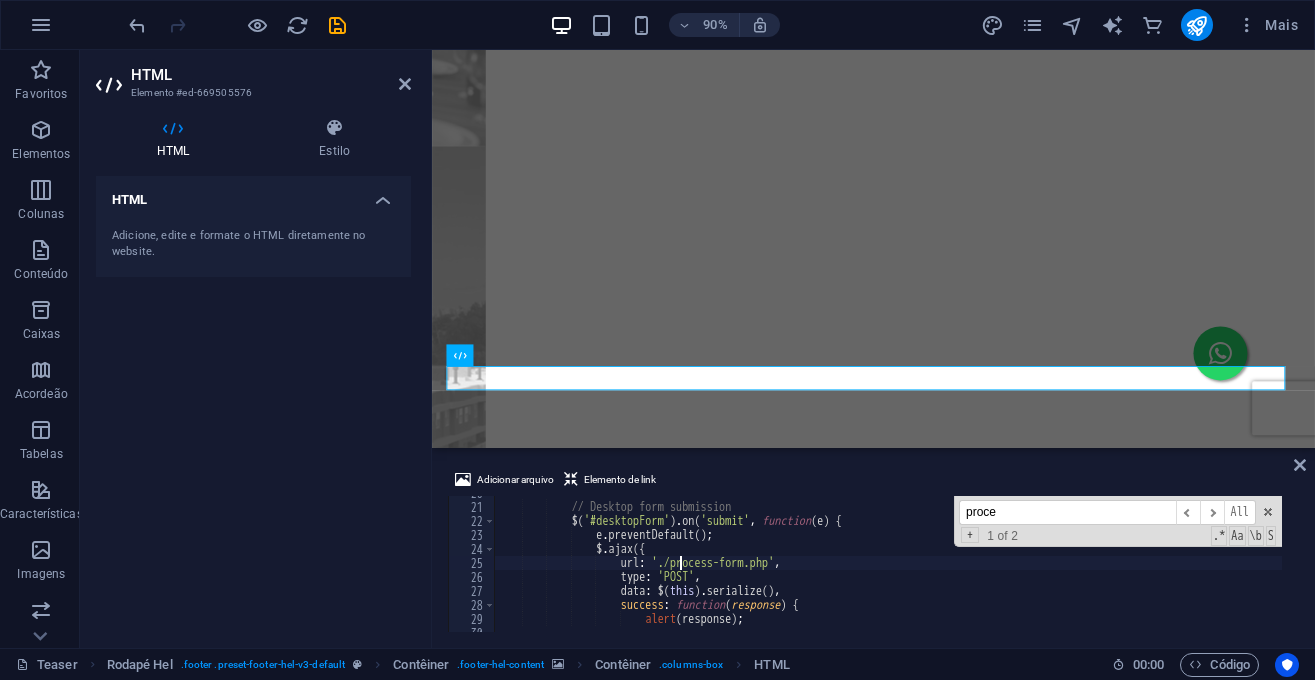 type on "url: '/process-form.php'," 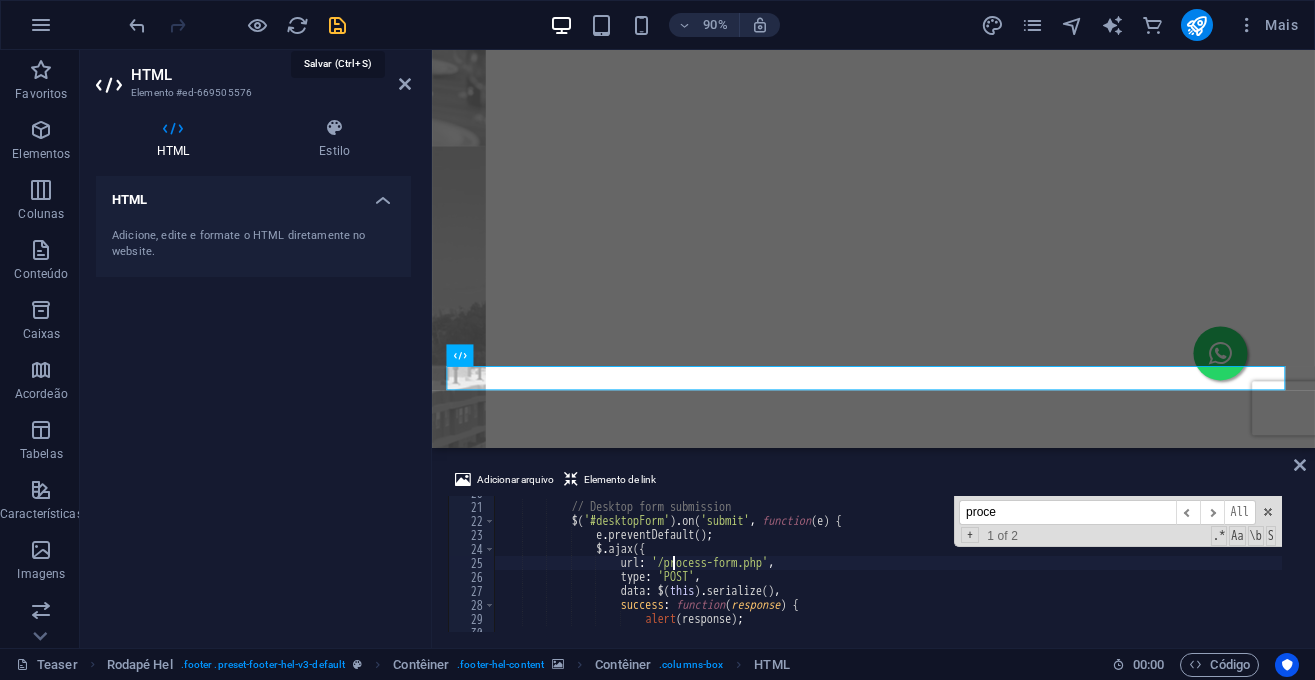 click at bounding box center (337, 25) 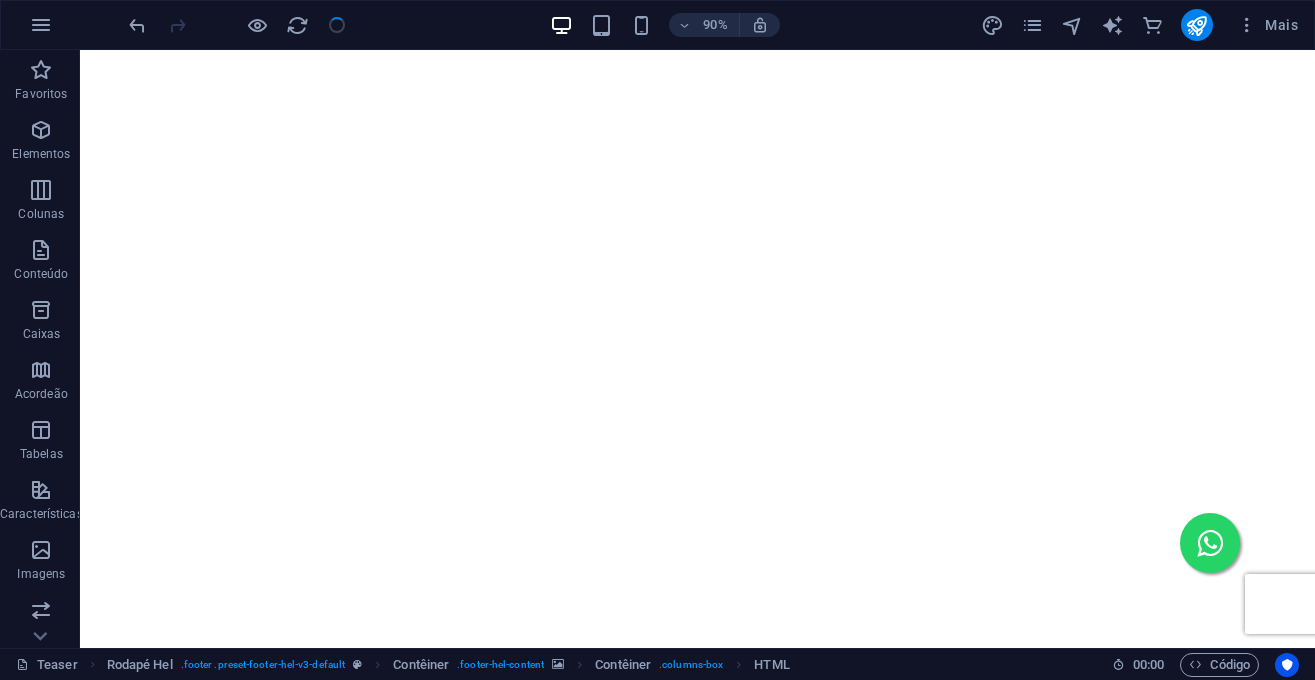 scroll, scrollTop: 6516, scrollLeft: 0, axis: vertical 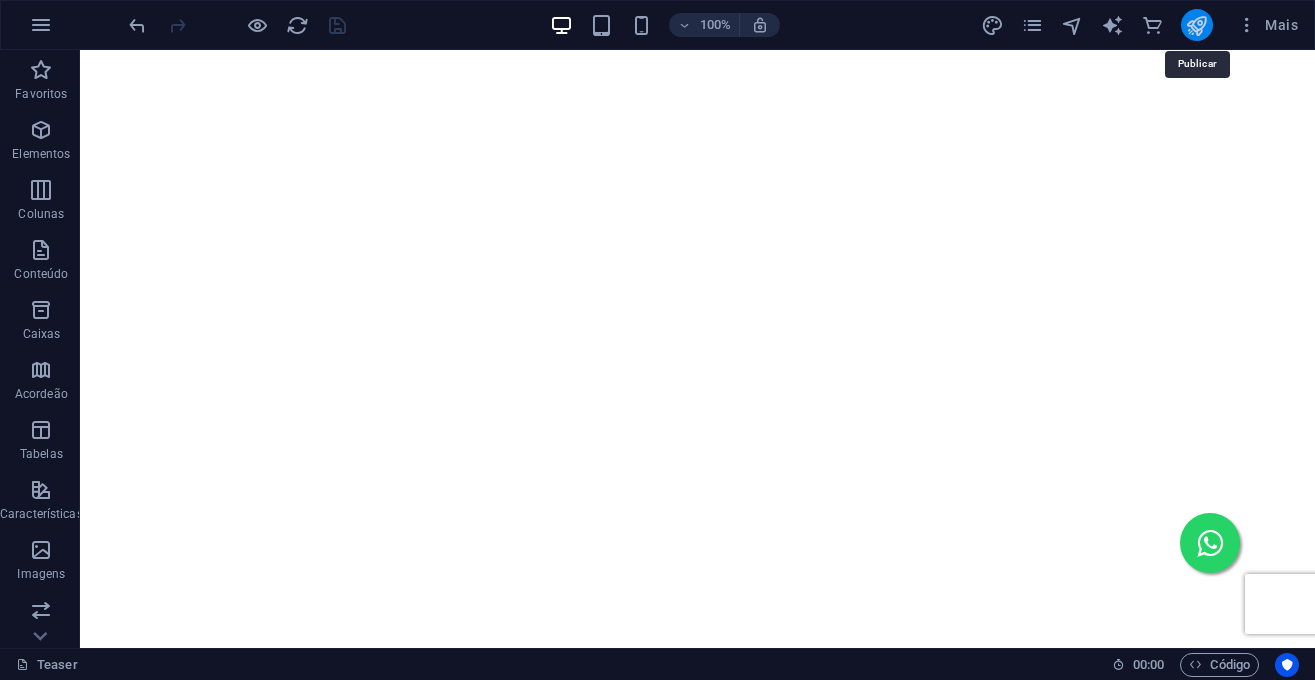 click at bounding box center [1196, 25] 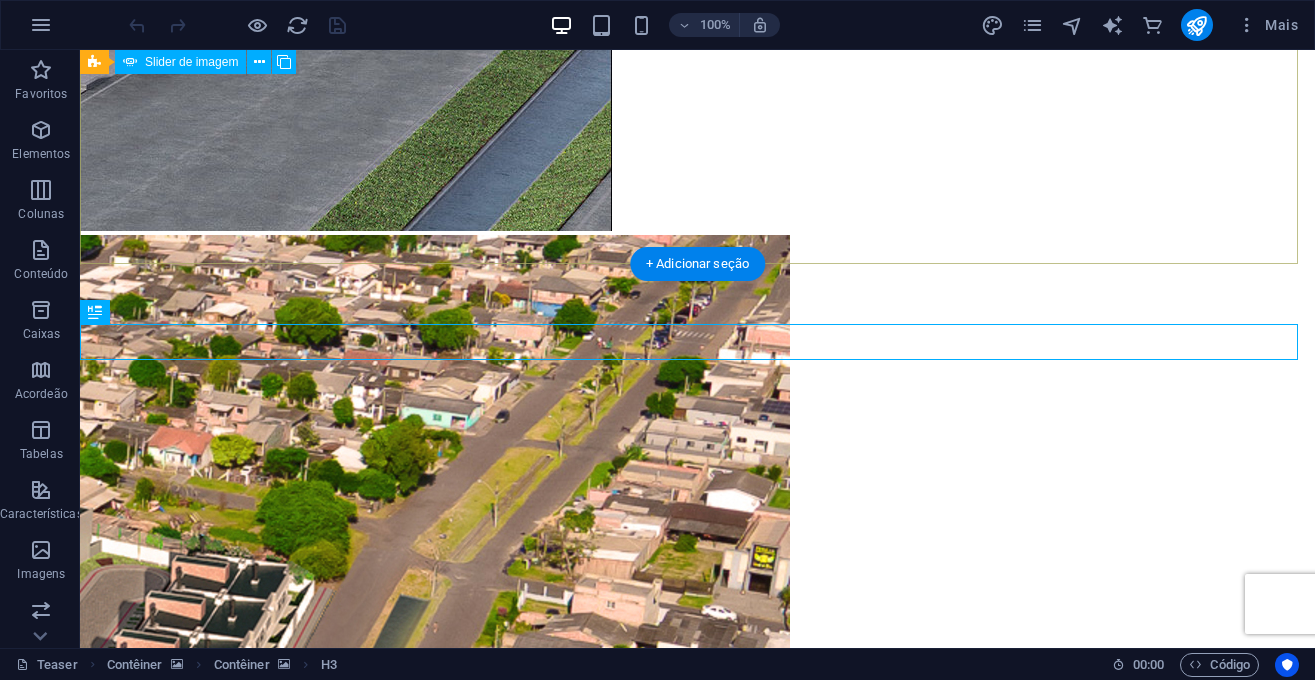 scroll, scrollTop: 2984, scrollLeft: 0, axis: vertical 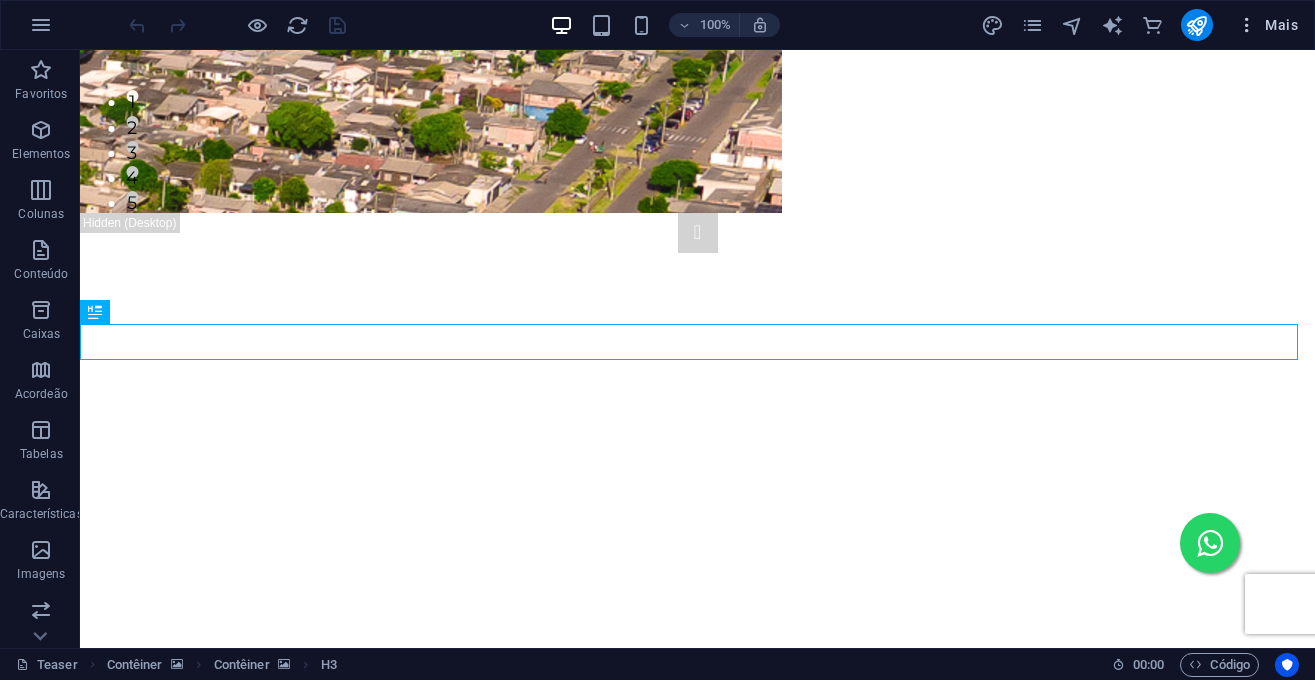 click at bounding box center (1247, 25) 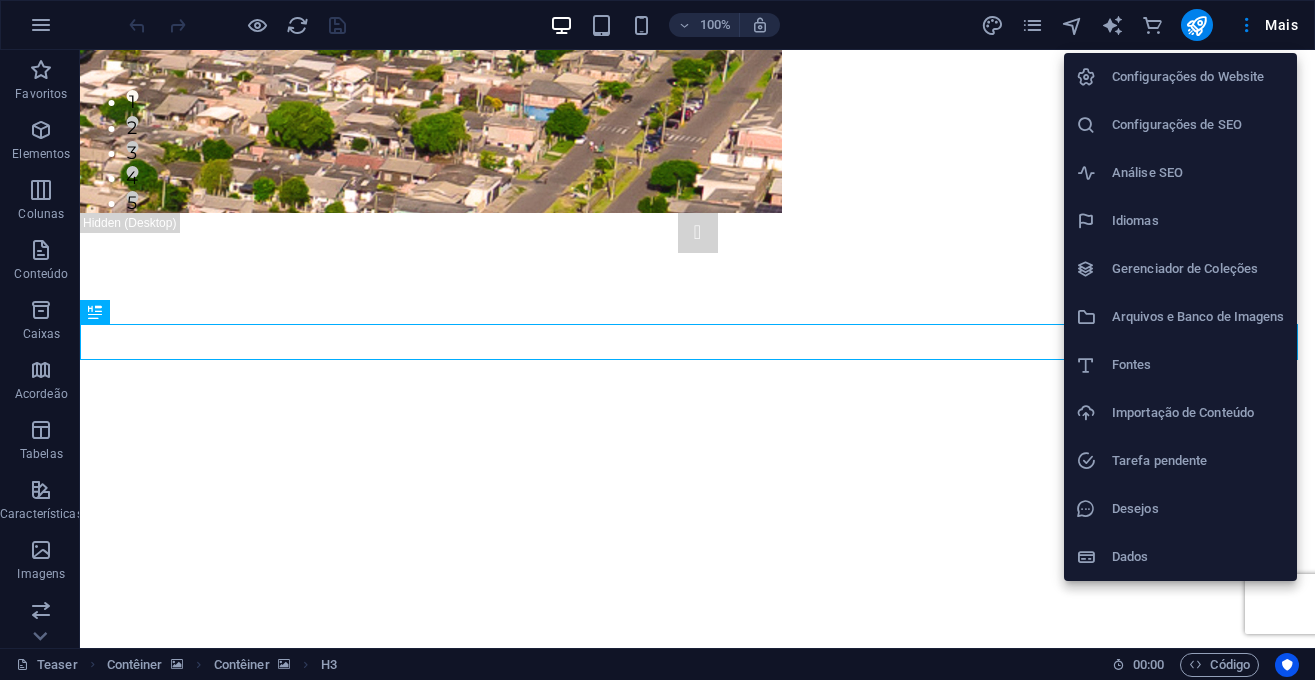 click at bounding box center [657, 340] 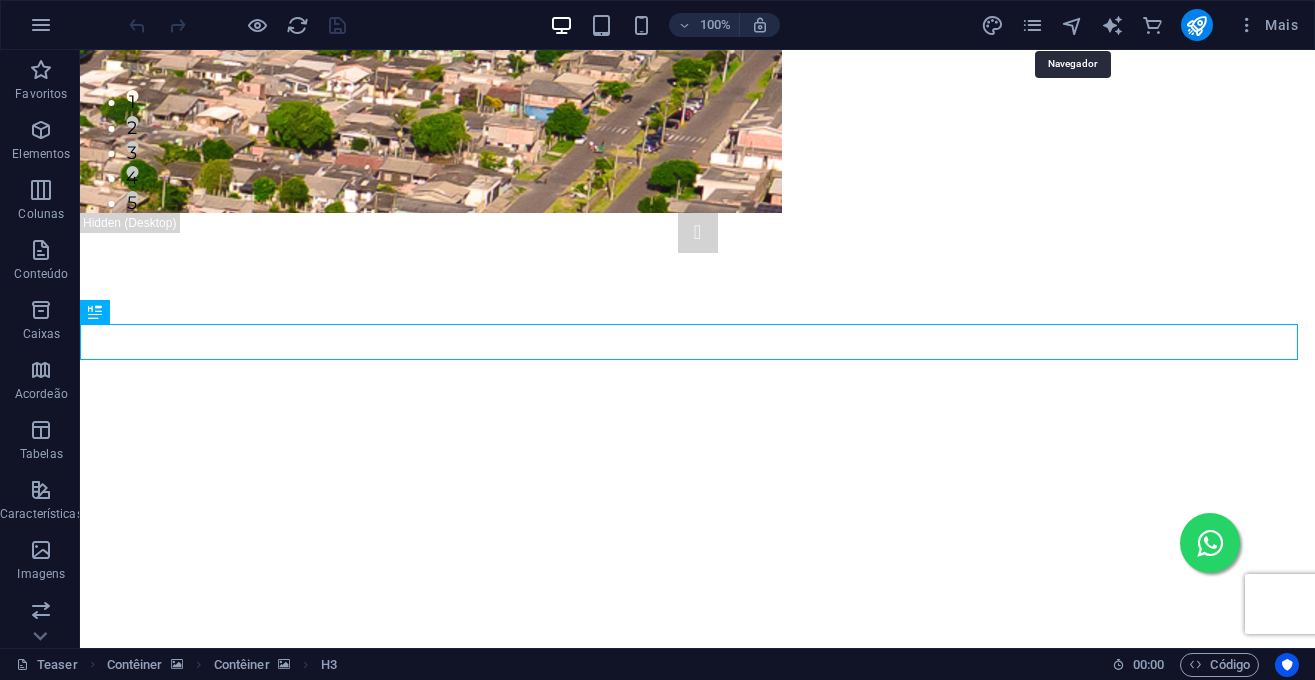 click at bounding box center [1072, 25] 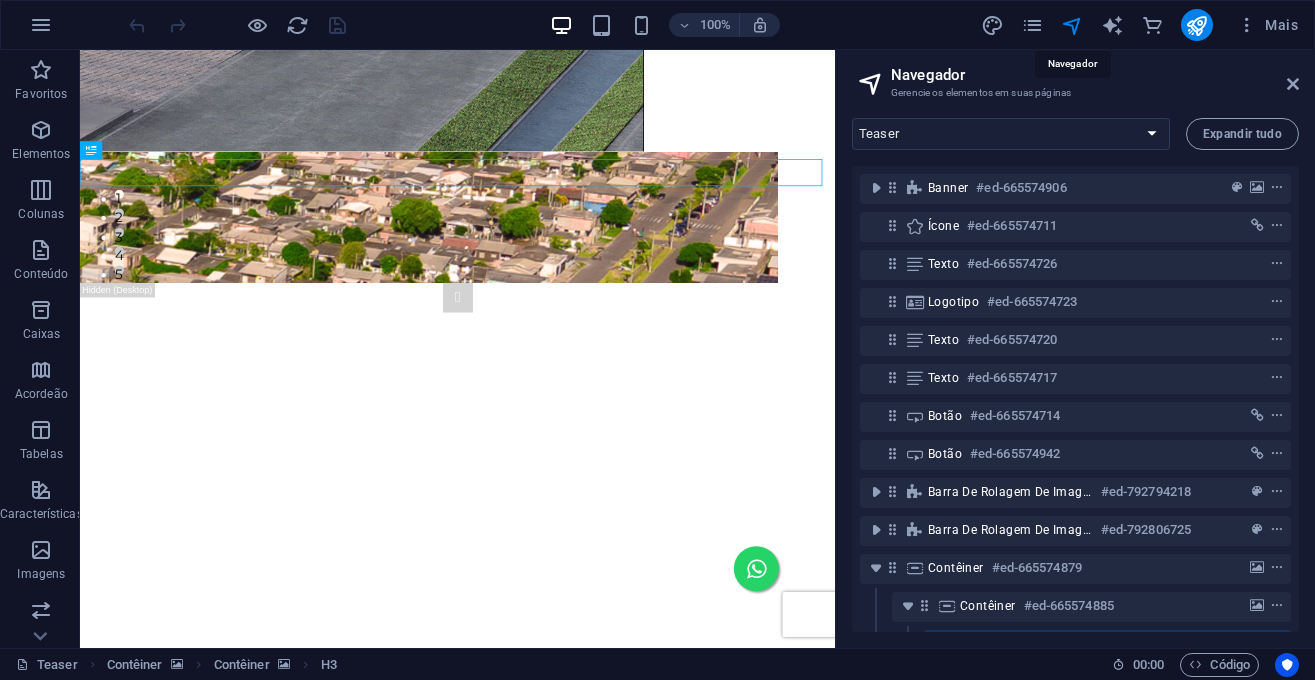 scroll, scrollTop: 2636, scrollLeft: 0, axis: vertical 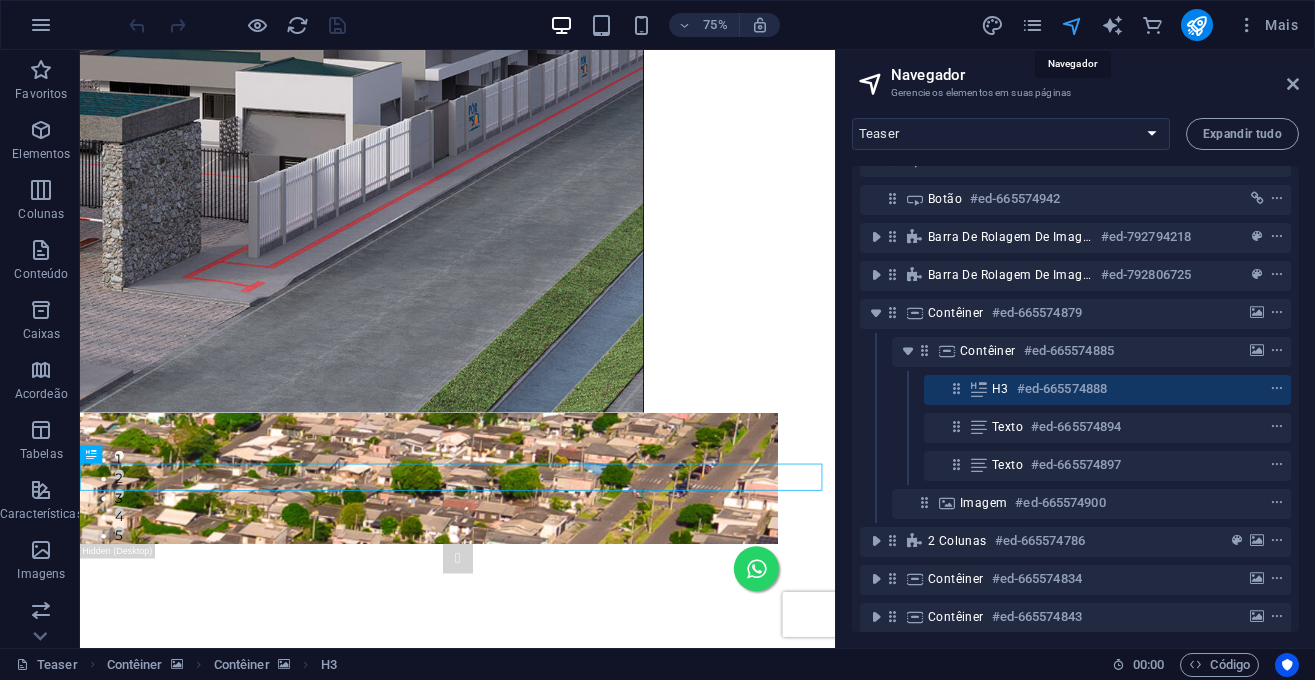 click at bounding box center [1072, 25] 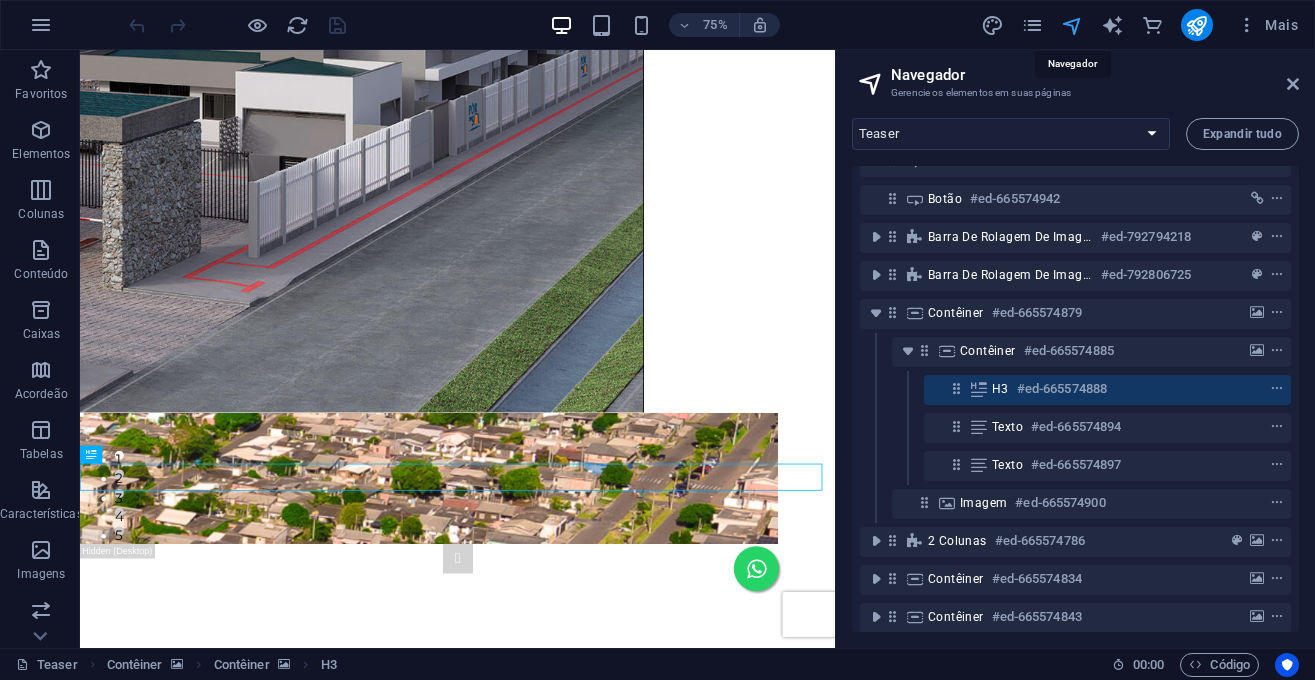 scroll, scrollTop: 255, scrollLeft: 0, axis: vertical 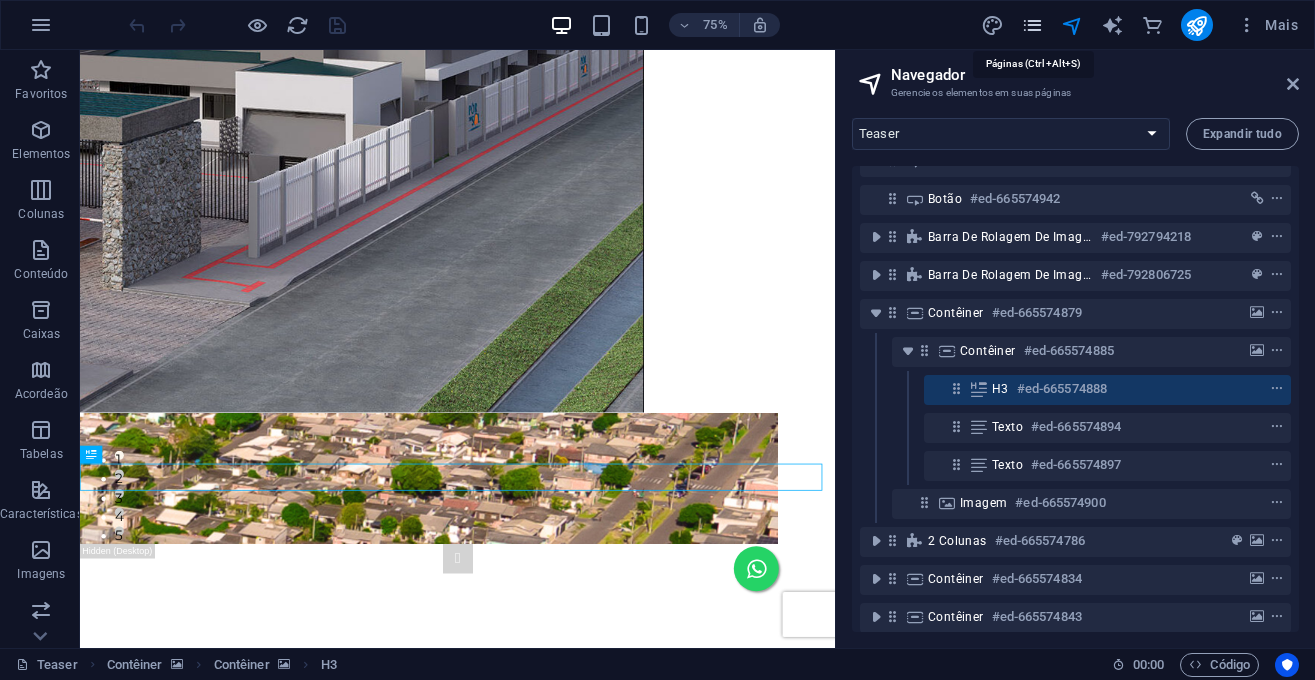 click at bounding box center (1032, 25) 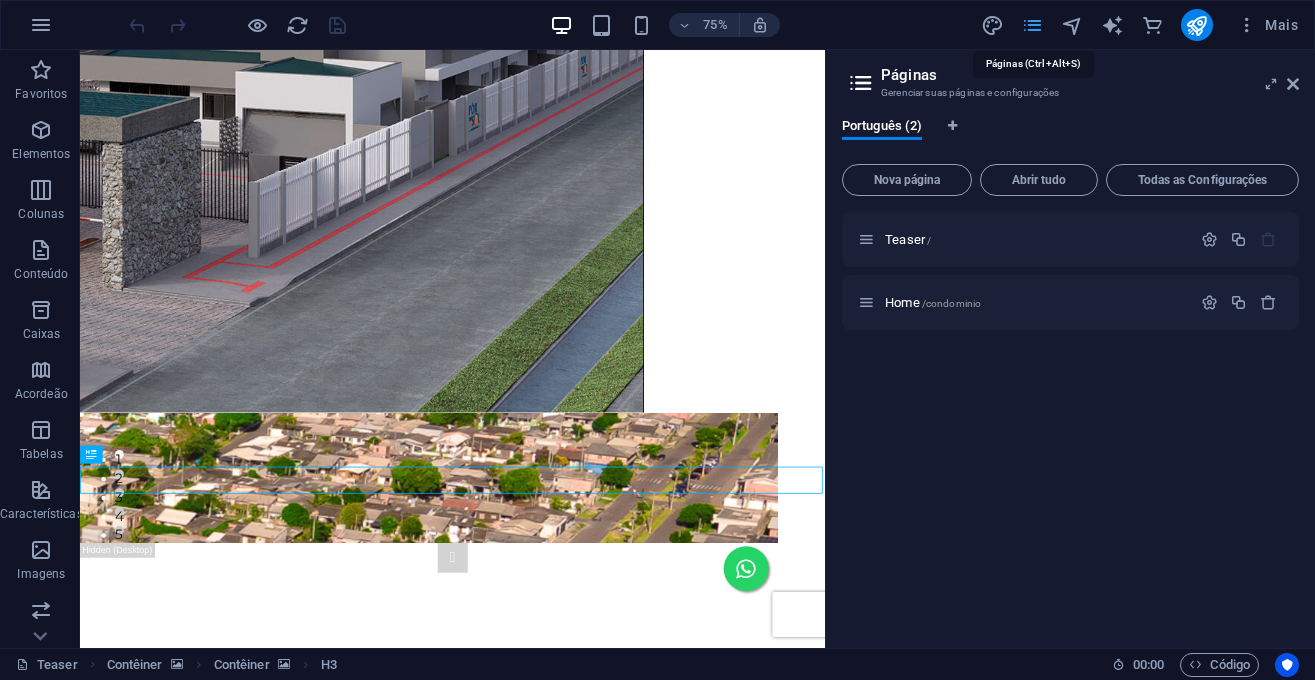 scroll, scrollTop: 2628, scrollLeft: 0, axis: vertical 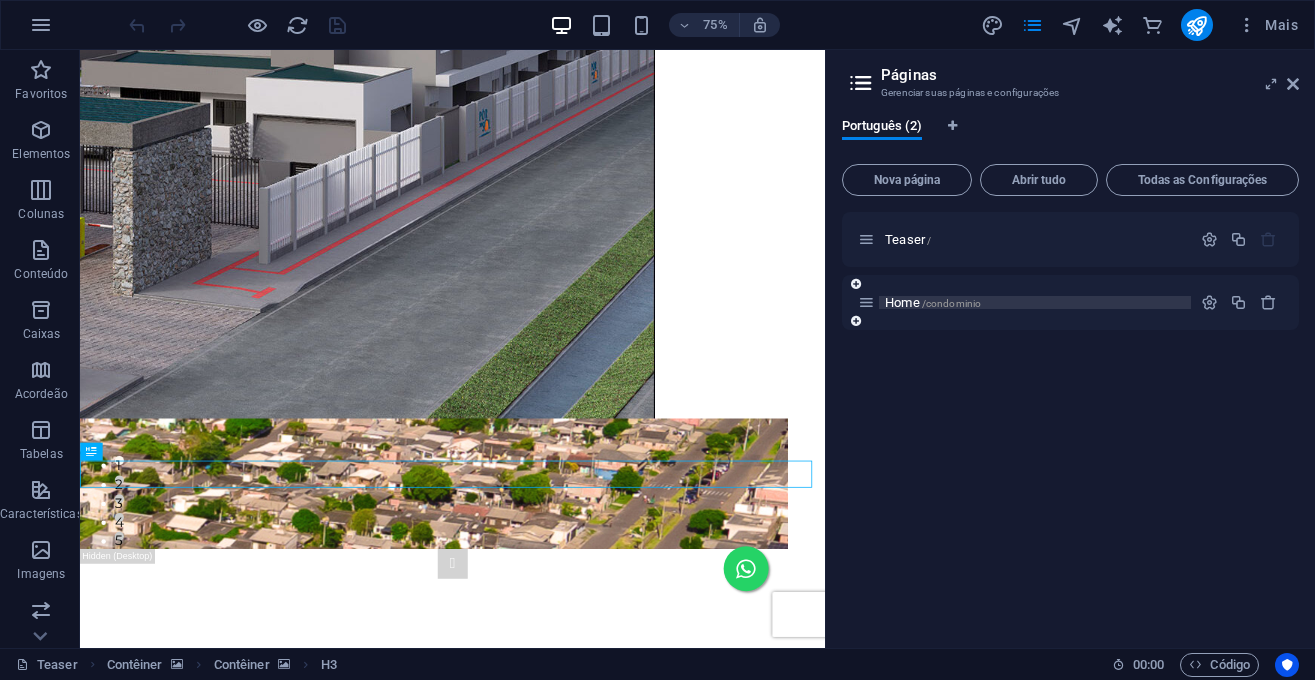 click on "/condominio" at bounding box center [952, 303] 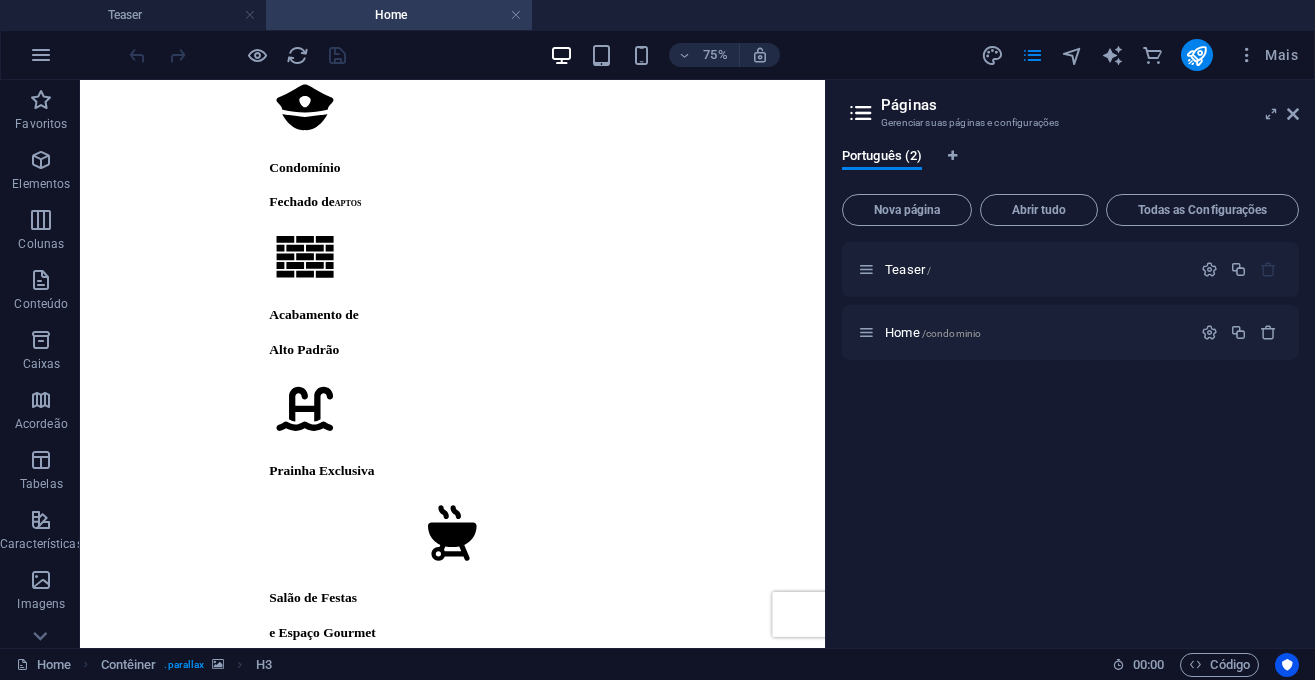 scroll, scrollTop: 14086, scrollLeft: 0, axis: vertical 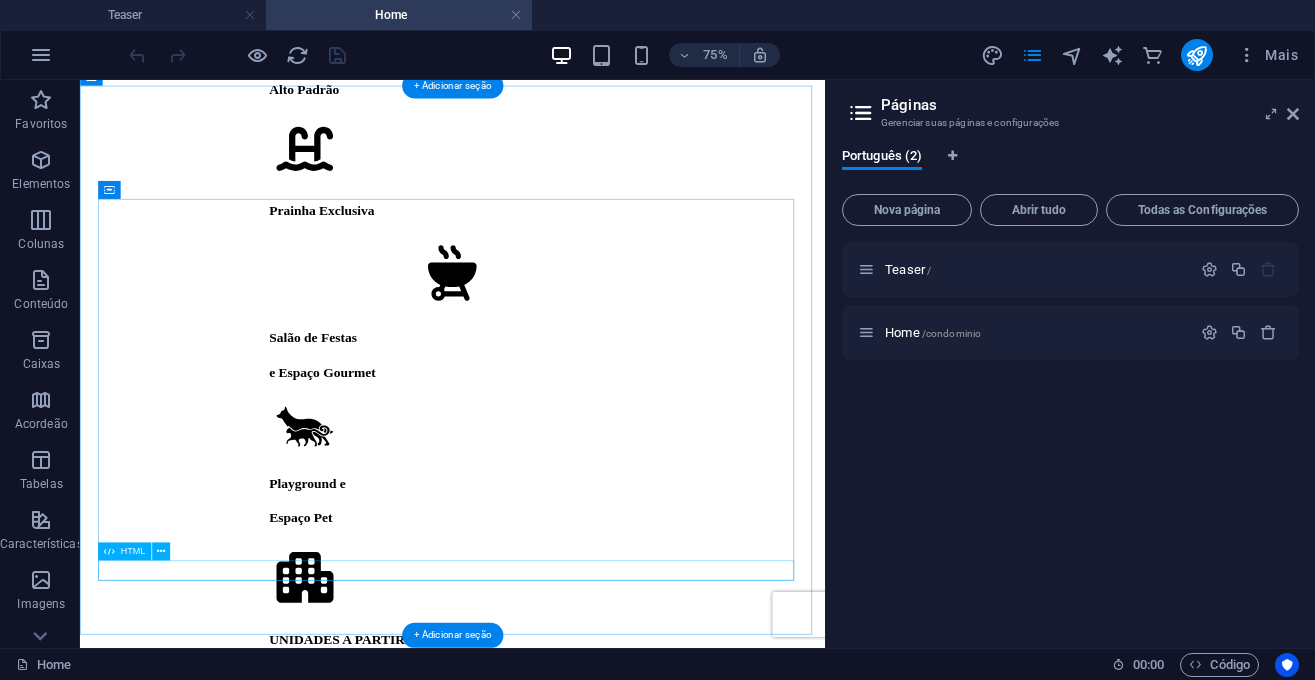 click at bounding box center (576, 31202) 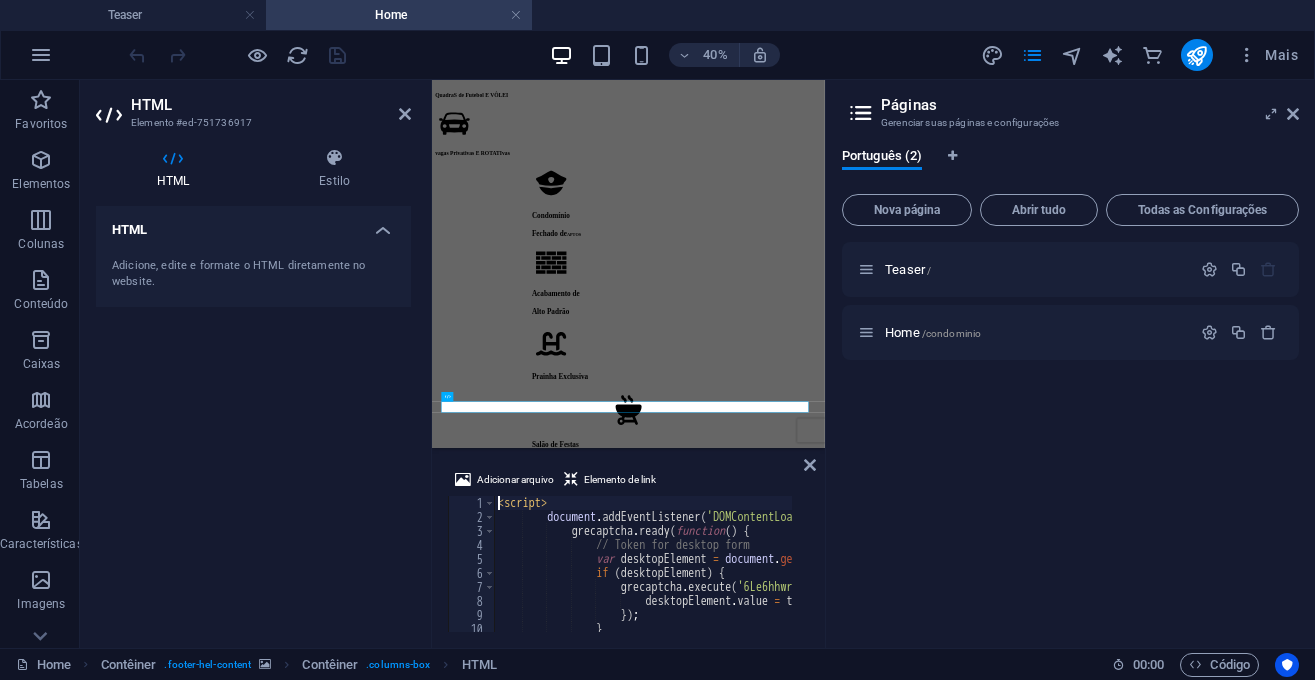scroll, scrollTop: 14045, scrollLeft: 0, axis: vertical 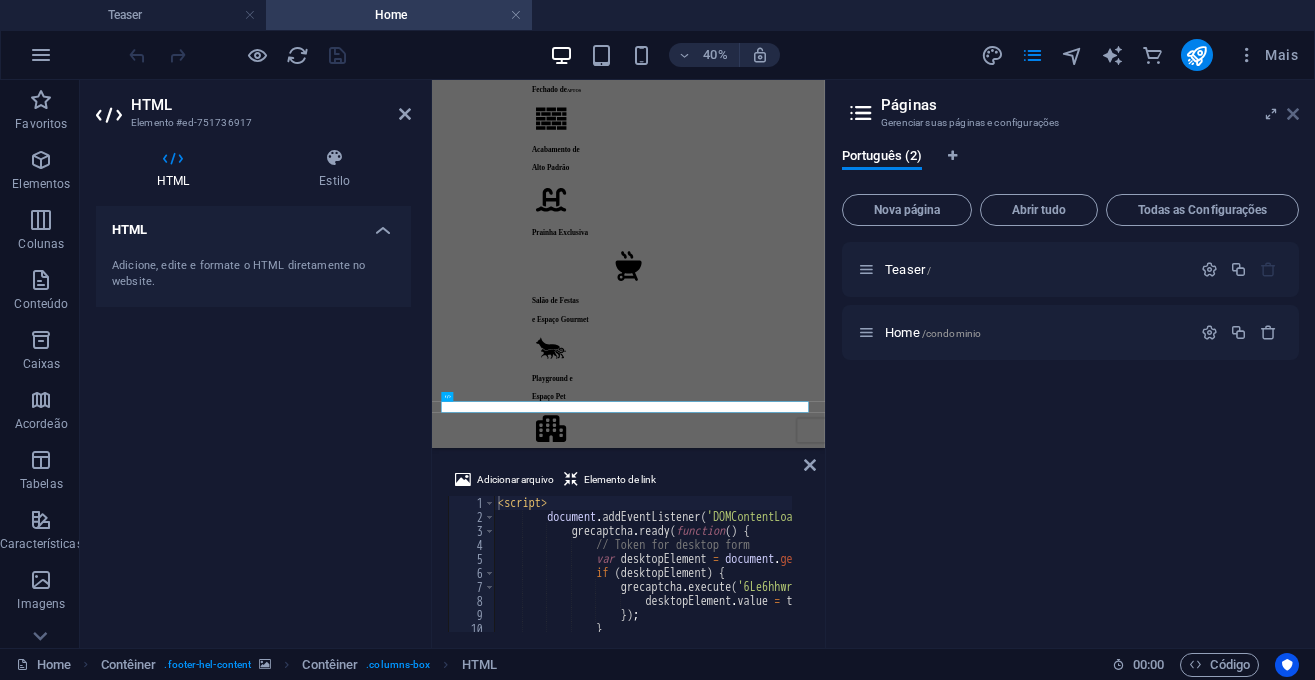 click at bounding box center (1293, 114) 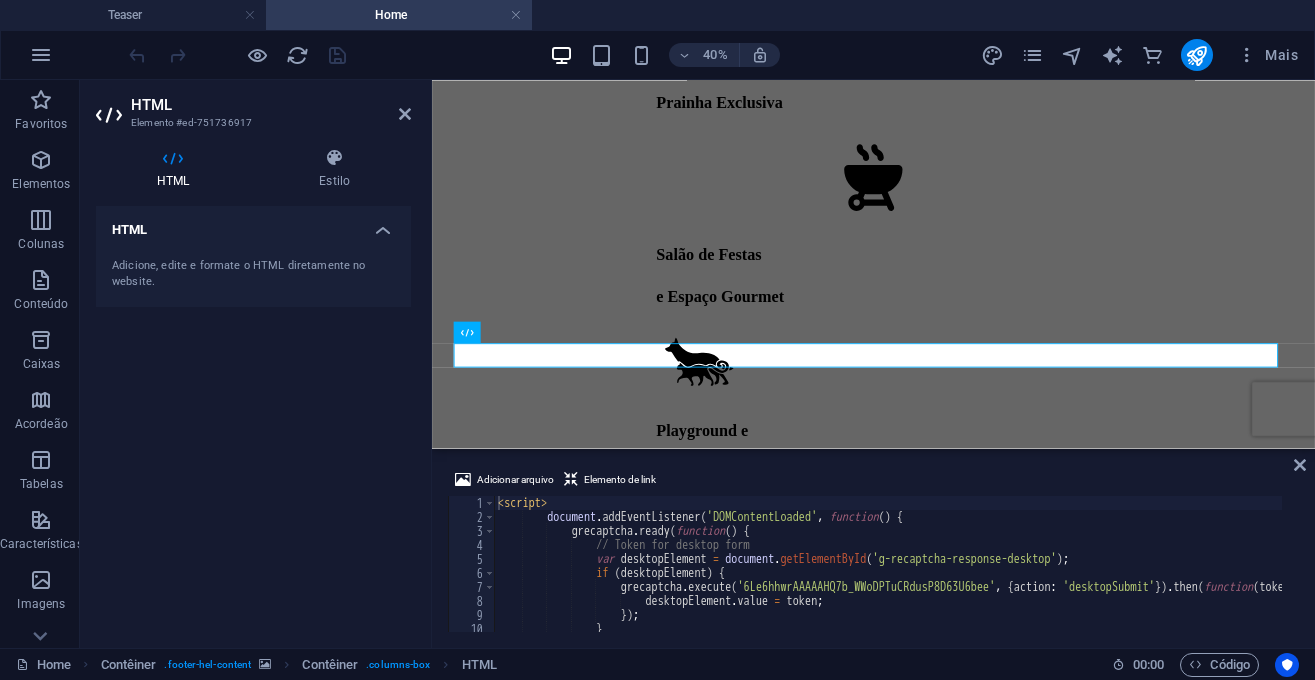 scroll, scrollTop: 14319, scrollLeft: 0, axis: vertical 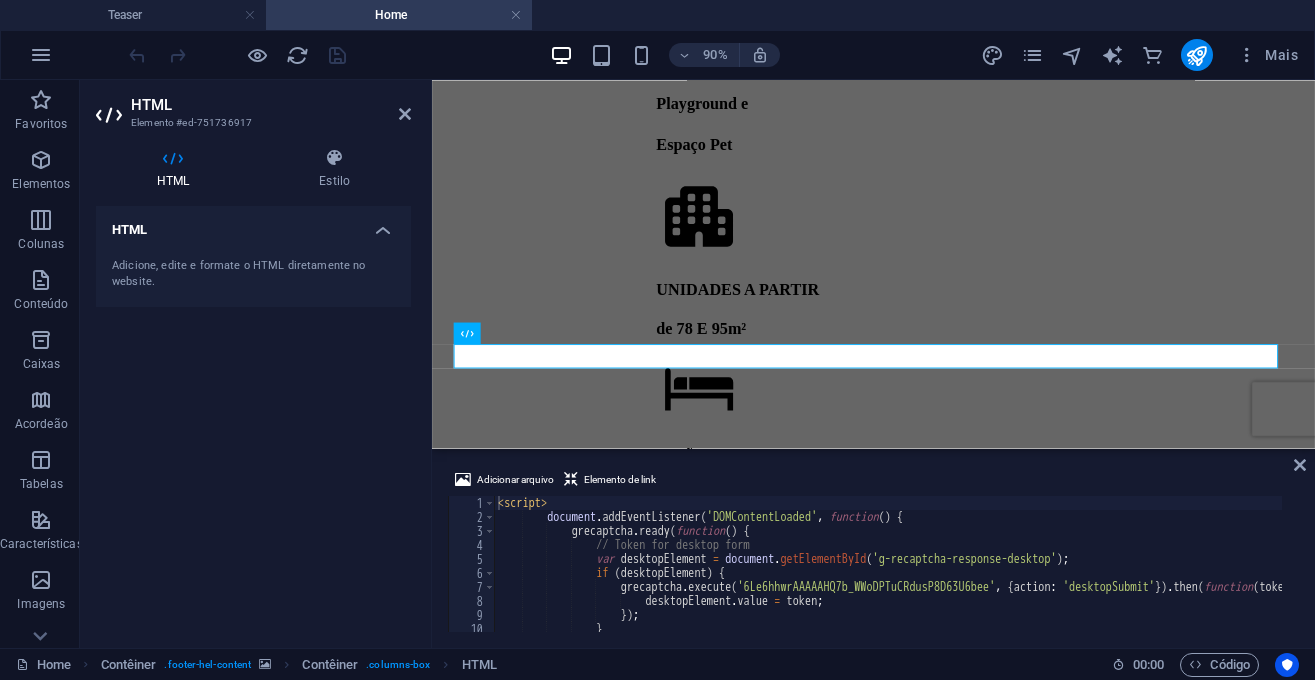 type on "// Token for desktop form" 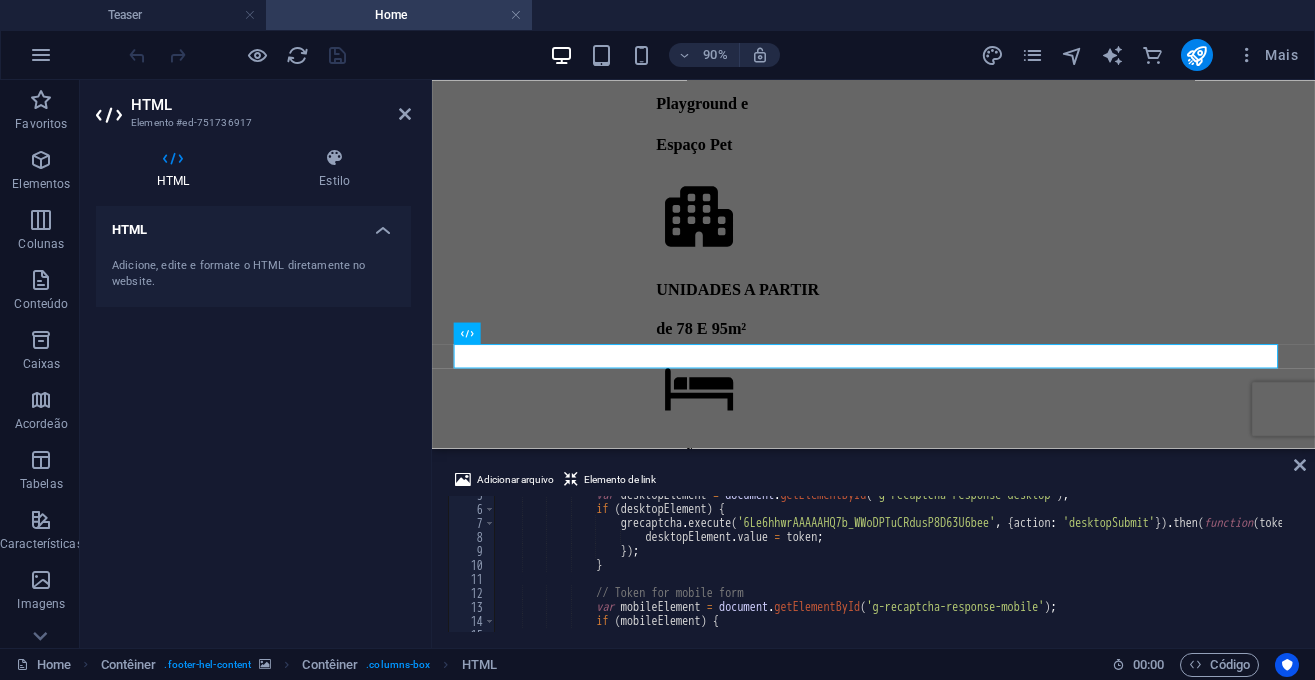 scroll, scrollTop: 64, scrollLeft: 0, axis: vertical 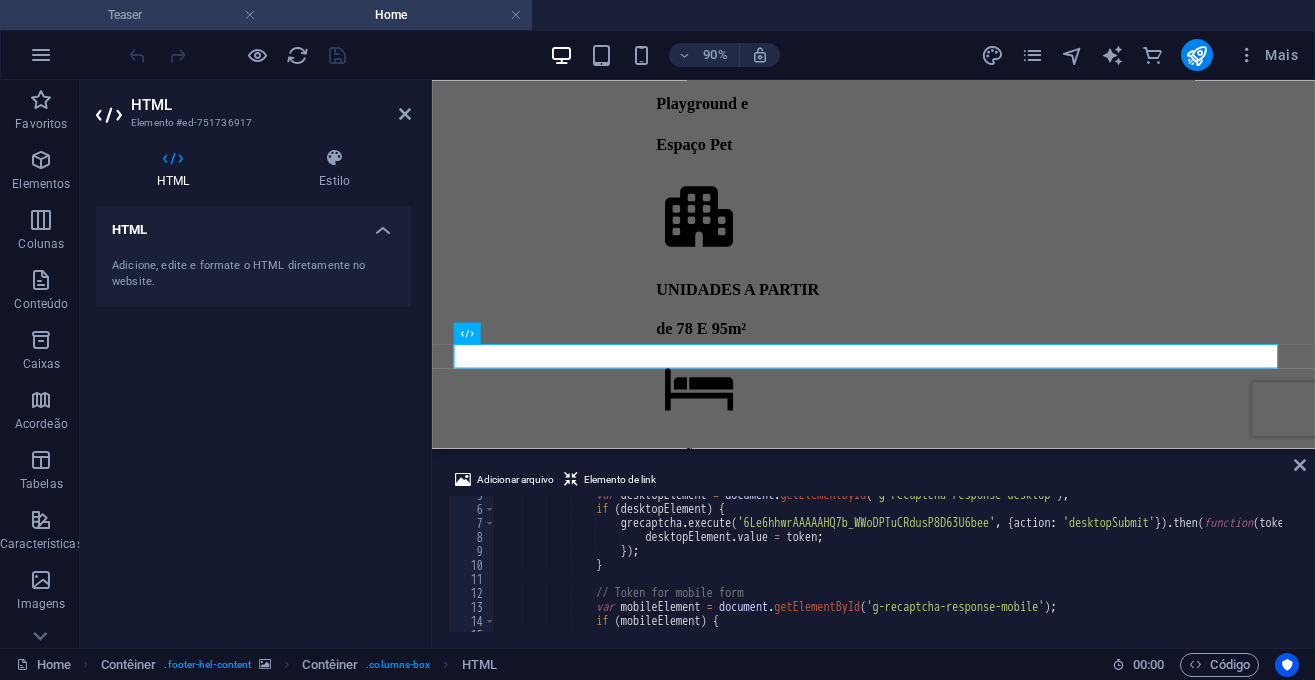 click on "Teaser" at bounding box center [133, 15] 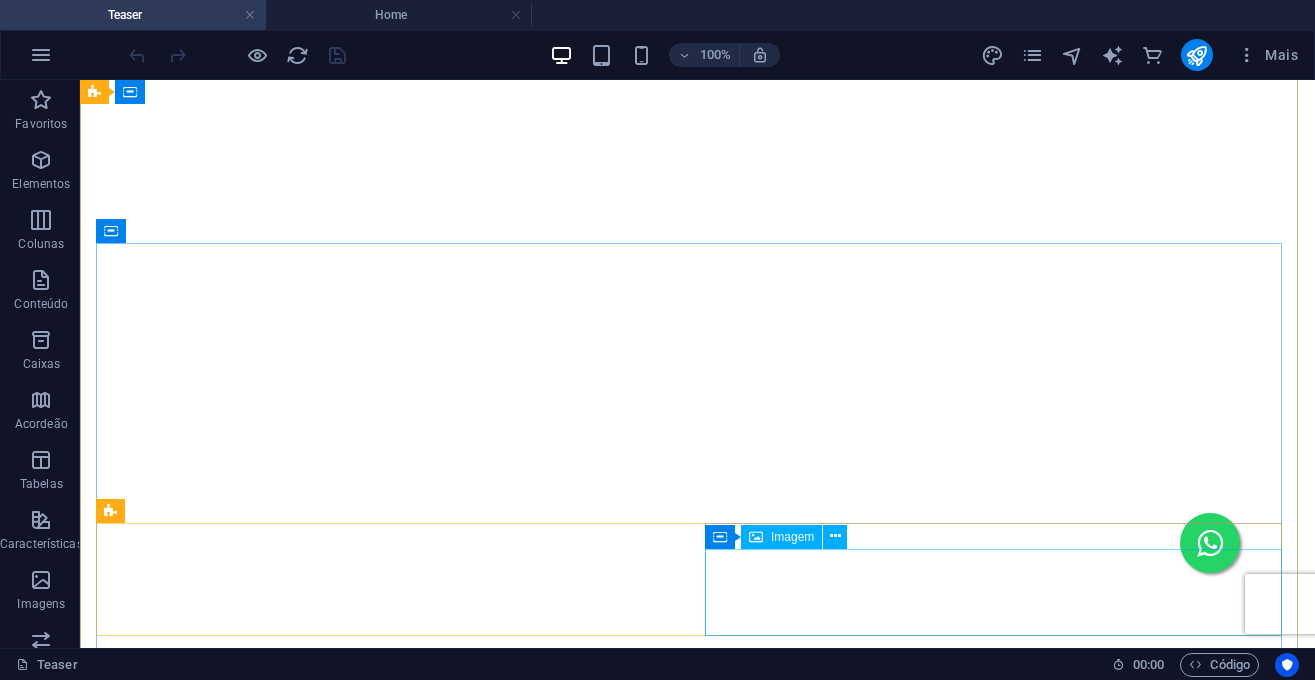 scroll, scrollTop: 6236, scrollLeft: 0, axis: vertical 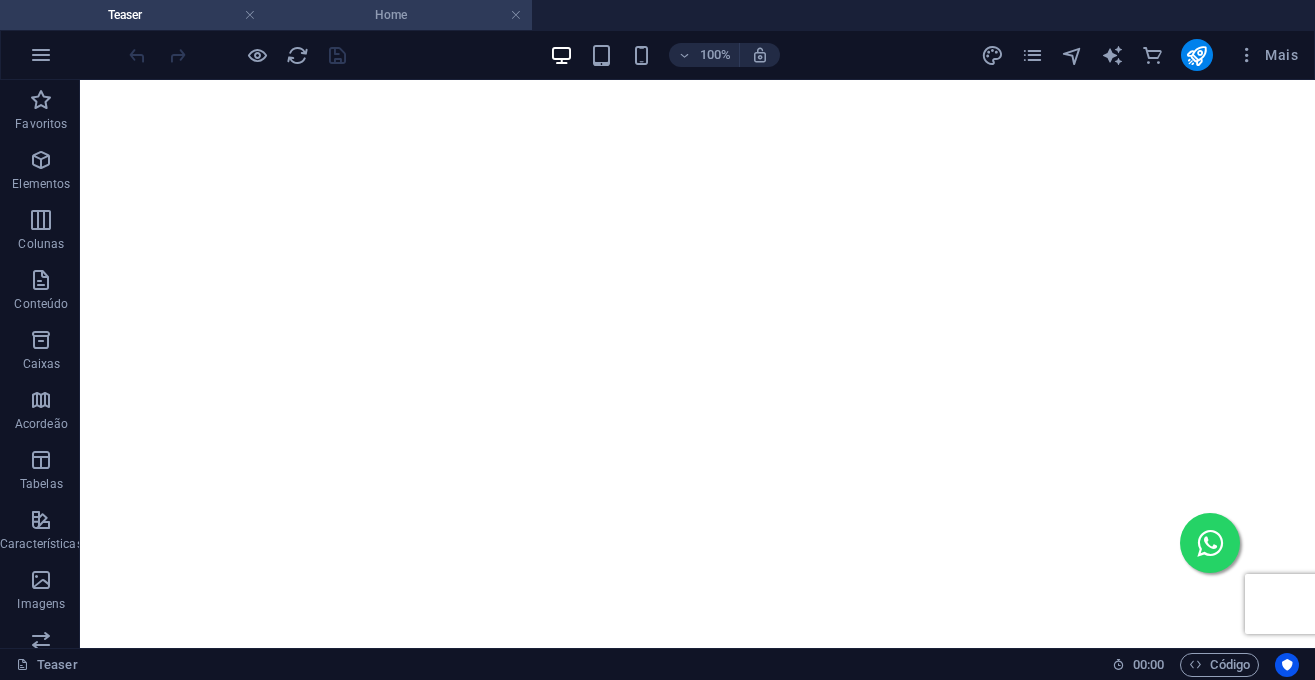 click on "Home" at bounding box center [399, 15] 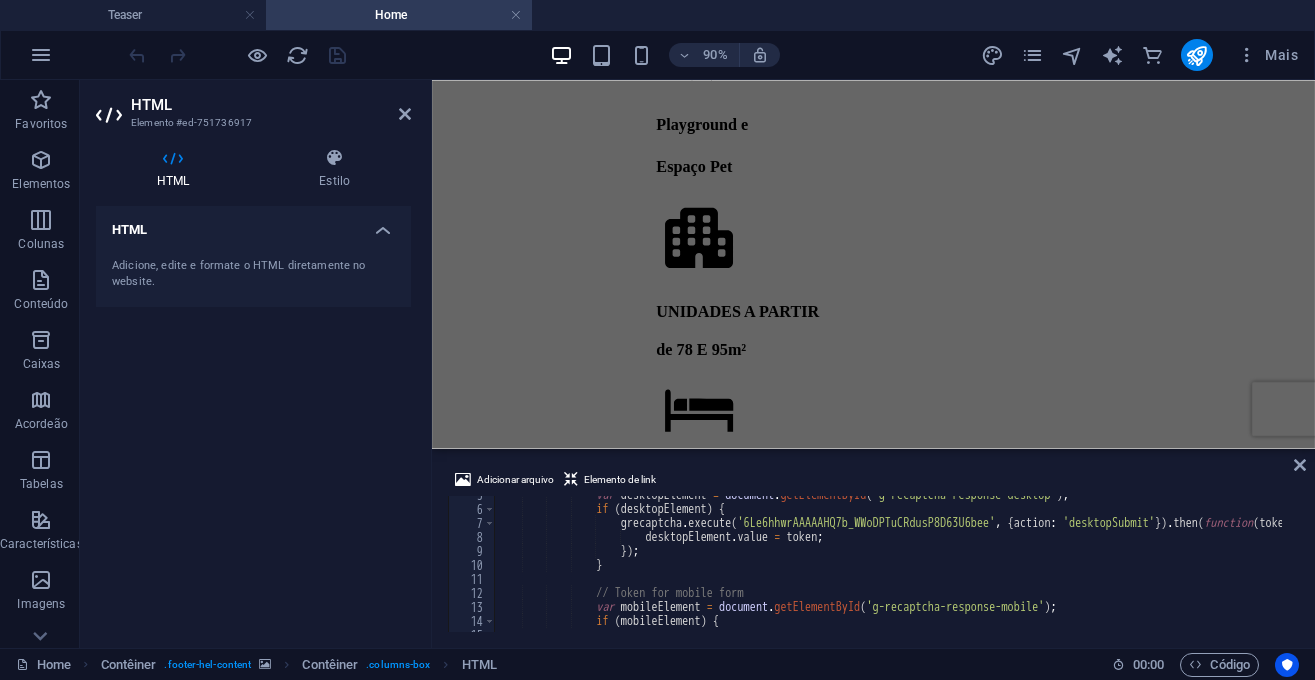 scroll, scrollTop: 64, scrollLeft: 0, axis: vertical 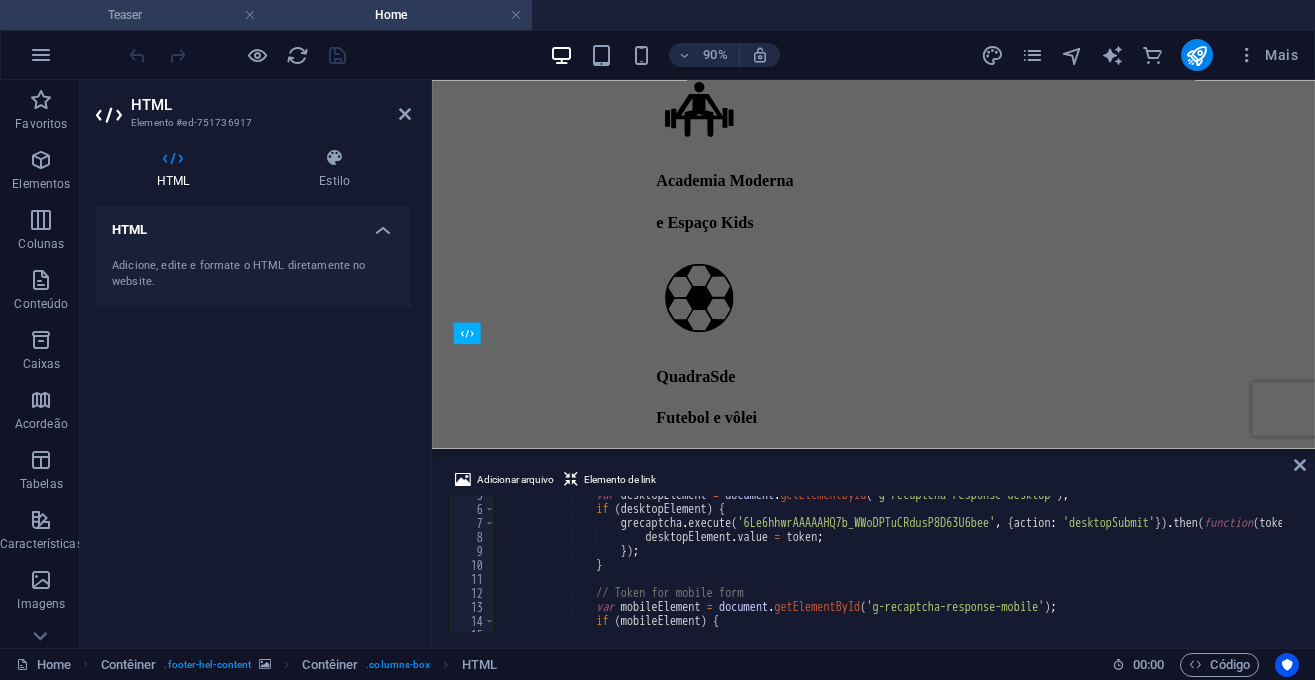 click on "Teaser" at bounding box center (133, 15) 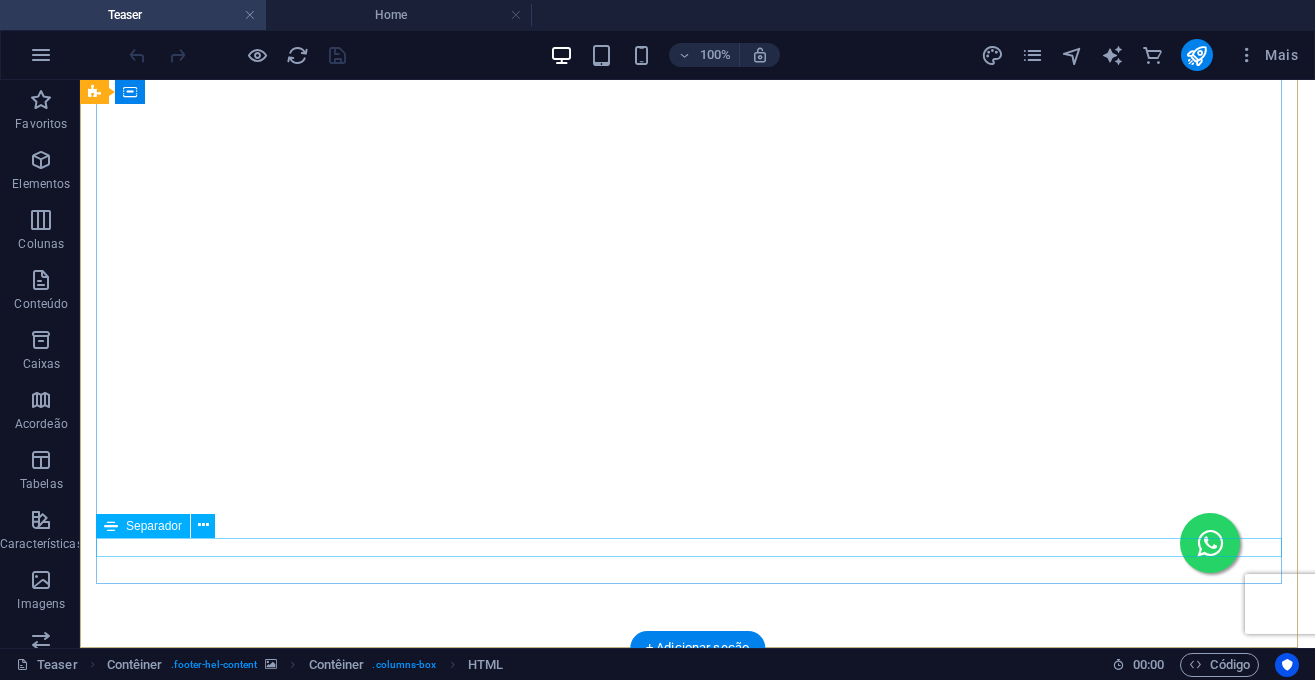 scroll, scrollTop: 6547, scrollLeft: 0, axis: vertical 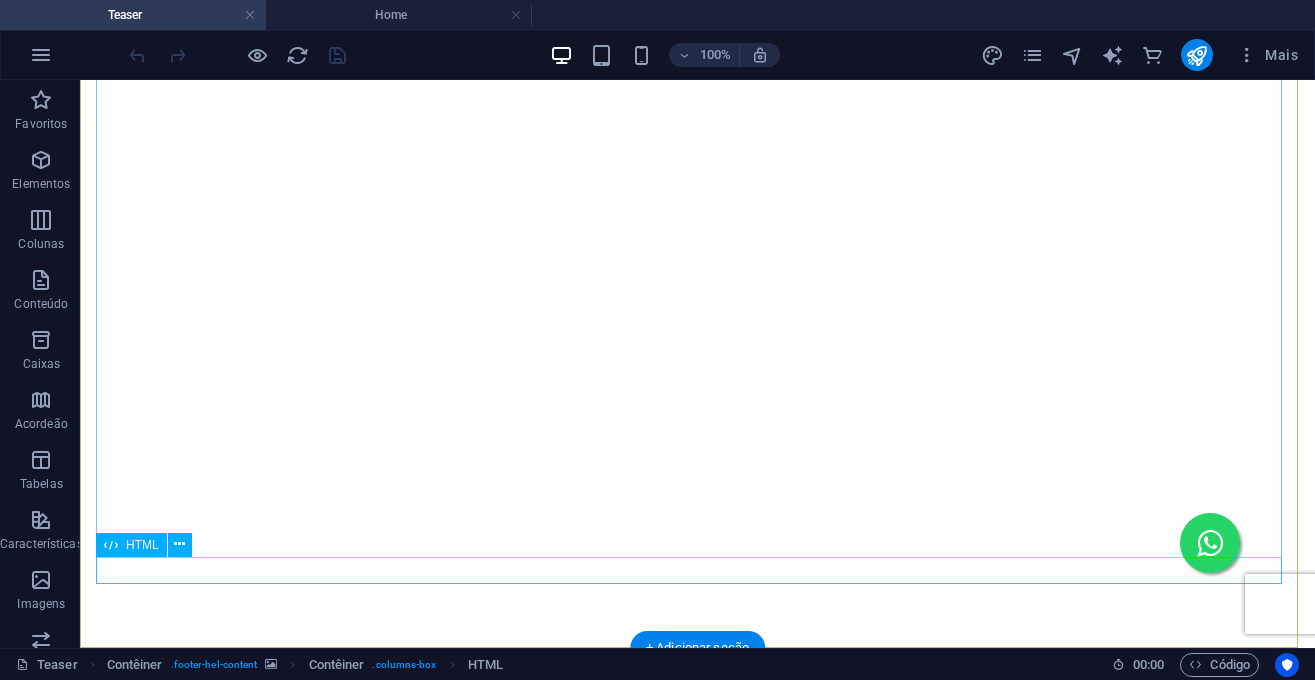 click at bounding box center (697, 10498) 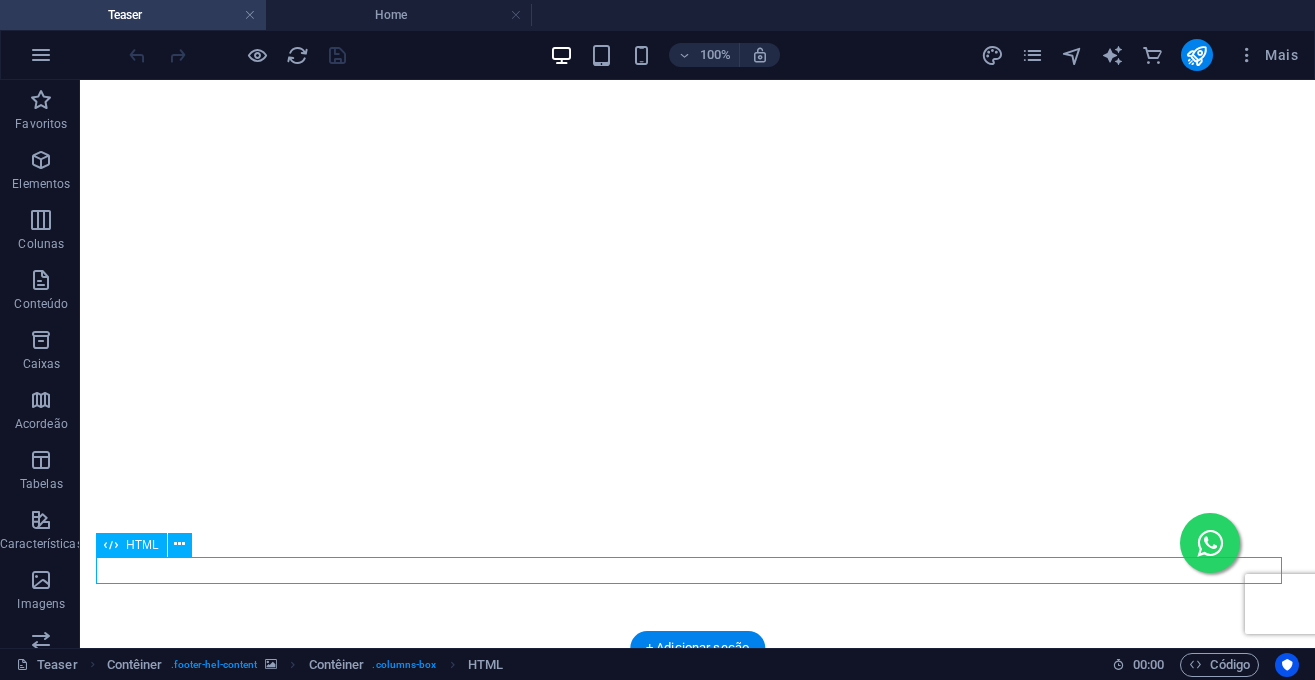 click at bounding box center (697, 10498) 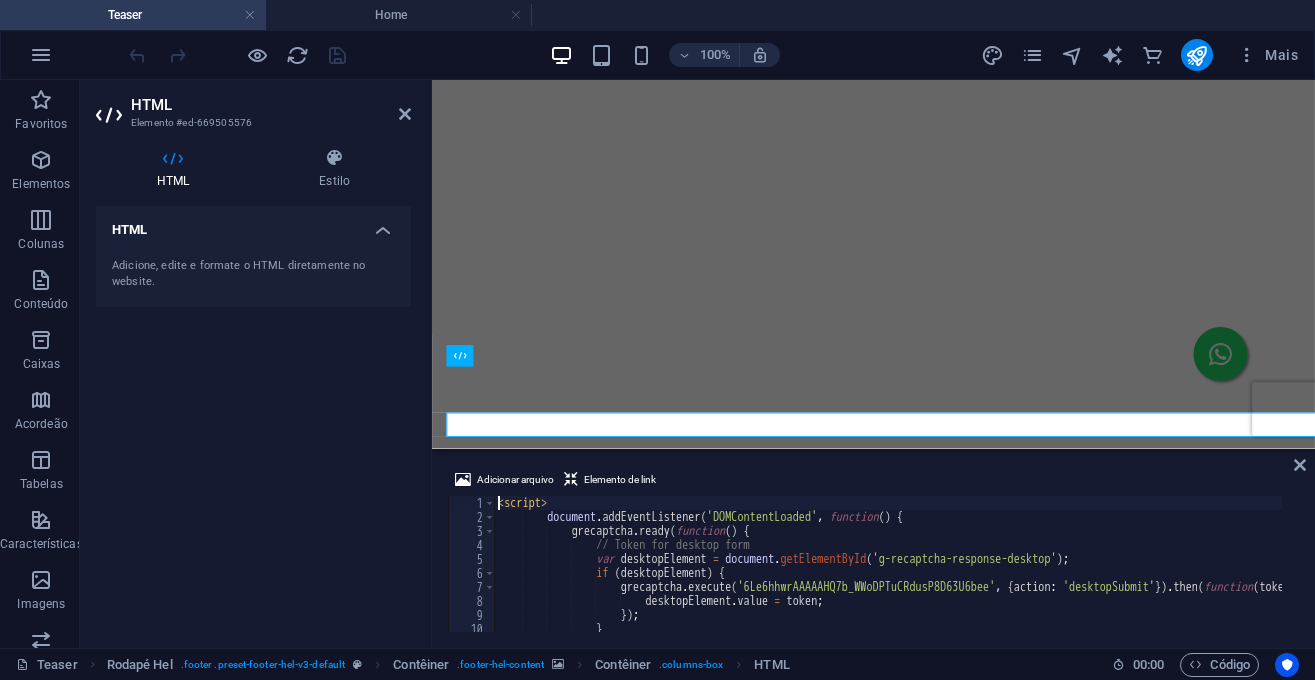 scroll, scrollTop: 6512, scrollLeft: 0, axis: vertical 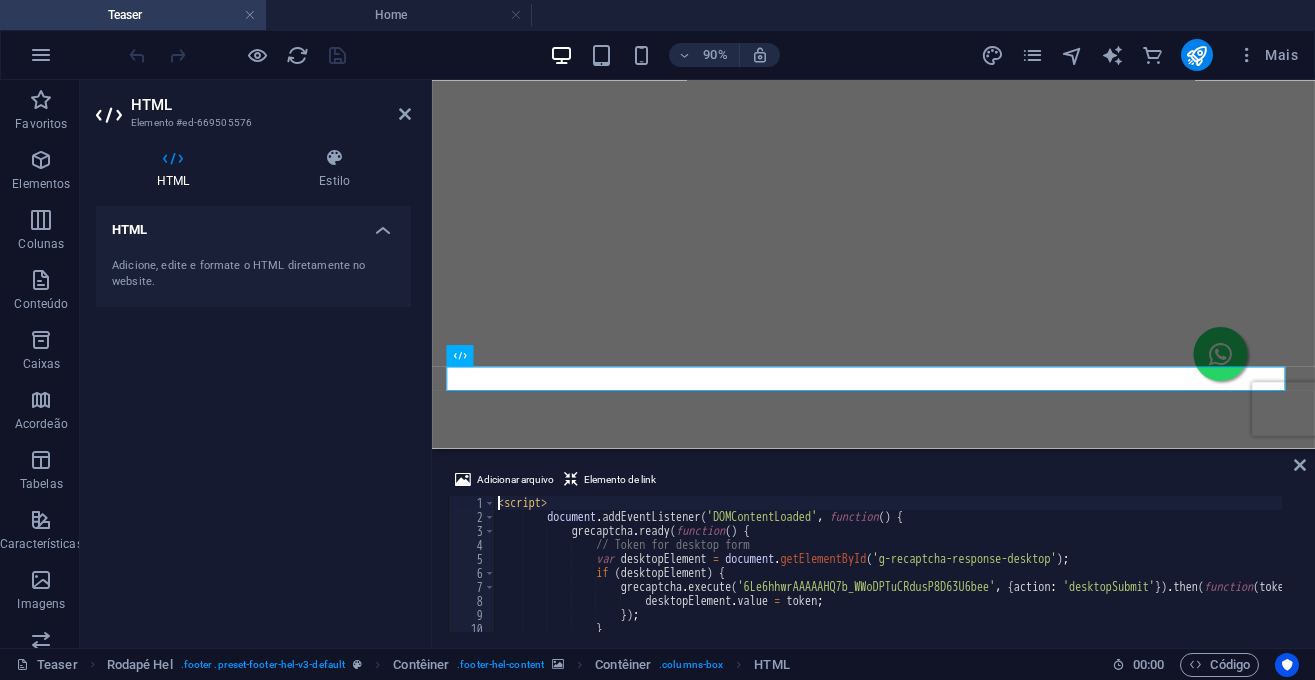 click on "< script >           document . addEventListener ( 'DOMContentLoaded' ,   function ( )   {                grecaptcha . ready ( function ( )   {                     // Token for desktop form                     var   desktopElement   =   document . getElementById ( 'g-recaptcha-response-desktop' ) ;                     if   ( desktopElement )   {                          grecaptcha . execute ( '6Le6hhwrAAAAAHQ7b_WWoDPTuCRdusP8D63U6bee' ,   { action :   'desktopSubmit' }) . then ( function ( token )   {                               desktopElement . value   =   token ;                          }) ;                     }" at bounding box center (942, 569) 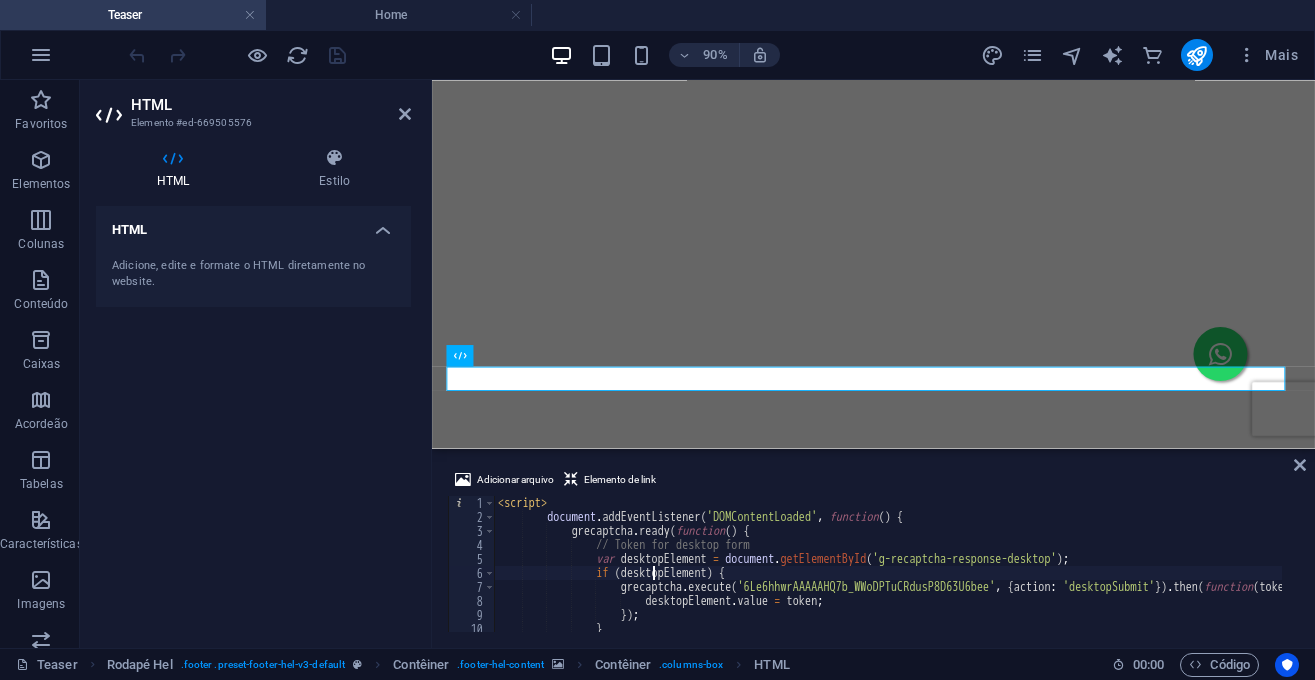 type on "</script>" 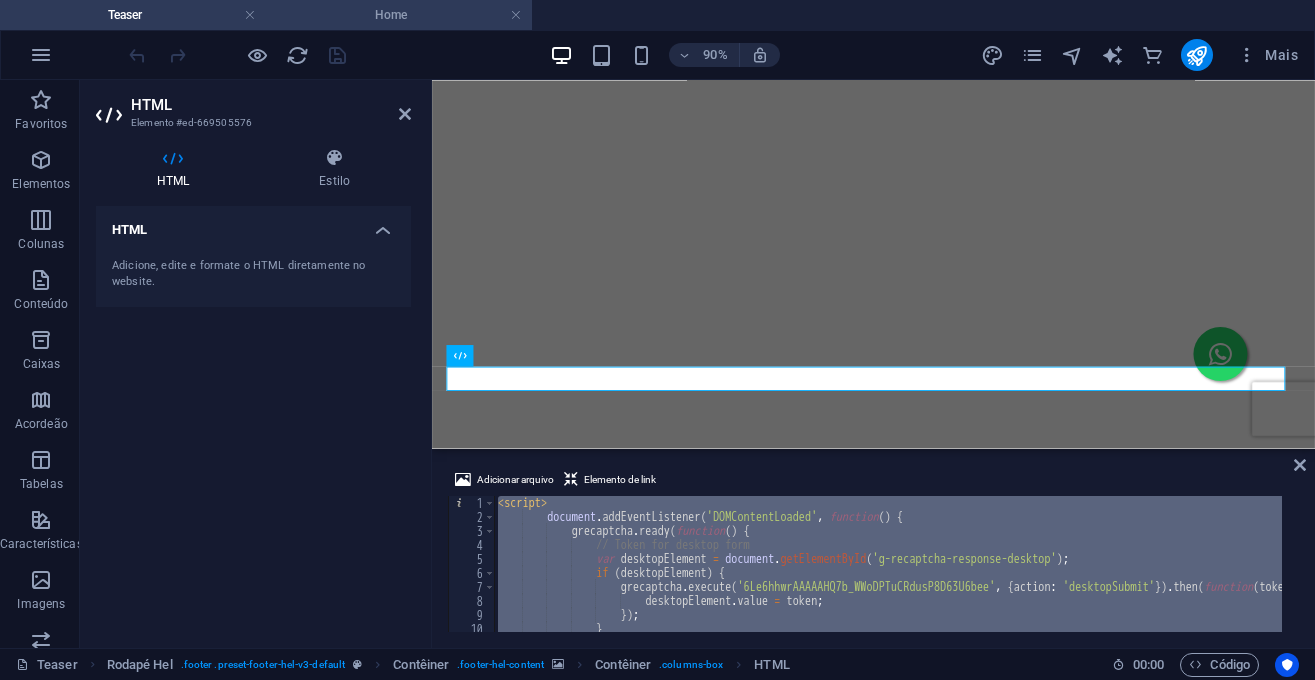 click on "Home" at bounding box center (399, 15) 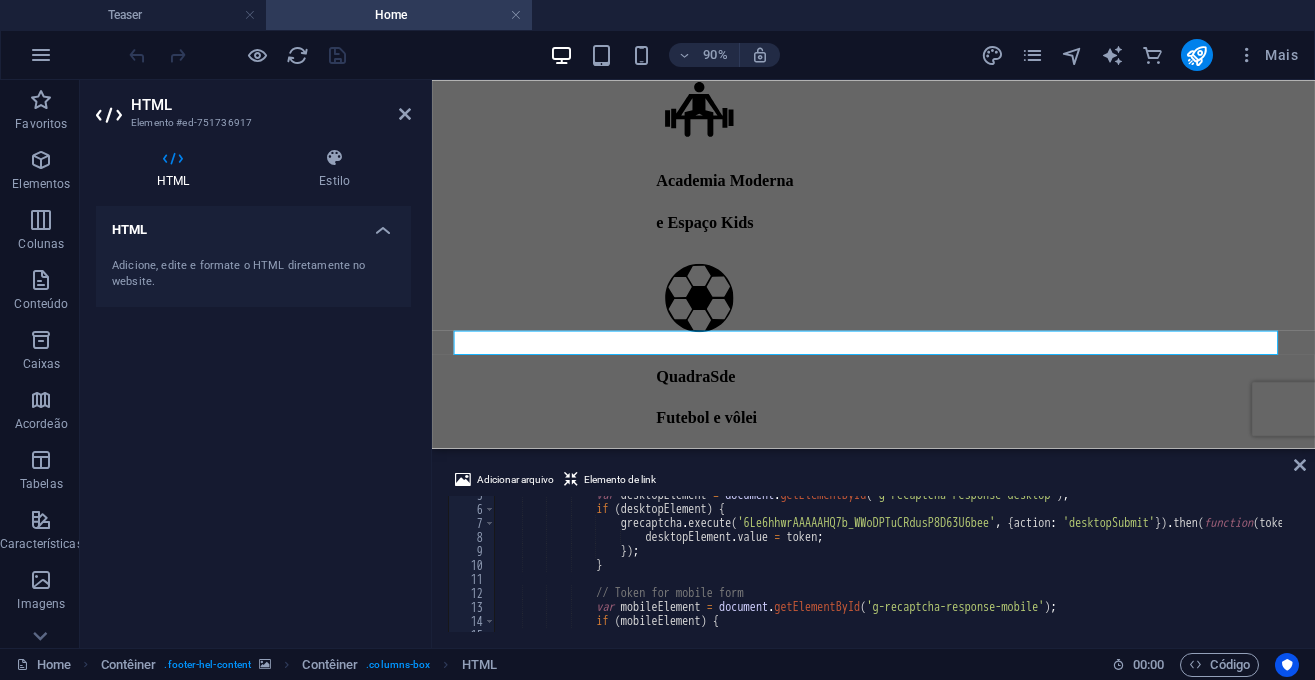 scroll, scrollTop: 13790, scrollLeft: 0, axis: vertical 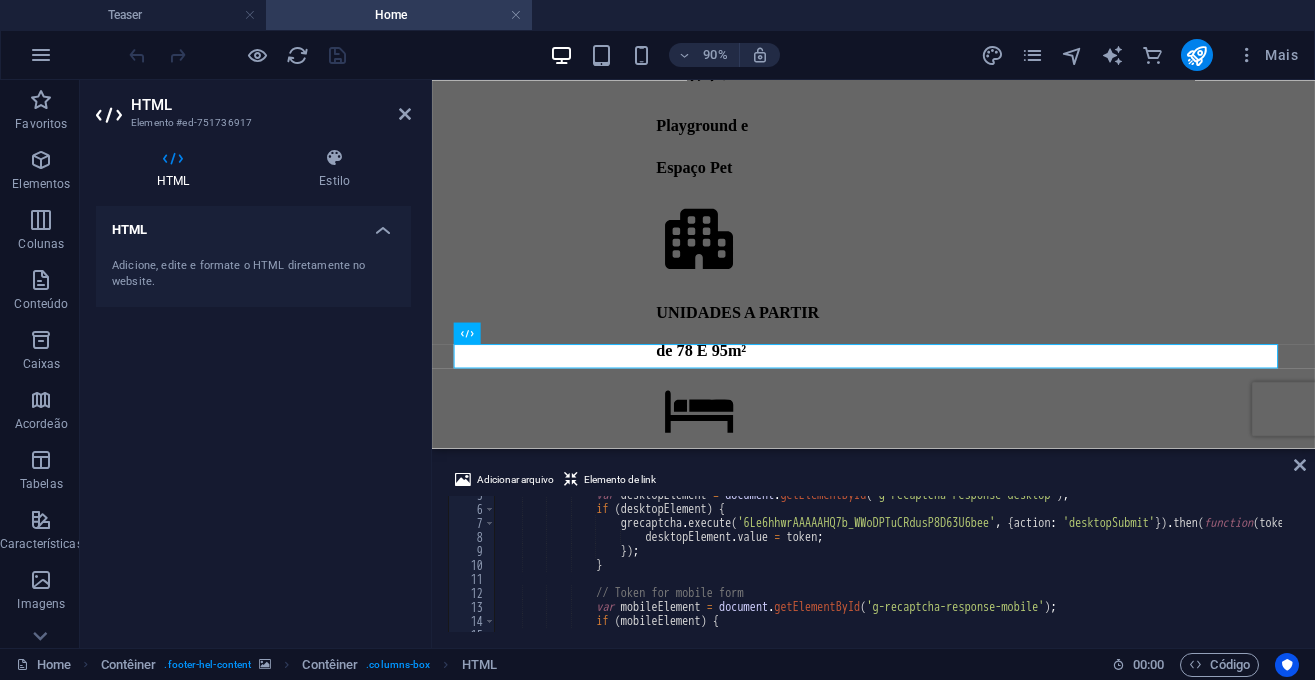 click on "var   desktopElement   =   document . getElementById ( 'g-recaptcha-response-desktop' ) ;                     if   ( desktopElement )   {                          grecaptcha . execute ( '6Le6hhwrAAAAAHQ7b_WWoDPTuCRdusP8D63U6bee' ,   { action :   'desktopSubmit' }) . then ( function ( token )   {                               desktopElement . value   =   token ;                          }) ;                     }                     // Token for mobile form                     var   mobileElement   =   document . getElementById ( 'g-recaptcha-response-mobile' ) ;                     if   ( mobileElement )   {" at bounding box center (942, 561) 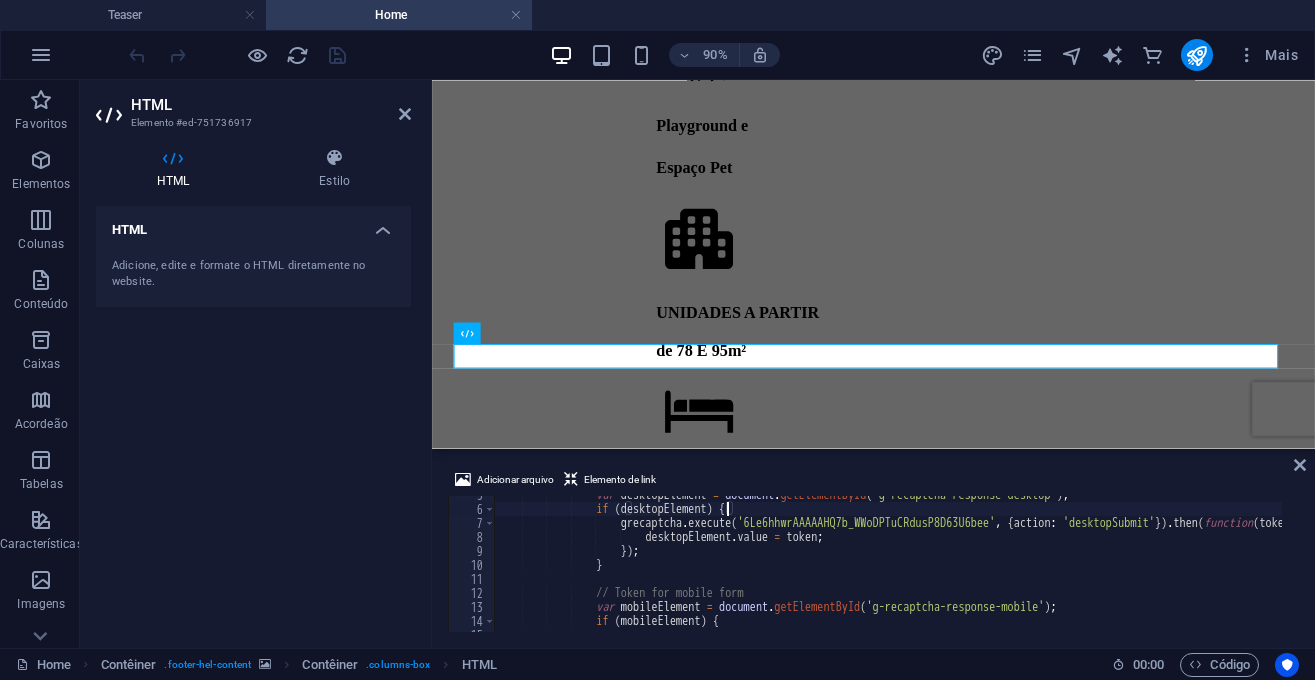 type on "</script>" 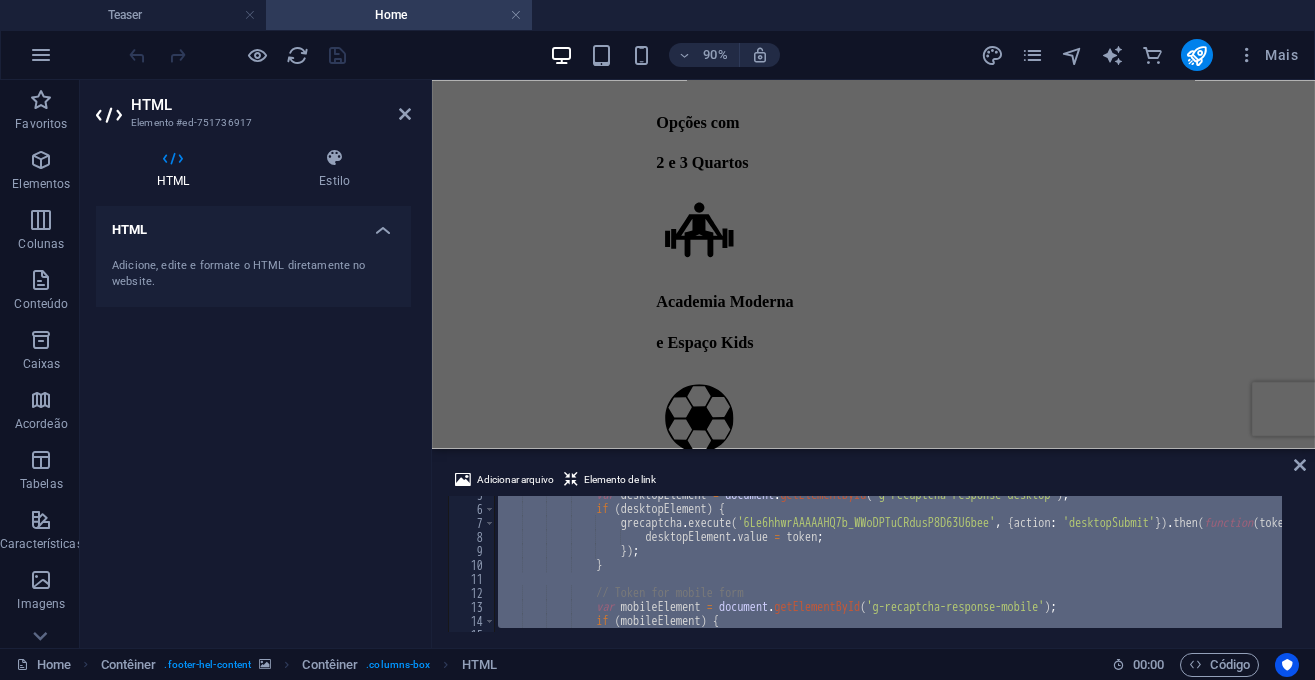 scroll, scrollTop: 14269, scrollLeft: 0, axis: vertical 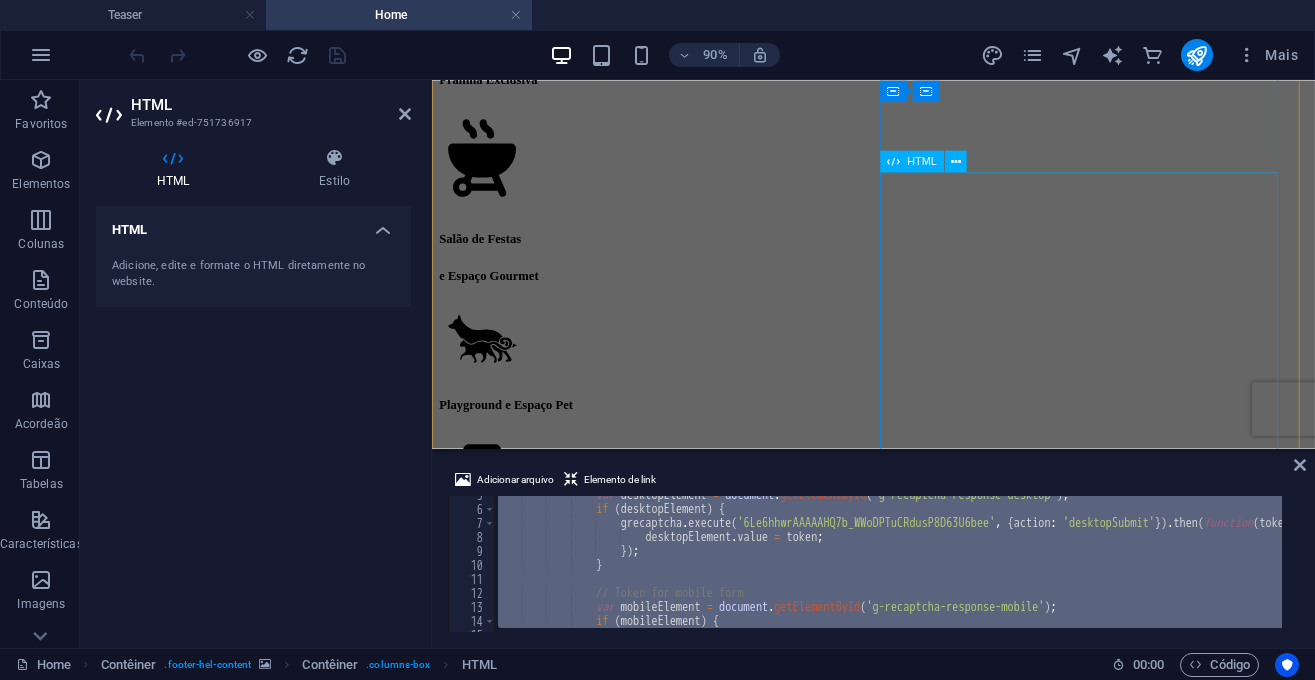 click on "HTML" at bounding box center [921, 161] 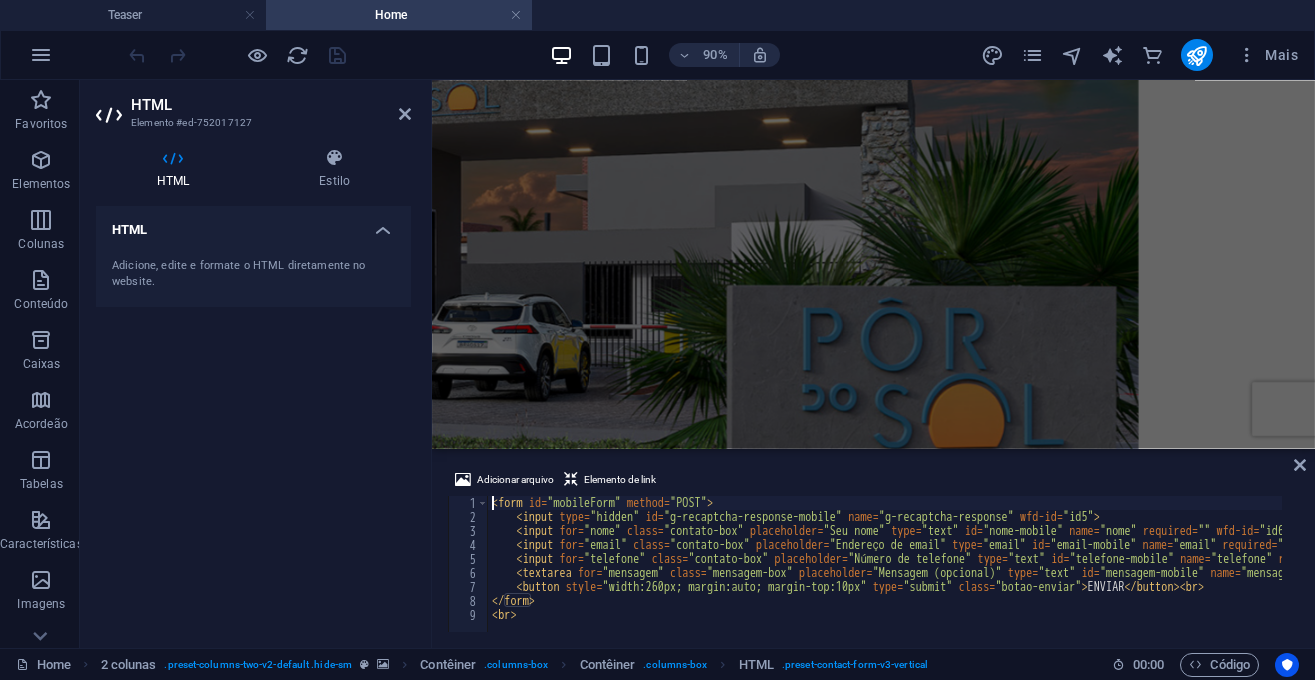 scroll, scrollTop: 6170, scrollLeft: 0, axis: vertical 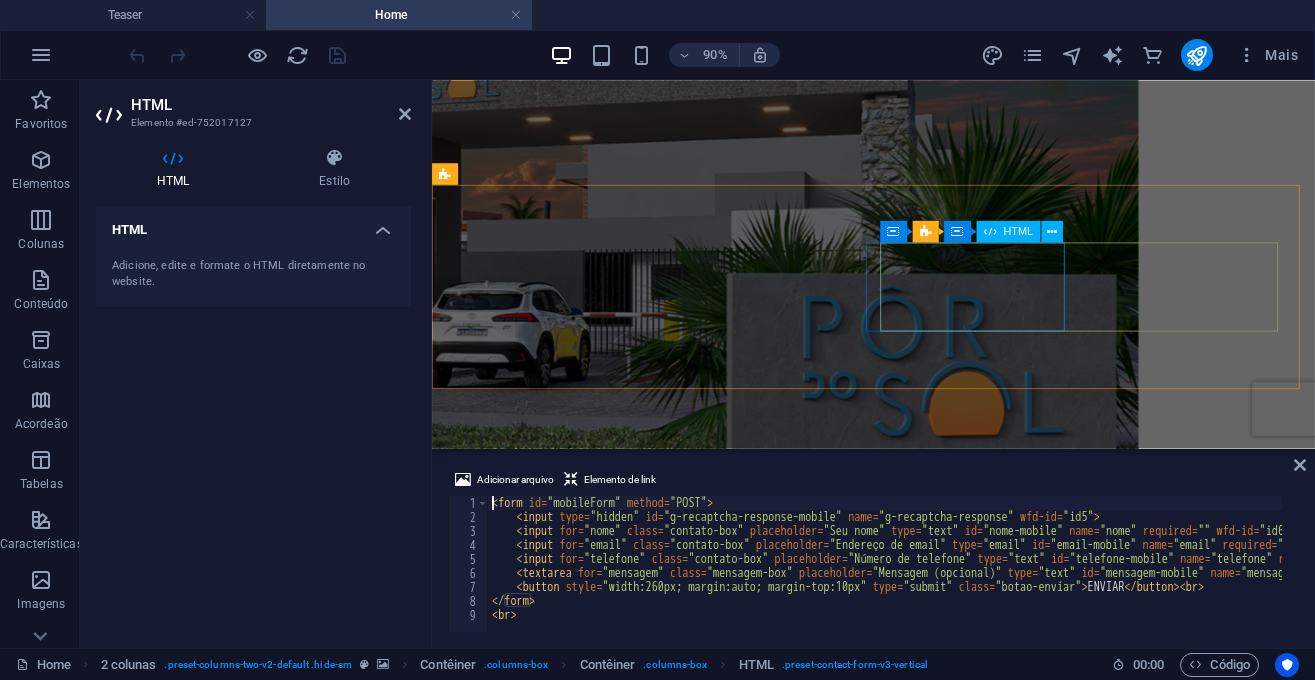 click on "HTML" at bounding box center [1018, 231] 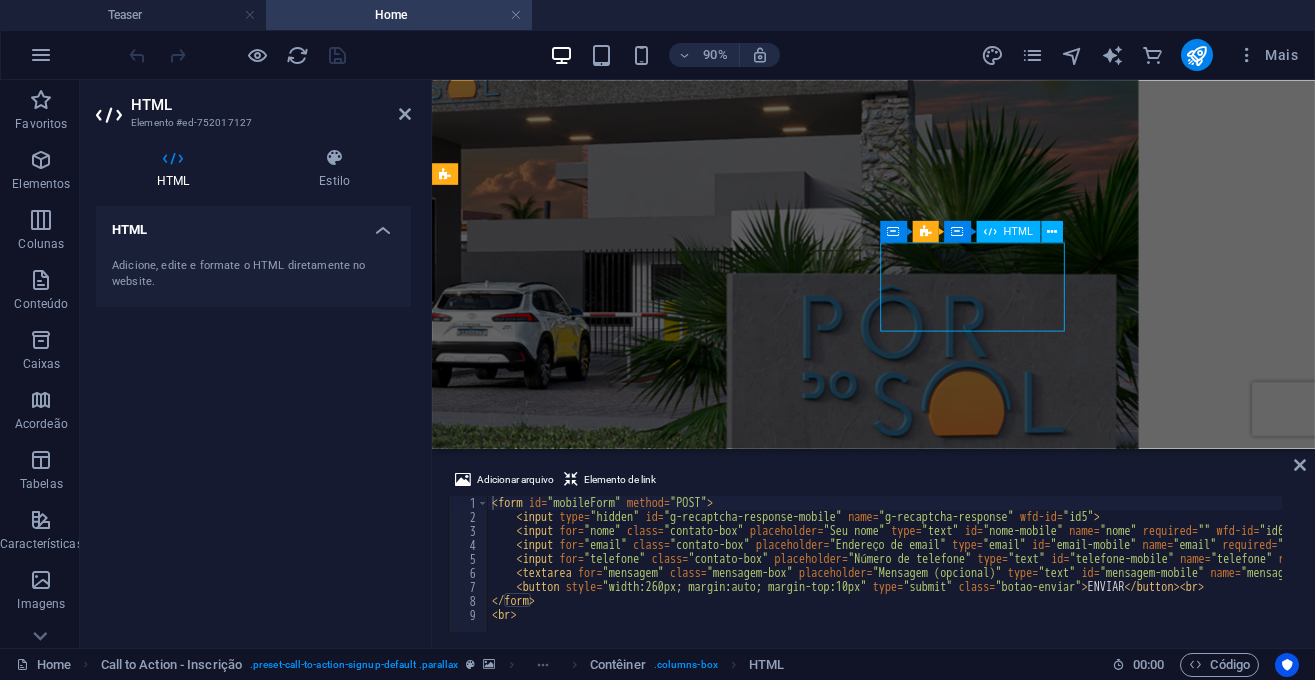 click on "HTML" at bounding box center (1018, 231) 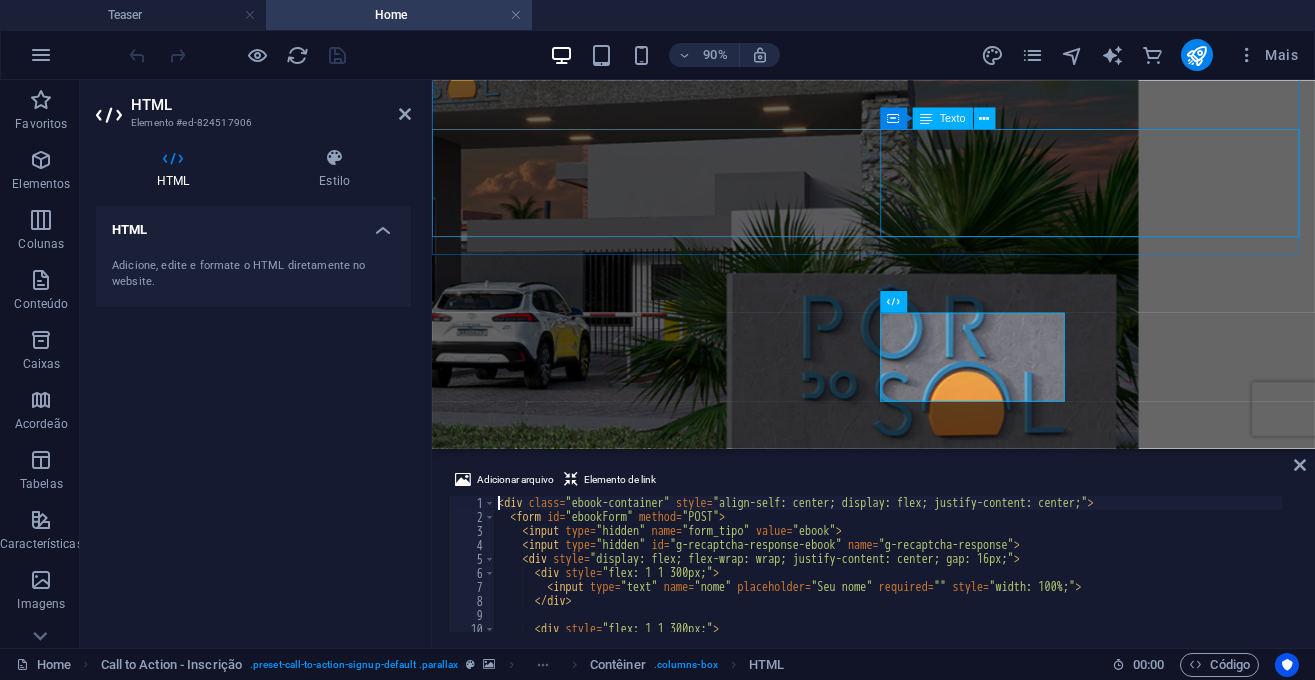 scroll, scrollTop: 6092, scrollLeft: 0, axis: vertical 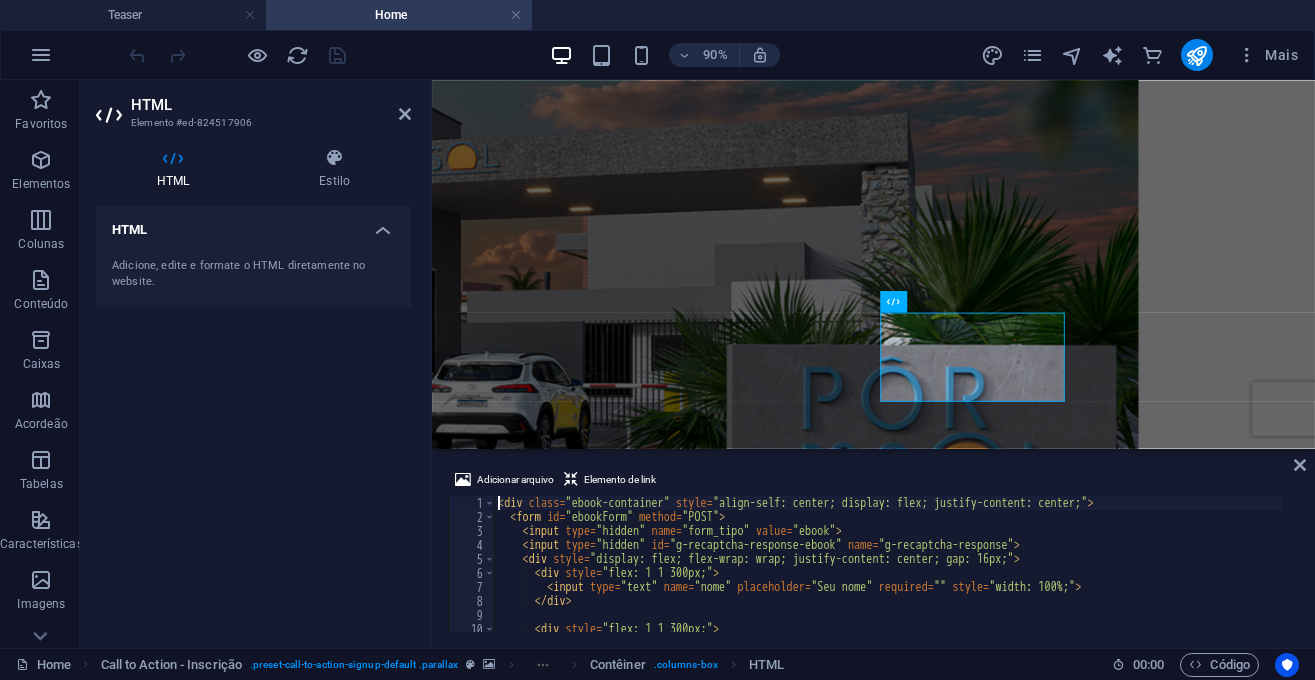 click on "< div   class = "ebook-container"   style = "align-self: center; display: flex; justify-content: center;" >    < form   id = "ebookForm"   method = "POST" >      < input   type = "hidden"   name = "form_tipo"   value = "ebook" >      < input   type = "hidden"   id = "g-recaptcha-response-ebook"   name = "g-recaptcha-response" >      < div   style = "display: flex; flex-wrap: wrap; justify-content: center; gap: 16px;" >         < div   style = "flex: 1 1 300px;" >           < input   type = "text"   name = "nome"   placeholder = "Seu nome"   required = ""   style = "width: 100%;" >         </ div >         < div   style = "flex: 1 1 300px;" >           < input   type = "email"   name = "email"   placeholder = "Seu melhor e-mail"   required = ""   style = "width: 100%;" >" at bounding box center (888, 578) 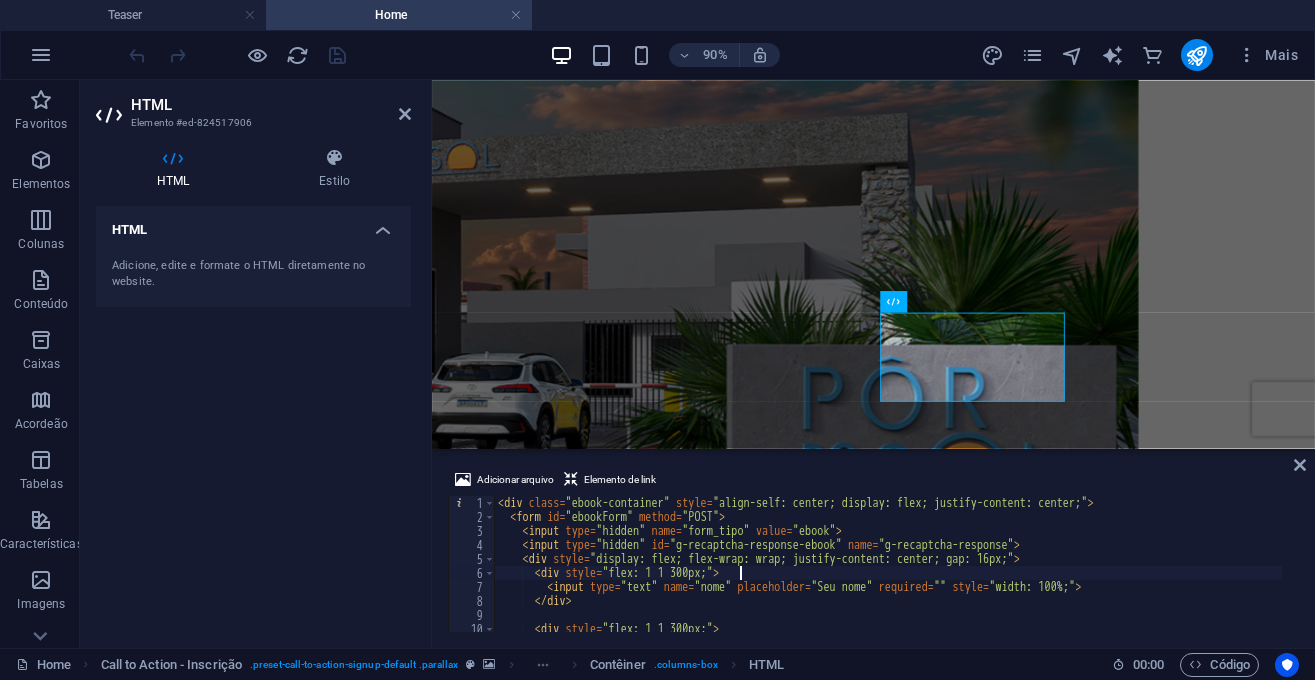 type on "<div style="flex: 1 1 300px;">" 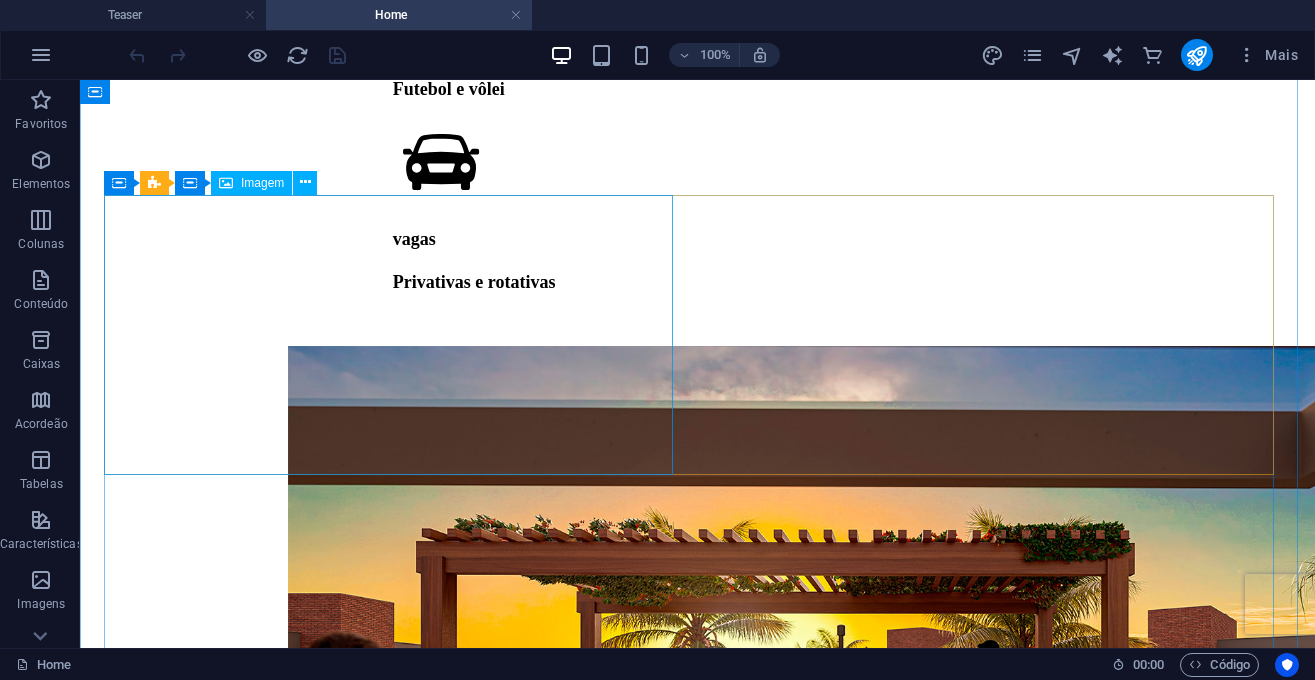 scroll, scrollTop: 15523, scrollLeft: 0, axis: vertical 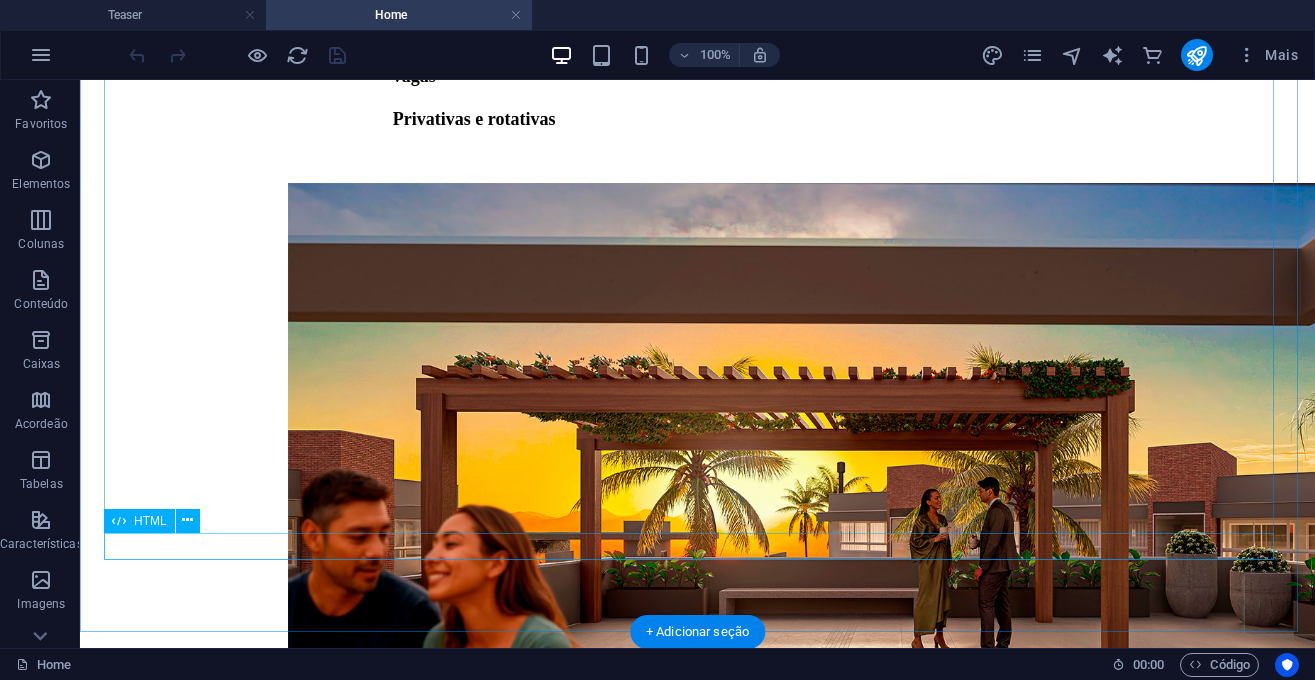 click at bounding box center (697, 32112) 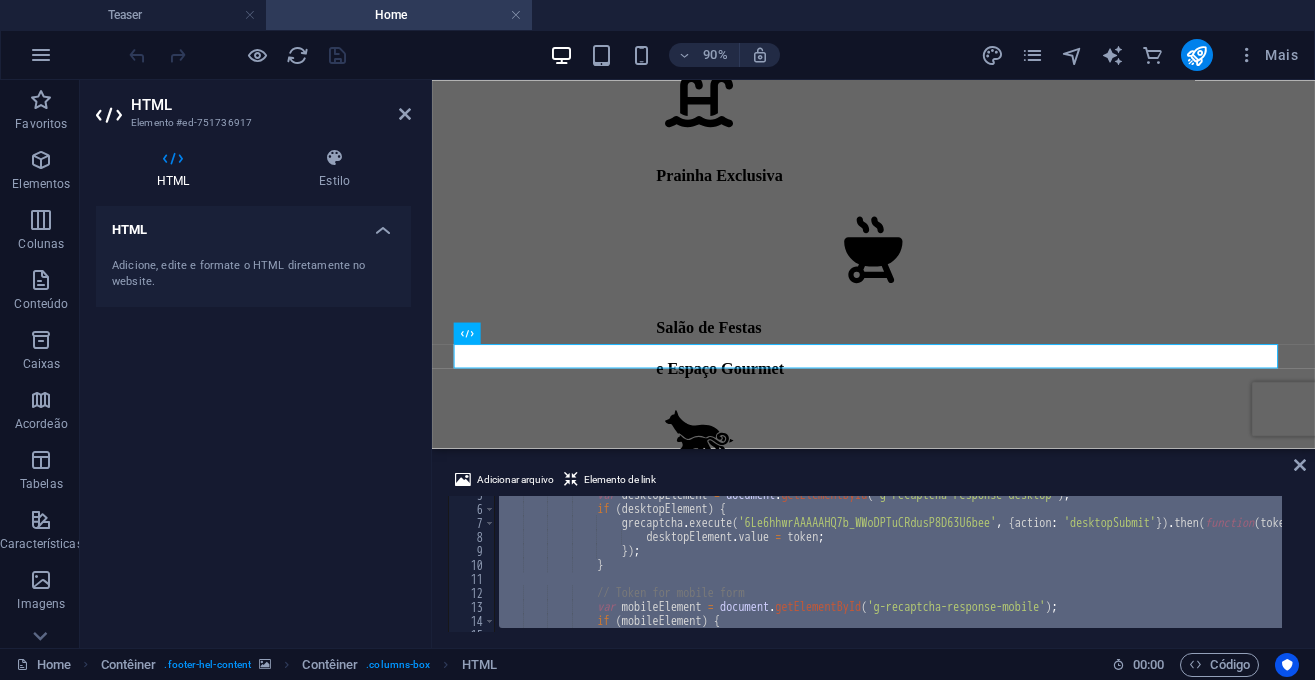 scroll, scrollTop: 14319, scrollLeft: 0, axis: vertical 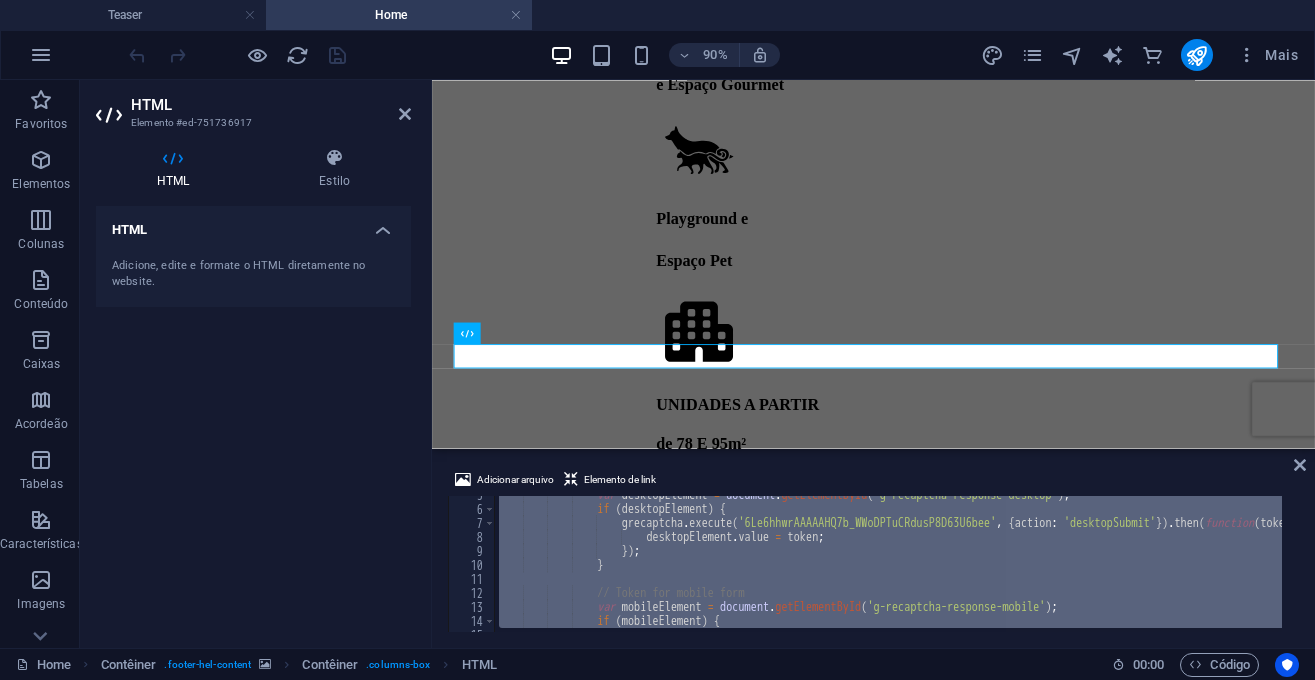 click on "var   desktopElement   =   document . getElementById ( 'g-recaptcha-response-desktop' ) ;                     if   ( desktopElement )   {                          grecaptcha . execute ( '6Le6hhwrAAAAAHQ7b_WWoDPTuCRdusP8D63U6bee' ,   { action :   'desktopSubmit' }) . then ( function ( token )   {                               desktopElement . value   =   token ;                          }) ;                     }                     // Token for mobile form                     var   mobileElement   =   document . getElementById ( 'g-recaptcha-response-mobile' ) ;                     if   ( mobileElement )   {" at bounding box center (888, 564) 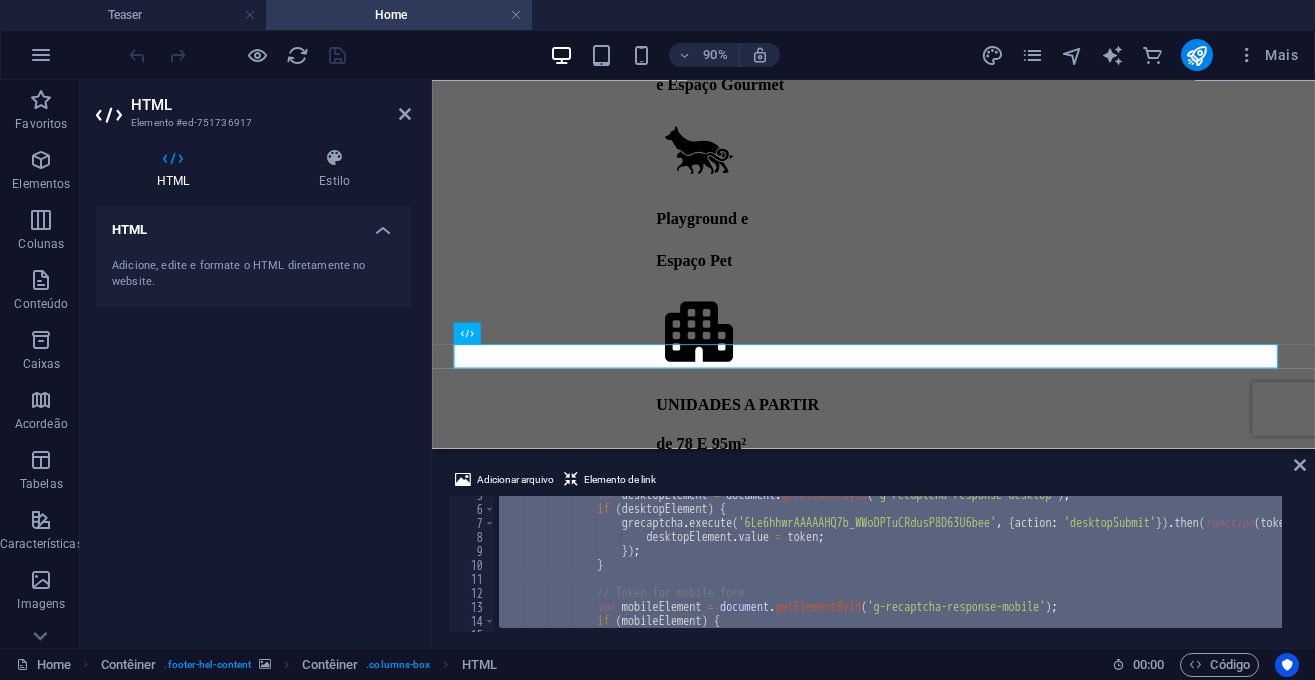 type on "</script>" 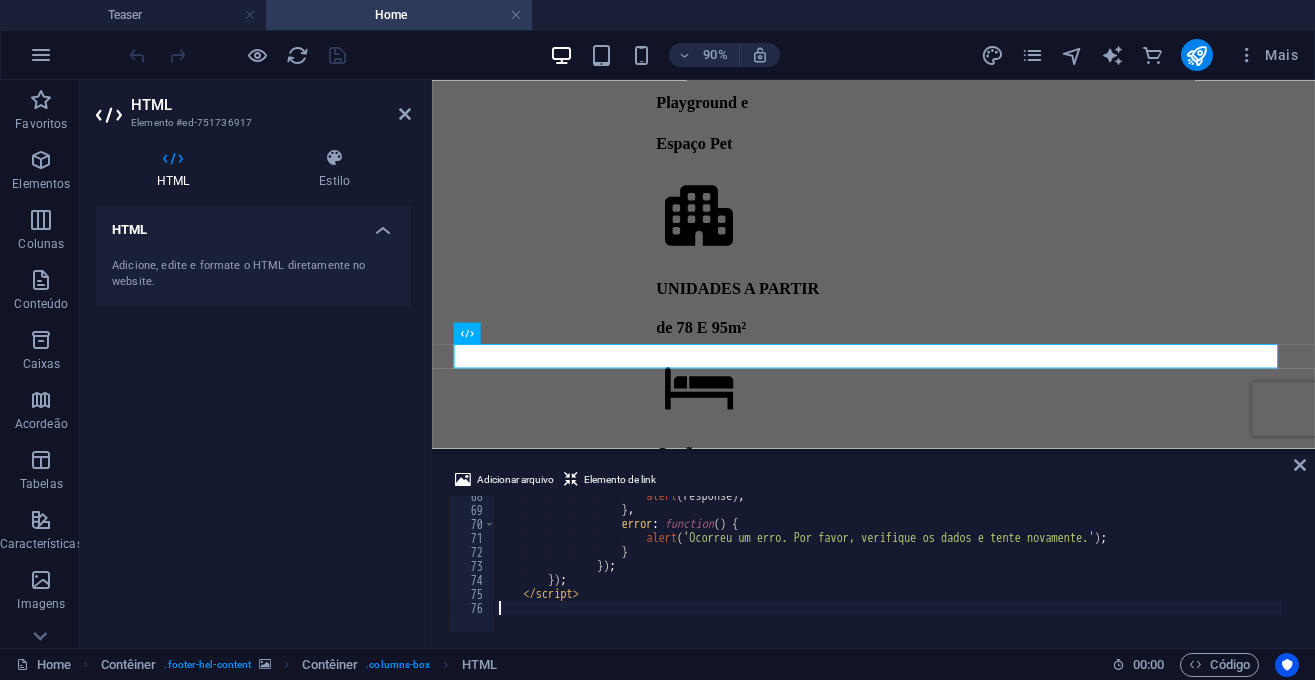 click at bounding box center [922, 24822] 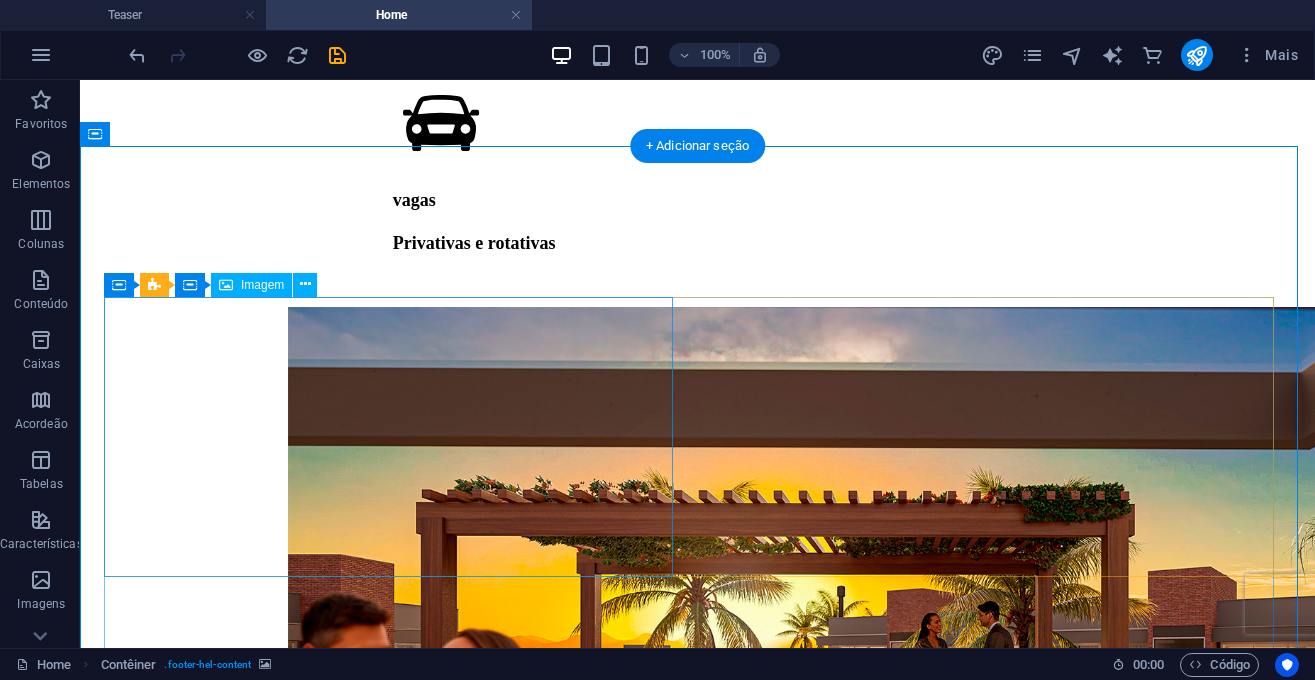 scroll, scrollTop: 15190, scrollLeft: 0, axis: vertical 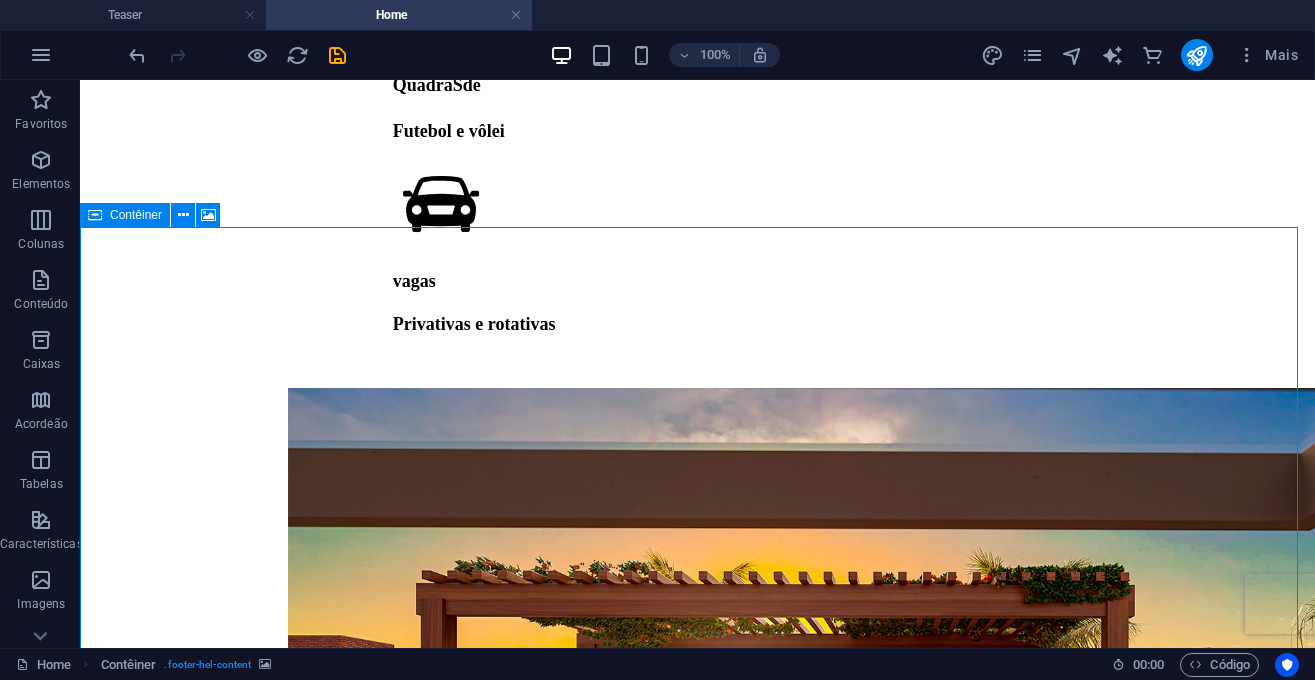 click on "Contêiner" at bounding box center (136, 215) 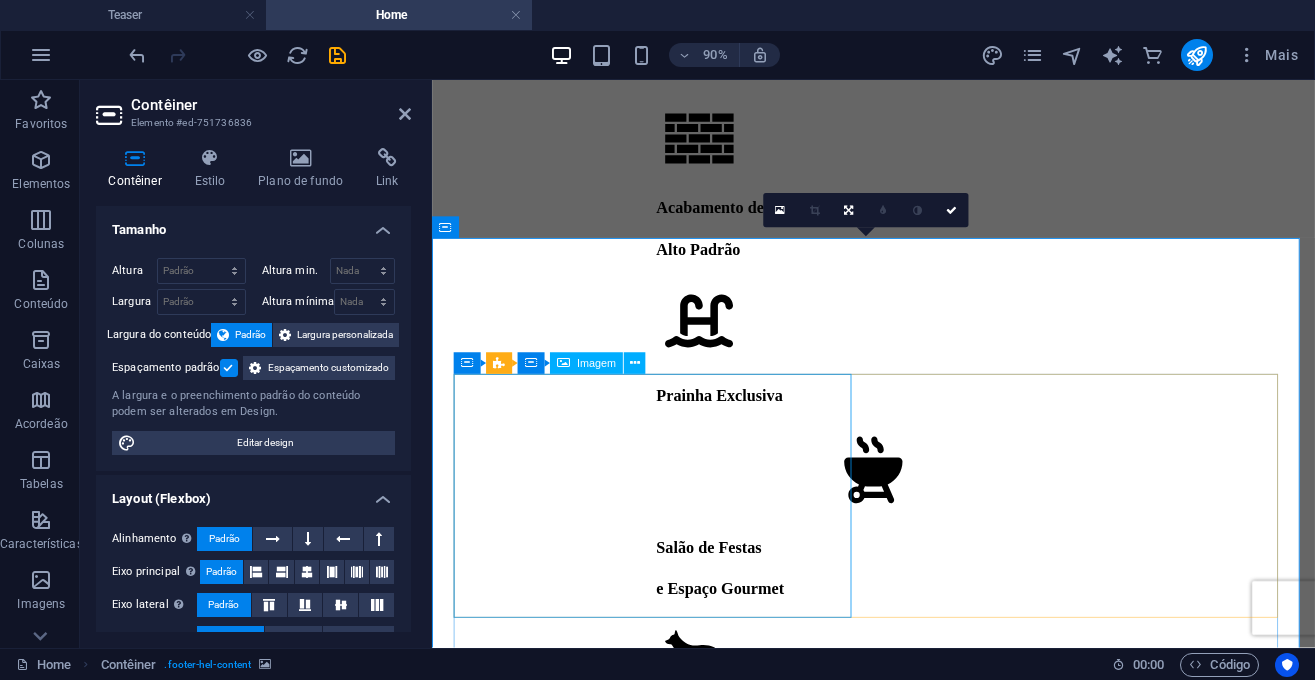 scroll, scrollTop: 13909, scrollLeft: 0, axis: vertical 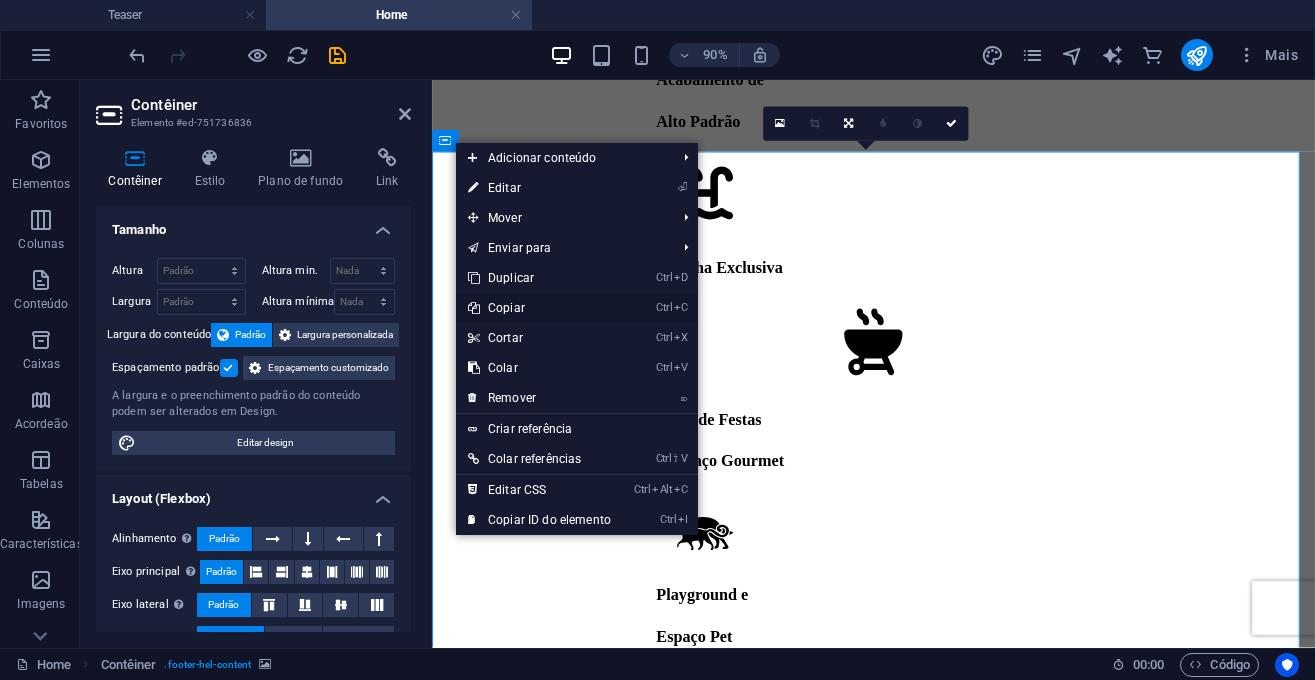 click on "Ctrl C  Copiar" at bounding box center [539, 308] 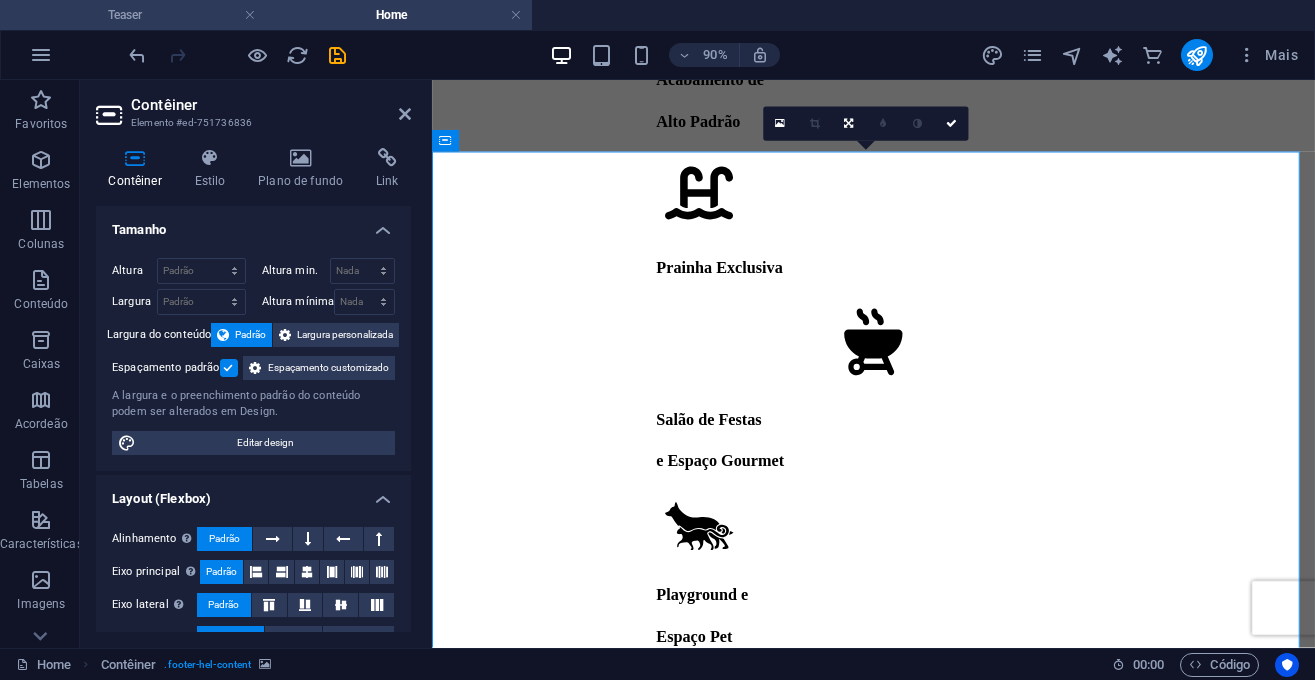 click on "Teaser" at bounding box center [133, 15] 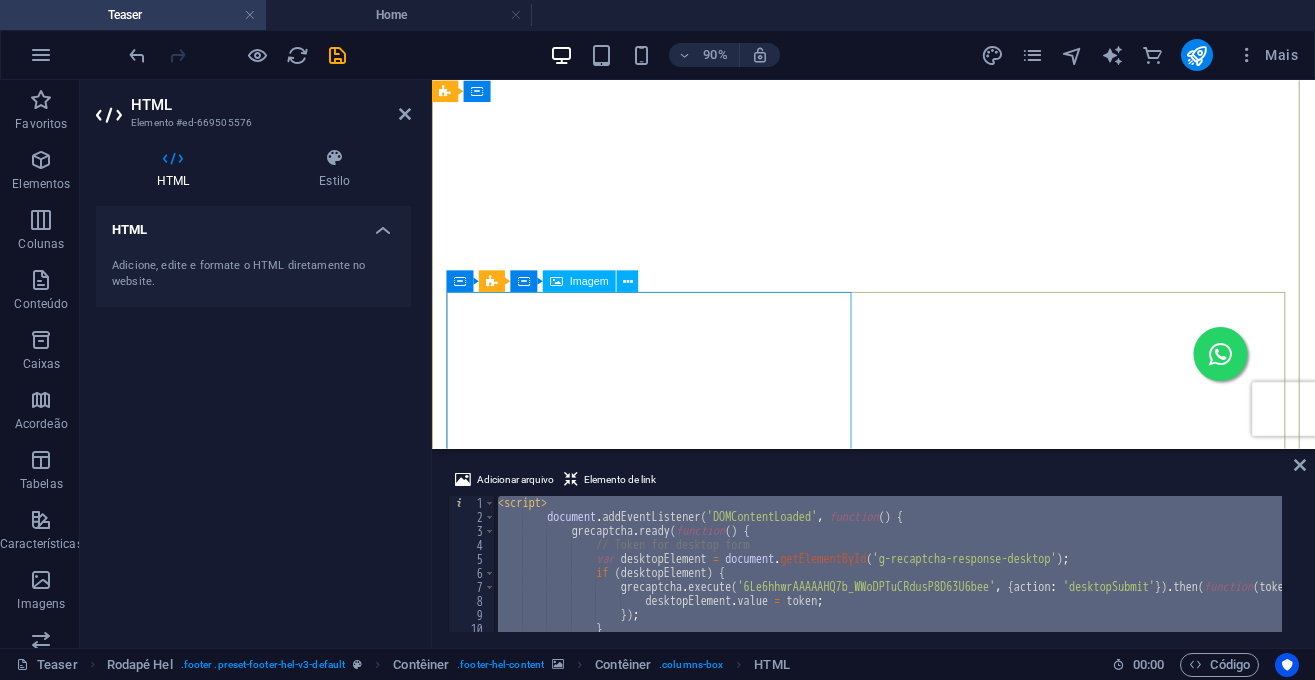 scroll, scrollTop: 6110, scrollLeft: 0, axis: vertical 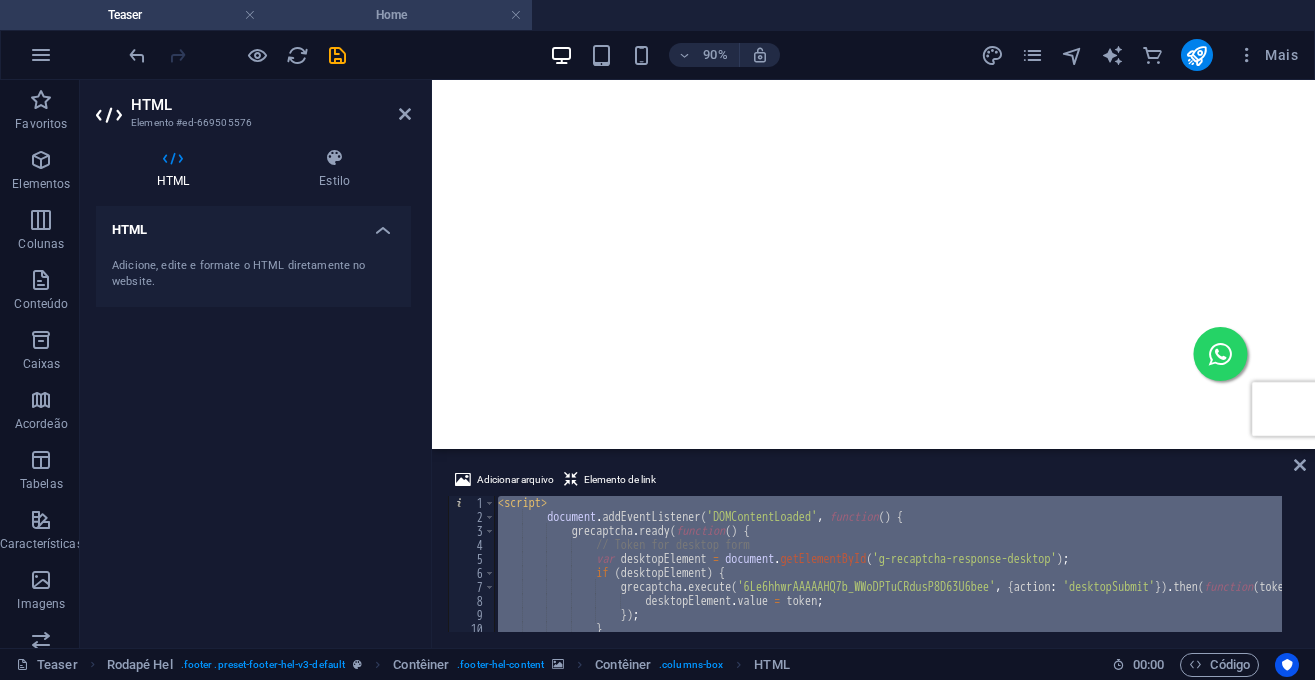 click on "Home" at bounding box center (399, 15) 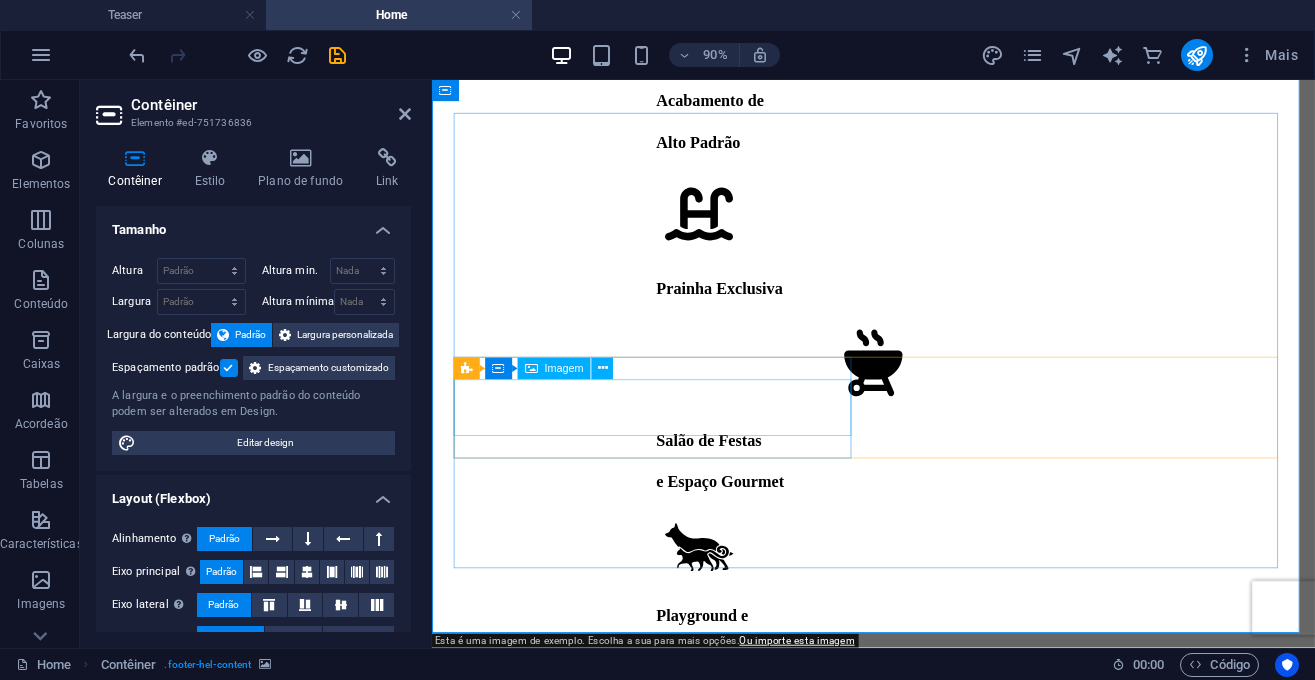 scroll, scrollTop: 14105, scrollLeft: 0, axis: vertical 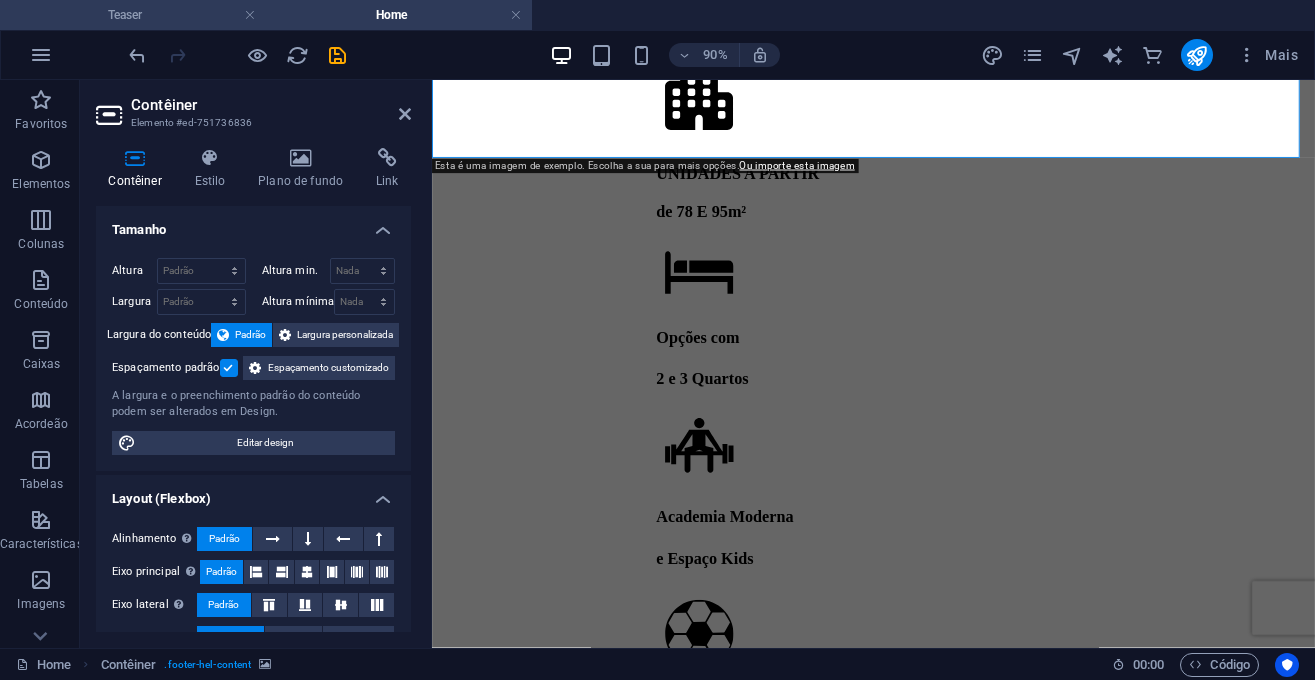click on "Teaser" at bounding box center (133, 15) 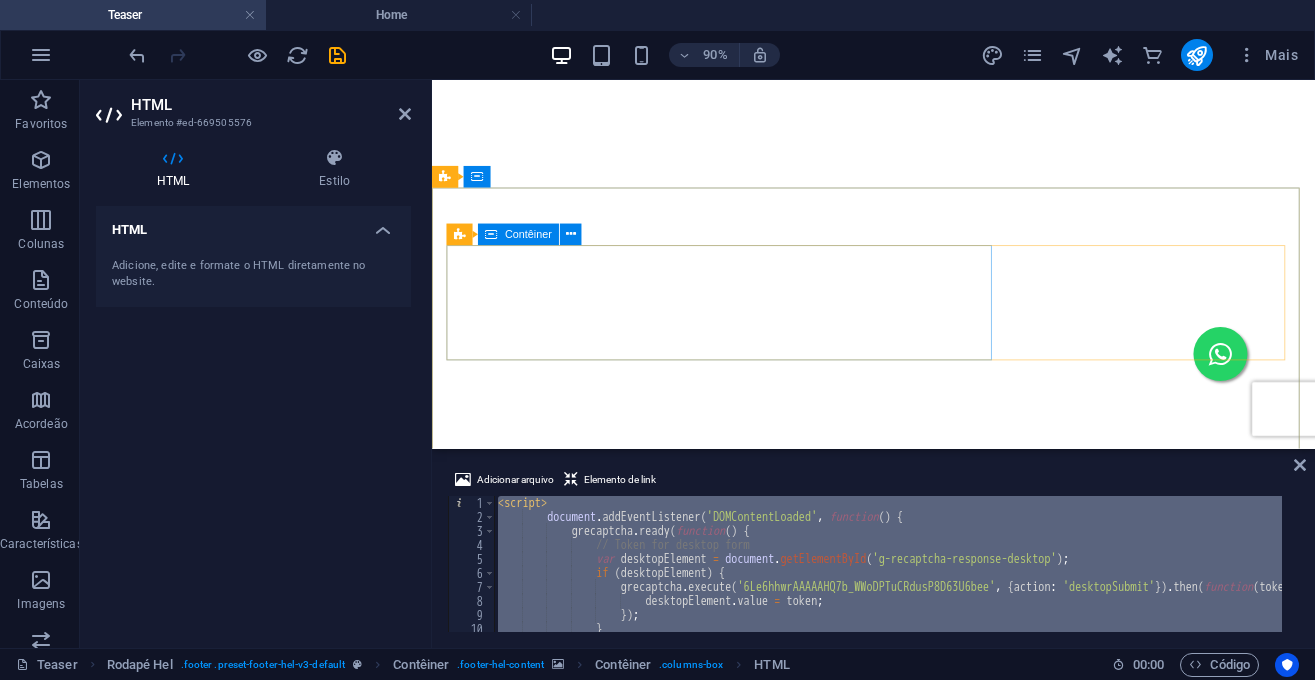 scroll, scrollTop: 5988, scrollLeft: 0, axis: vertical 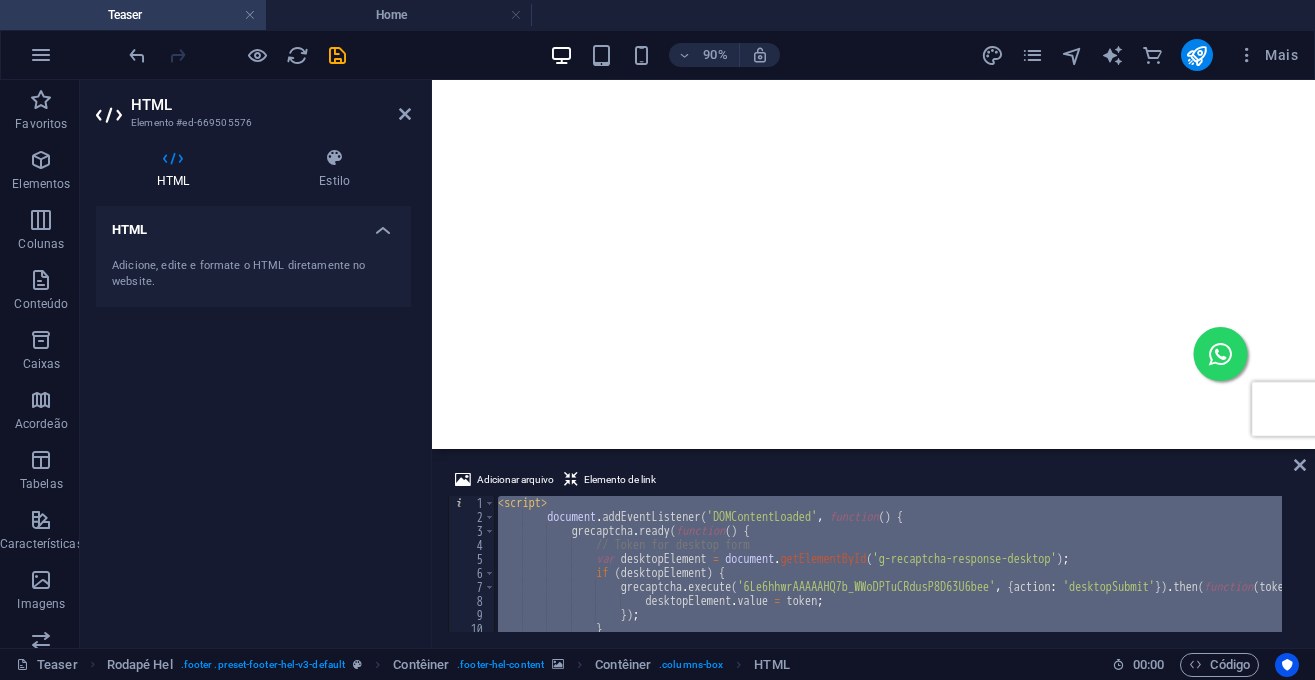 click at bounding box center [922, 9580] 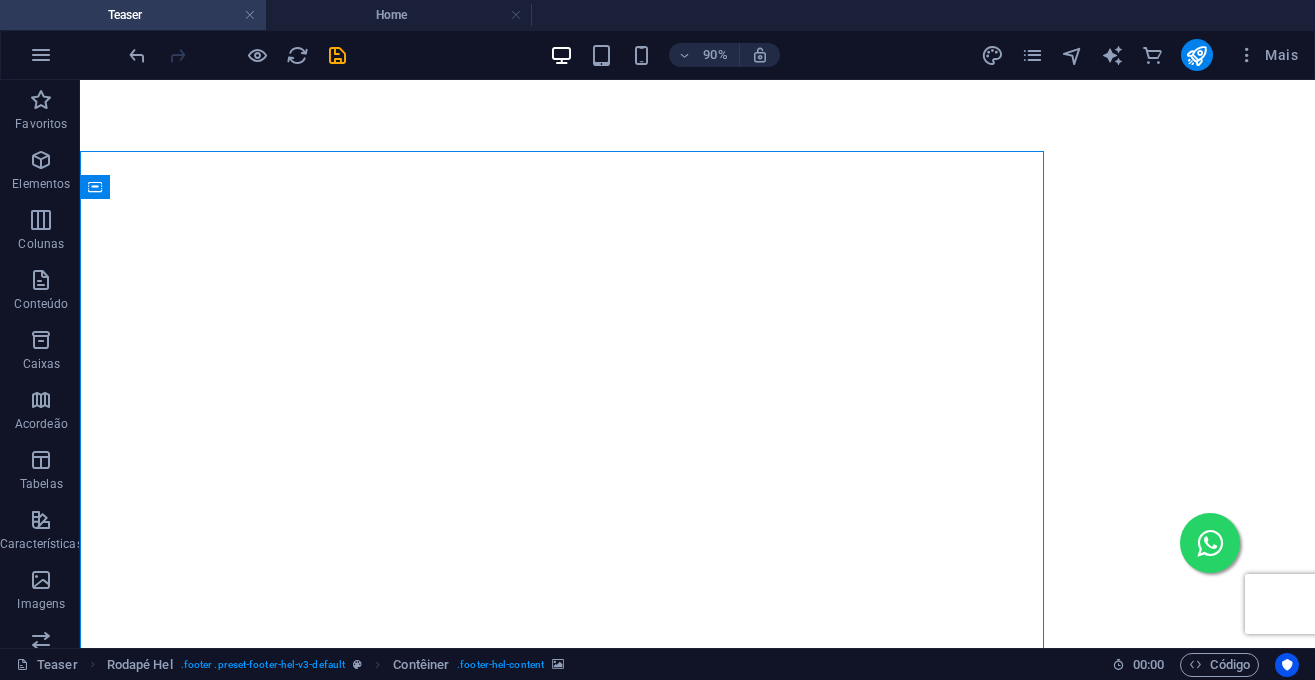 scroll, scrollTop: 6178, scrollLeft: 0, axis: vertical 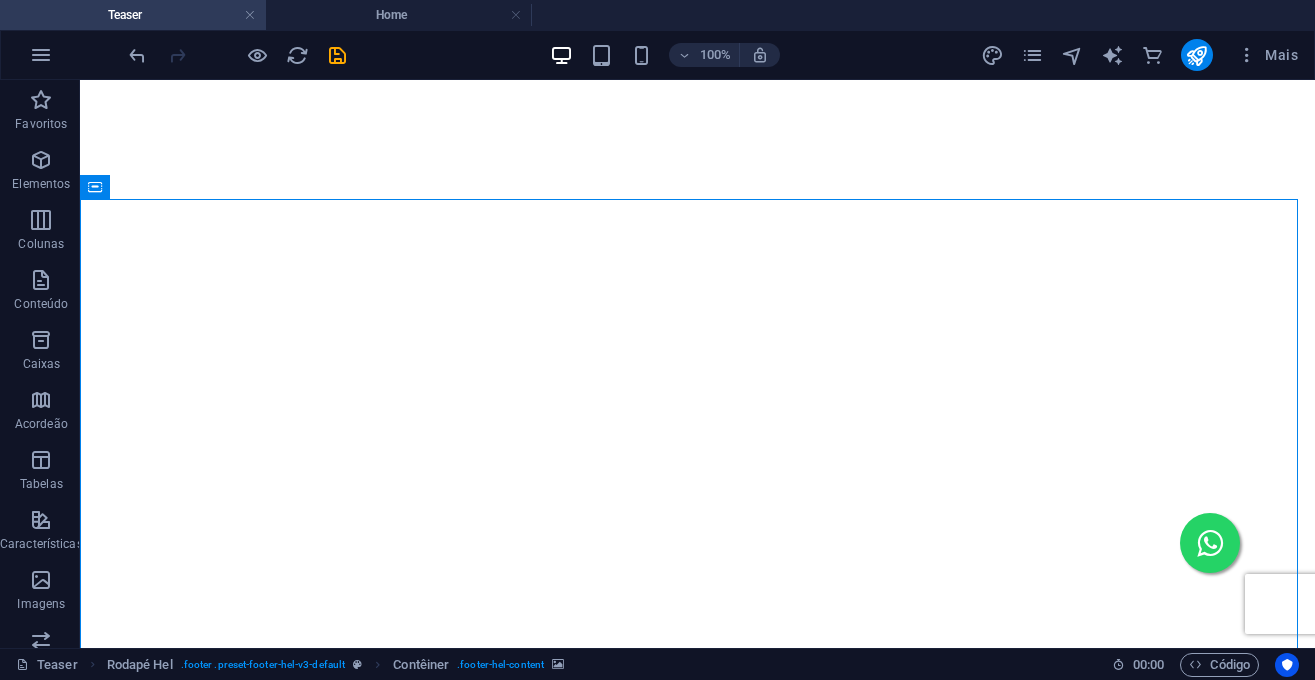 click at bounding box center [697, 9561] 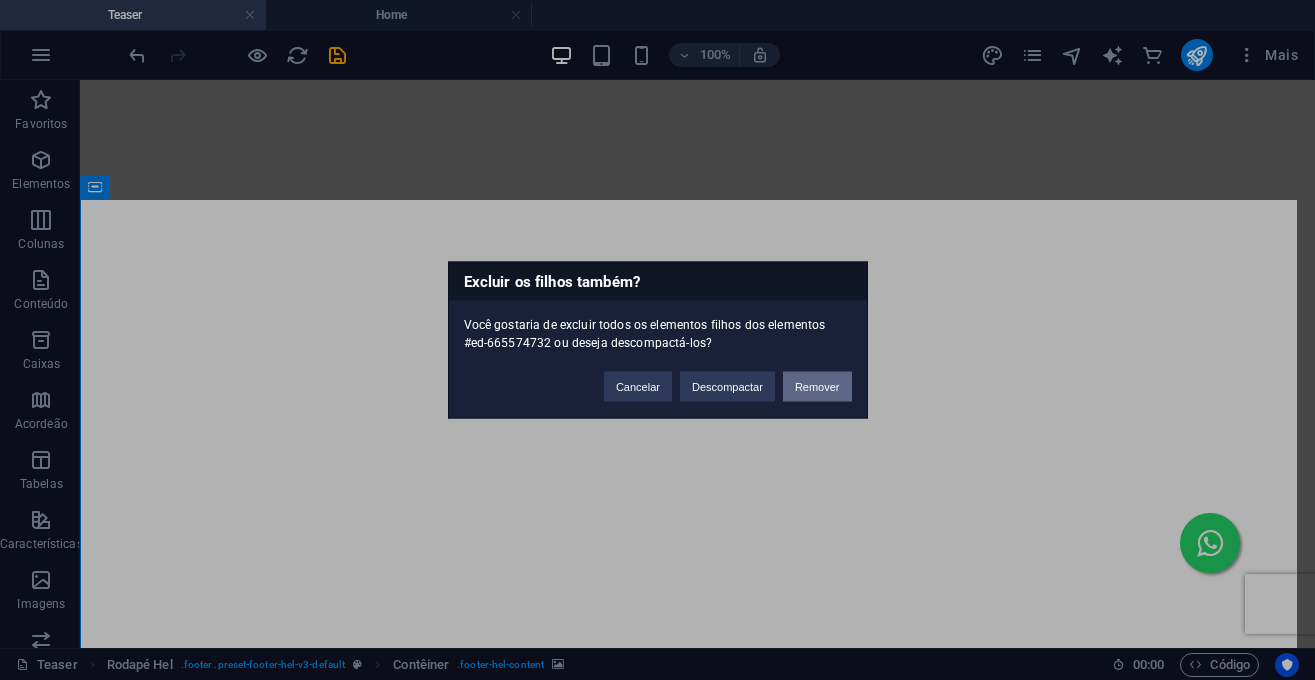type 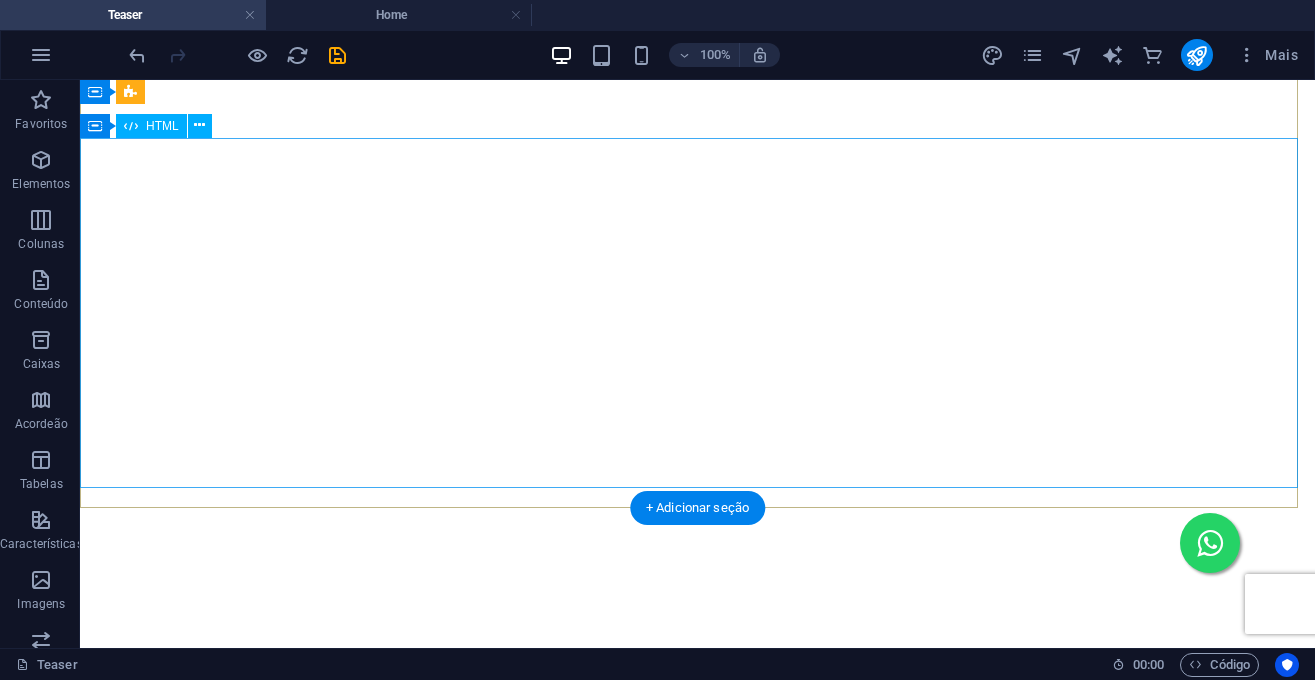 scroll, scrollTop: 5871, scrollLeft: 0, axis: vertical 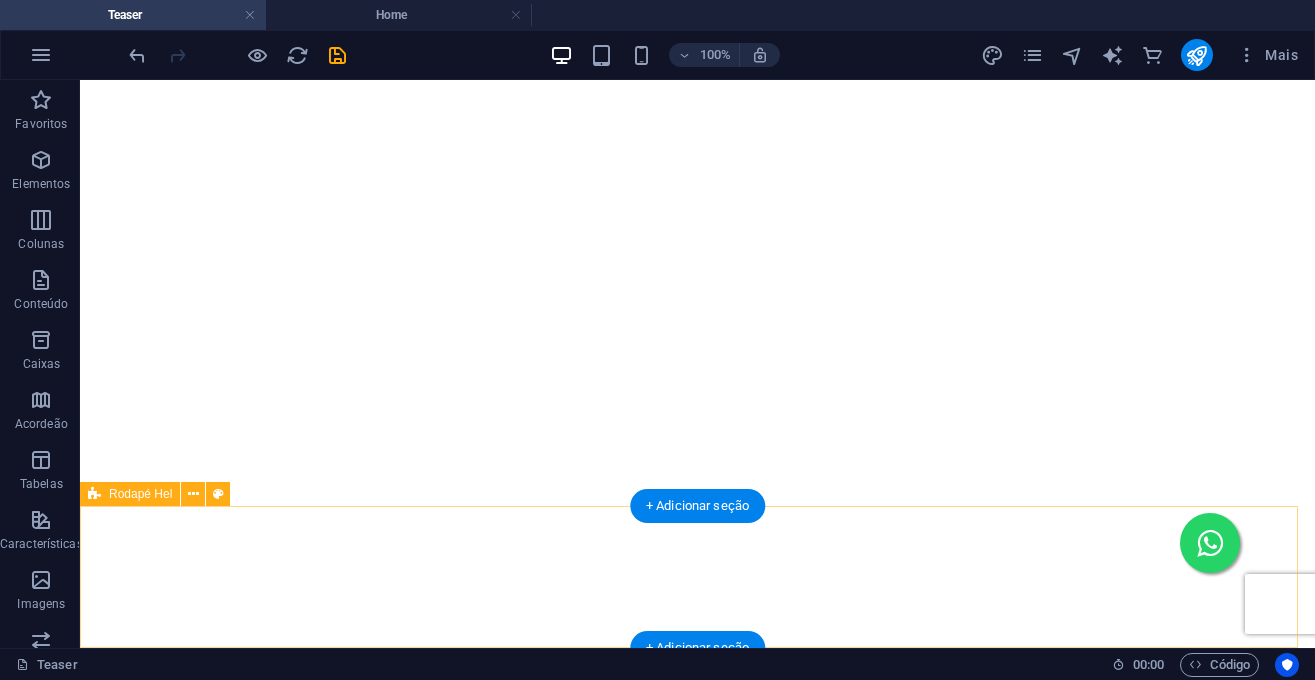 click on "Colar área de transferência" at bounding box center [776, 9560] 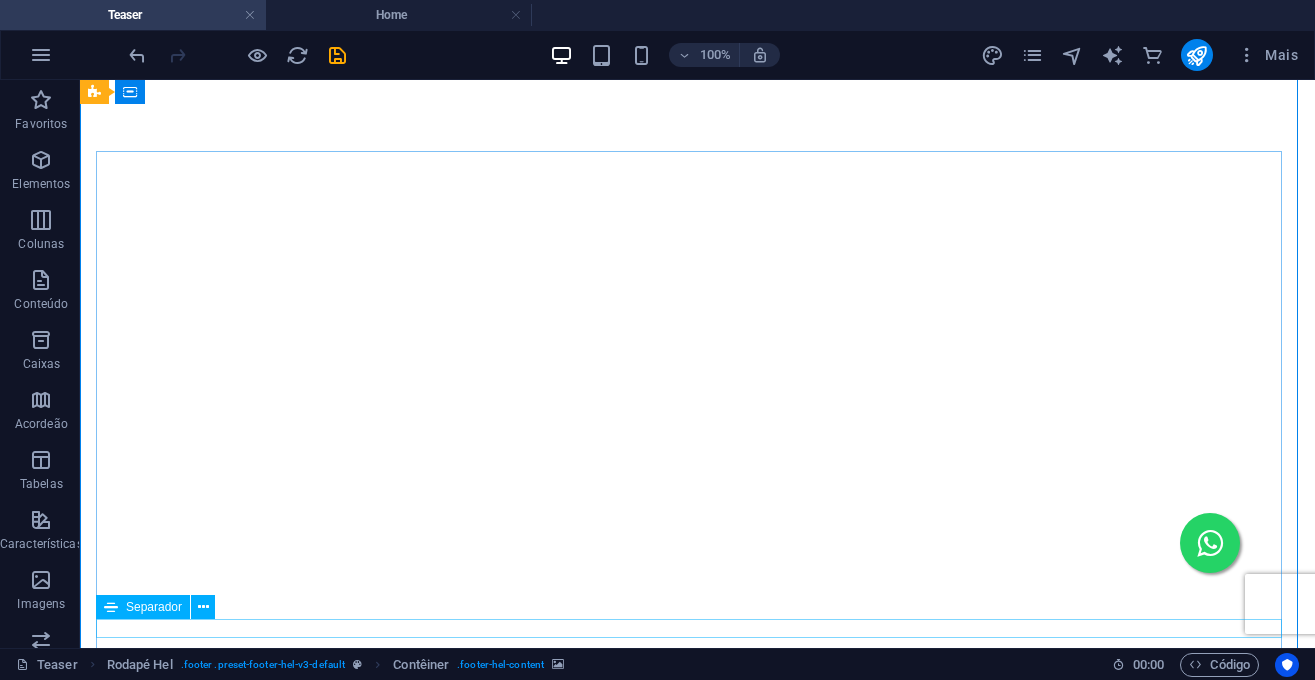 scroll, scrollTop: 6547, scrollLeft: 0, axis: vertical 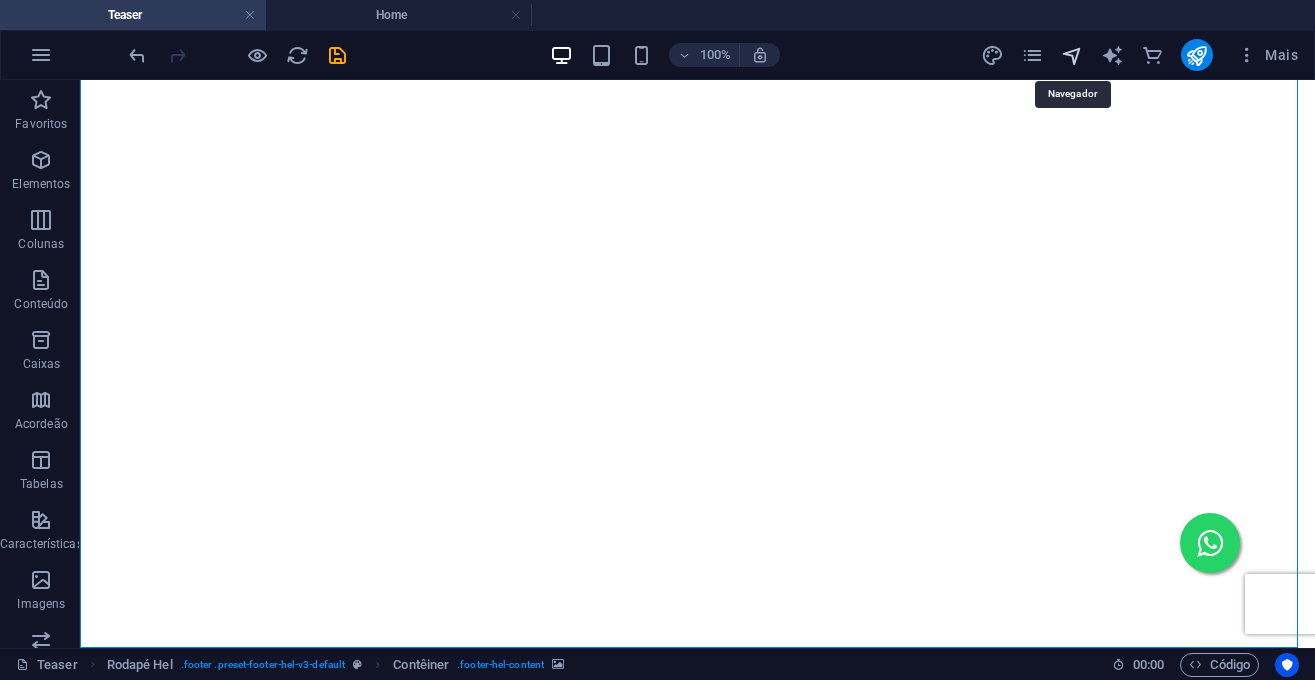 click at bounding box center (1072, 55) 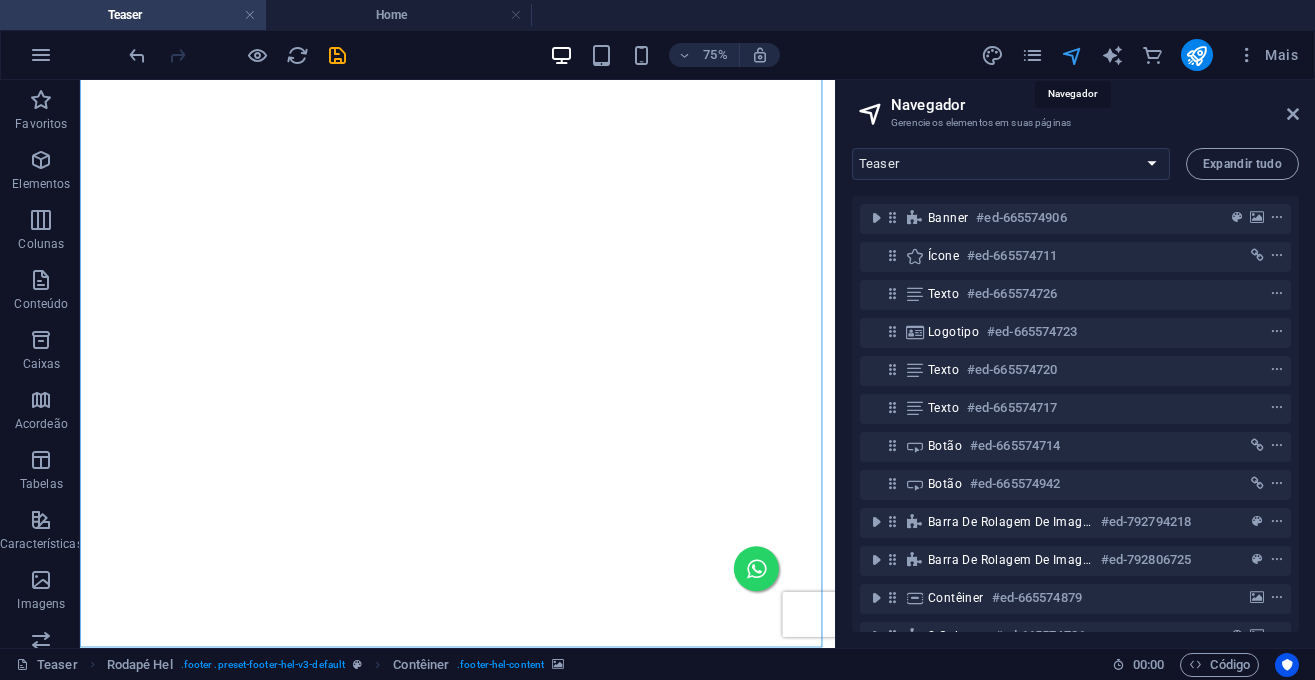 scroll, scrollTop: 6170, scrollLeft: 0, axis: vertical 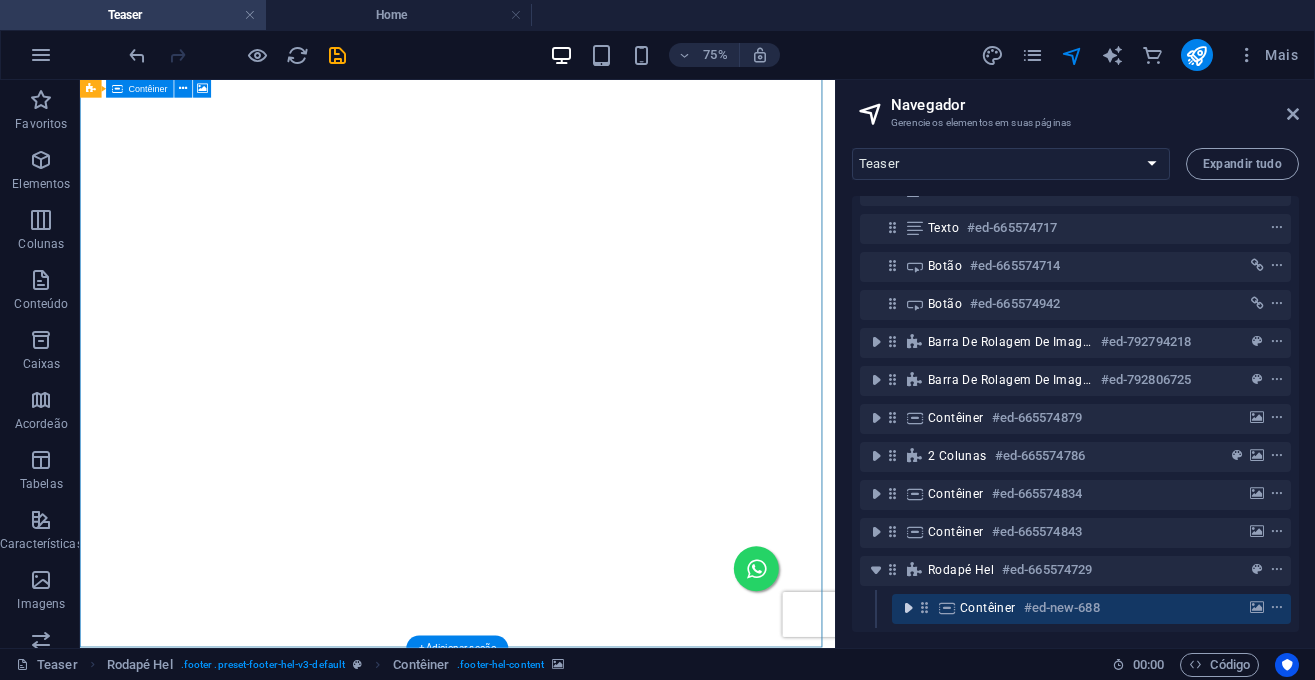 click at bounding box center (908, 608) 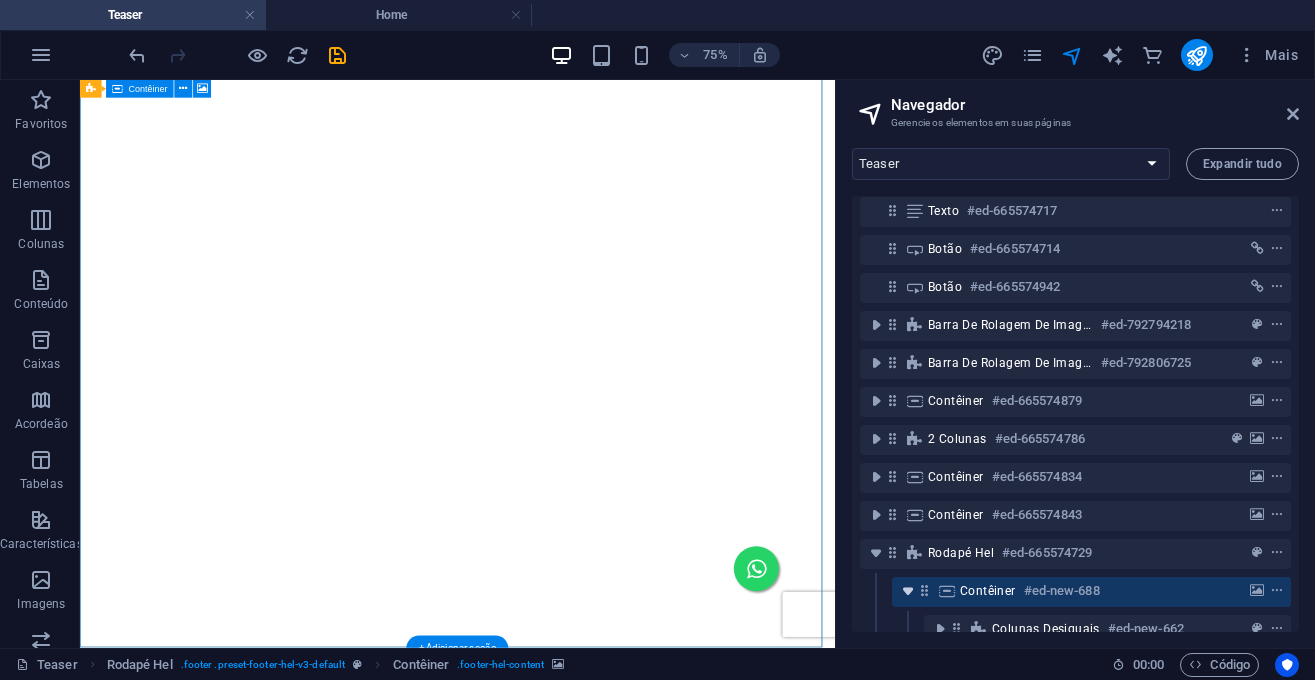 scroll, scrollTop: 349, scrollLeft: 0, axis: vertical 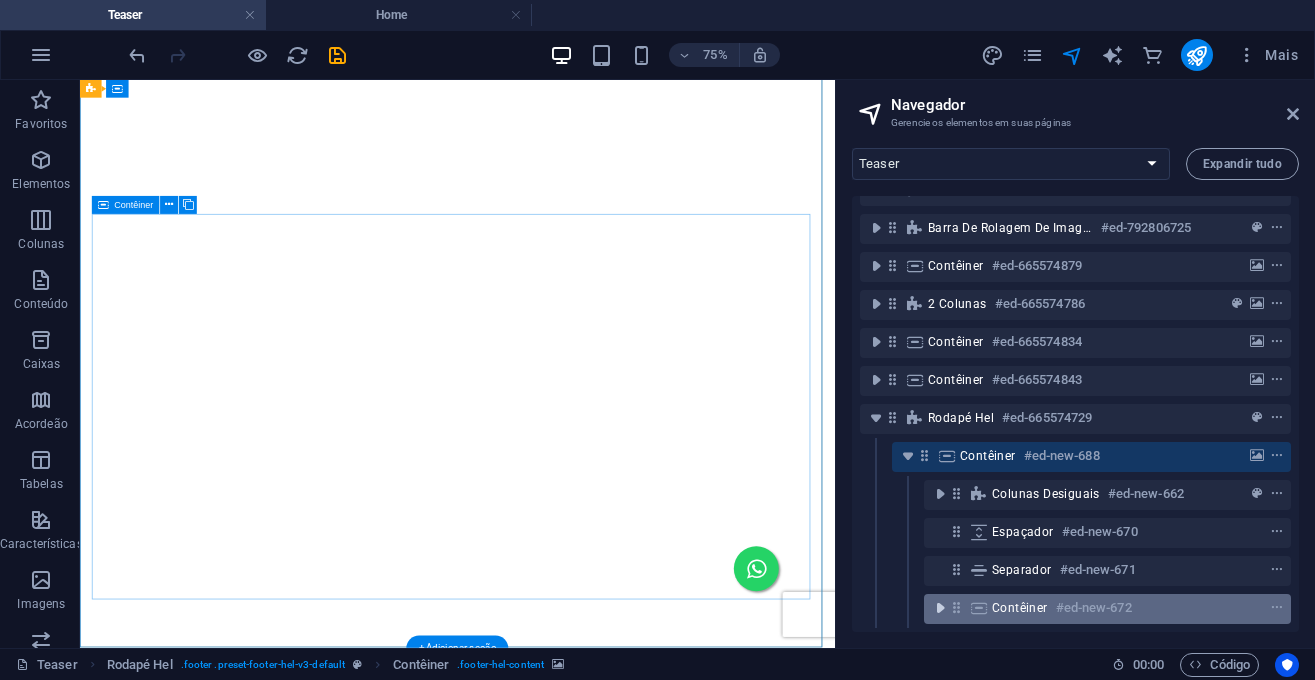 click at bounding box center (940, 608) 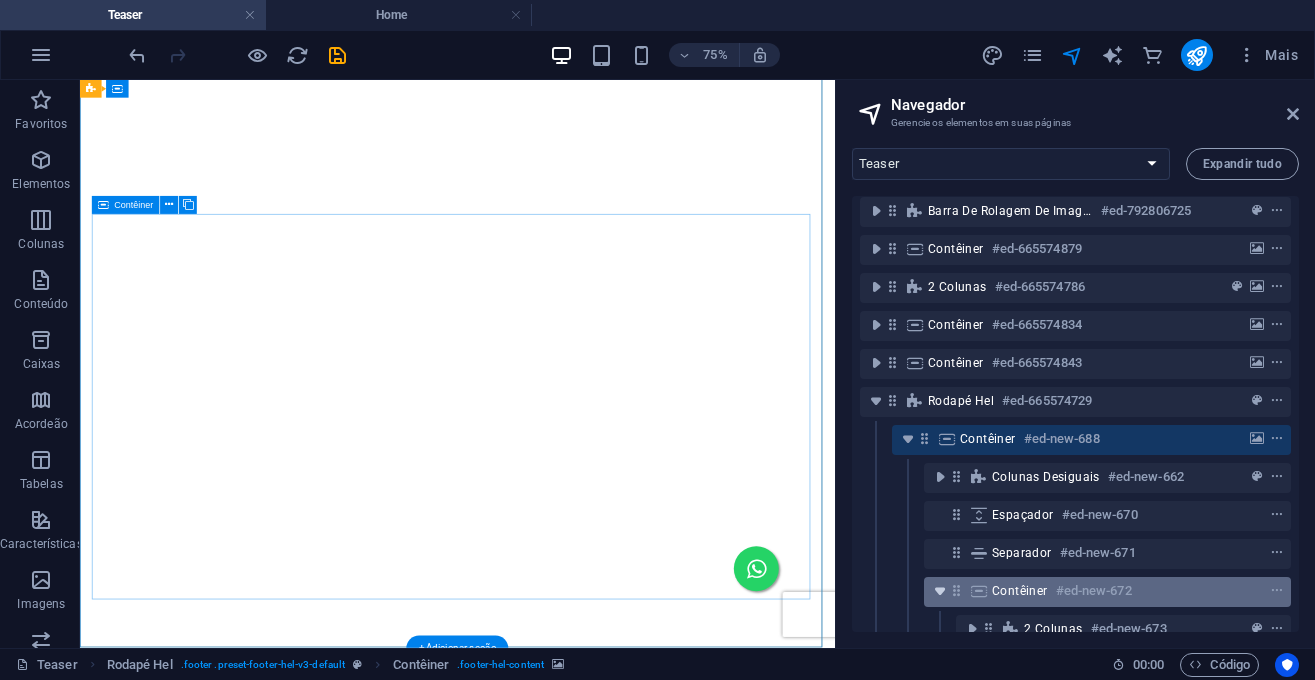 scroll, scrollTop: 539, scrollLeft: 0, axis: vertical 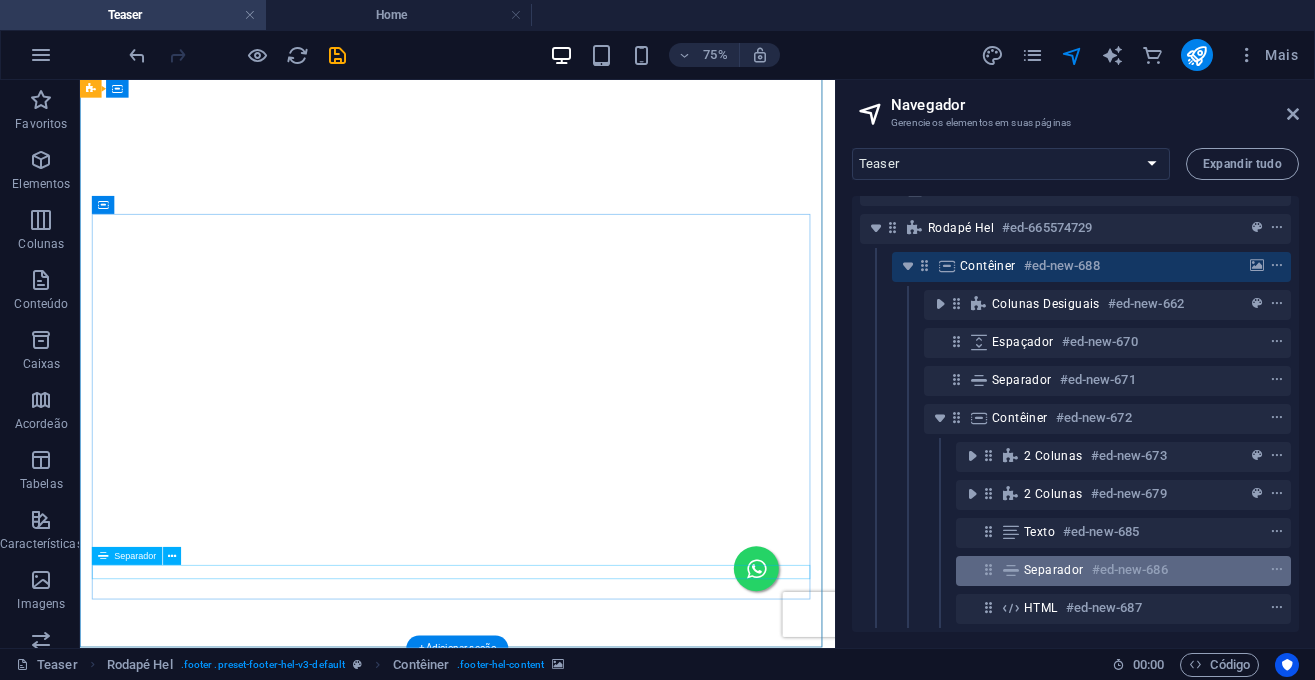 click on "Separador #ed-new-686" at bounding box center (1107, 570) 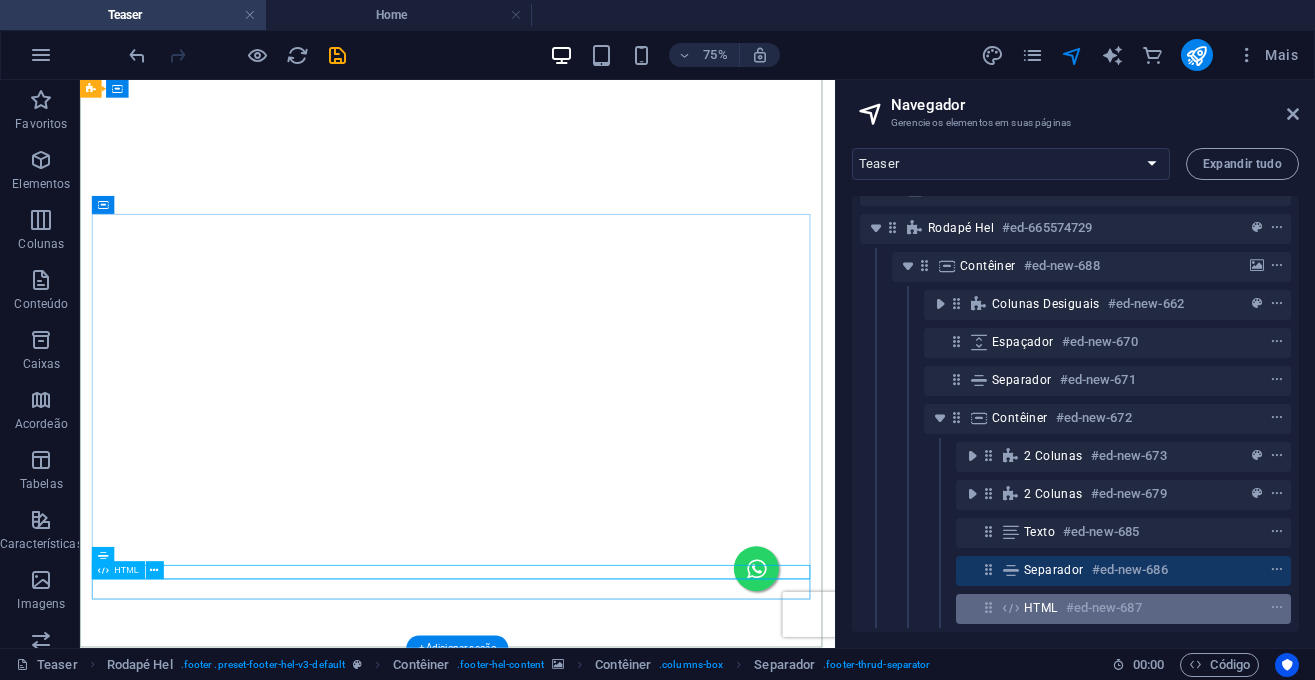 click on "HTML #ed-new-687" at bounding box center (1123, 609) 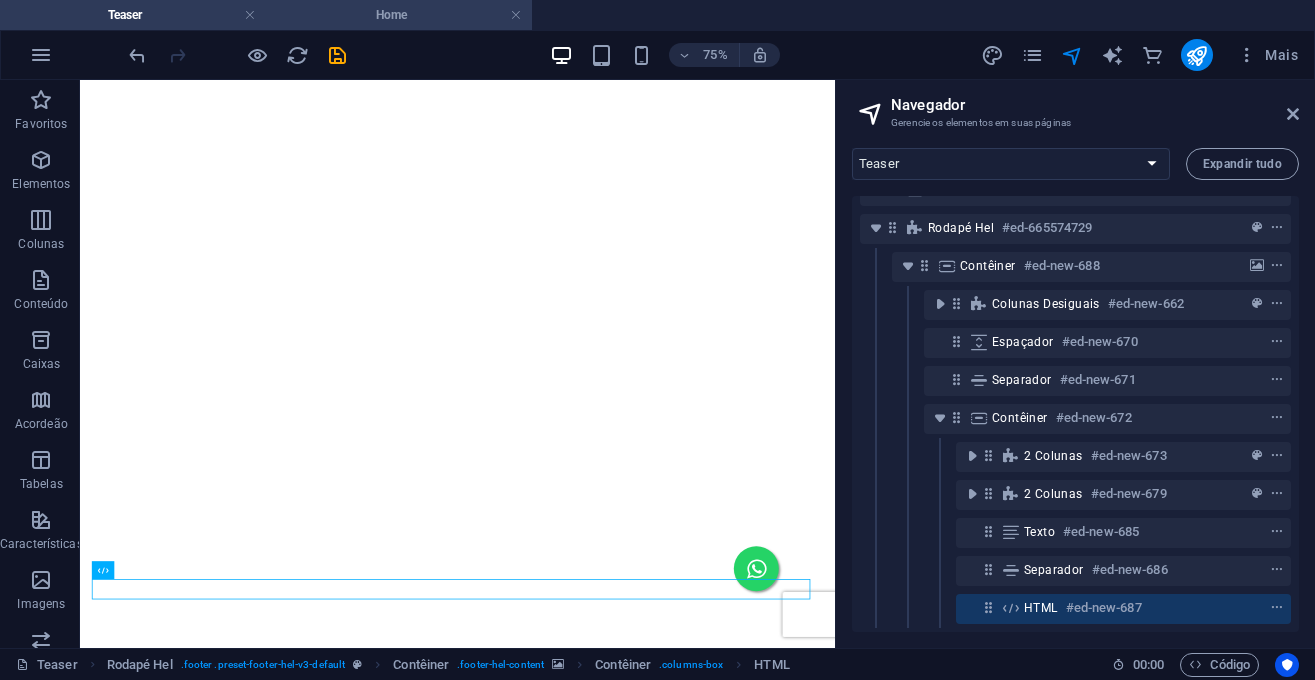 click on "Home" at bounding box center [399, 15] 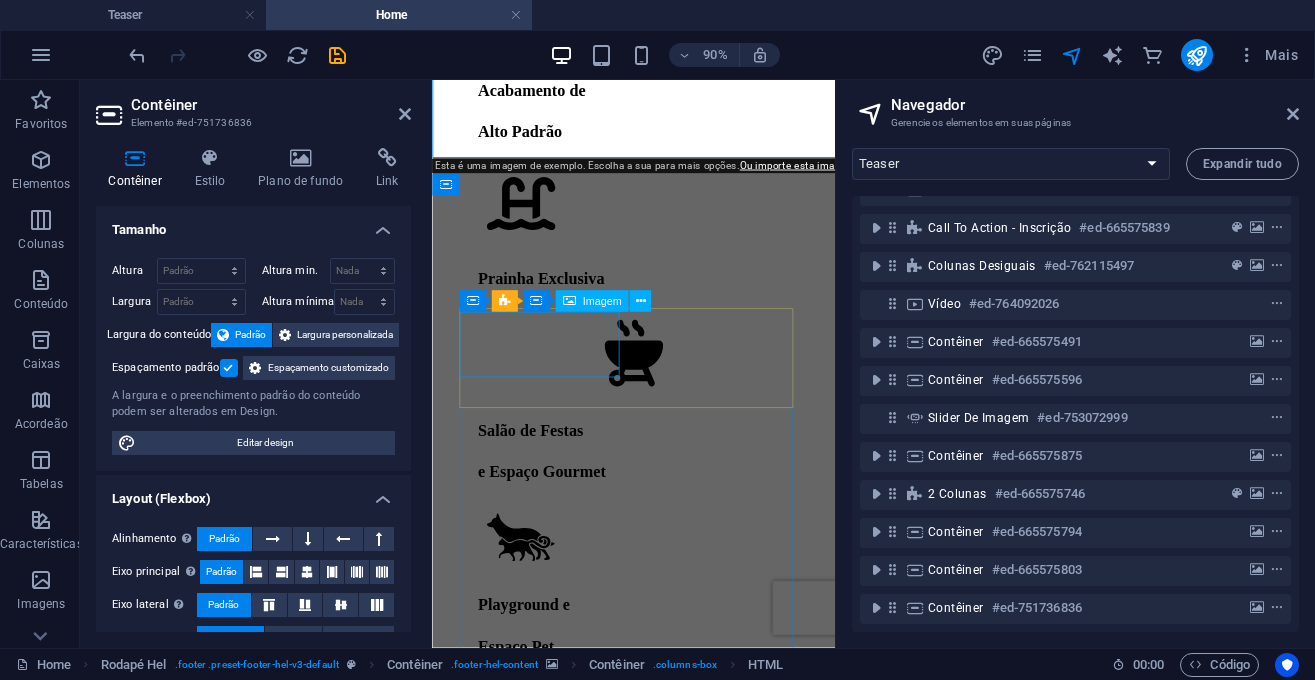 scroll, scrollTop: 13535, scrollLeft: 0, axis: vertical 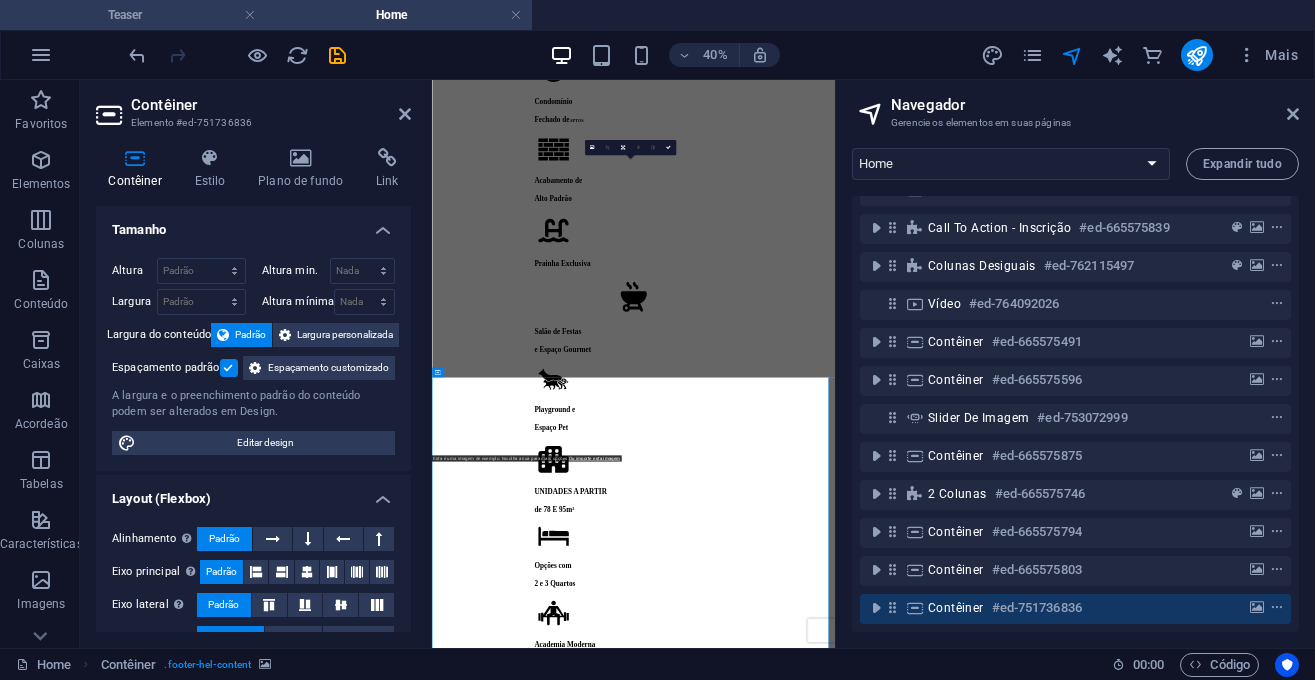 click on "Teaser" at bounding box center [133, 15] 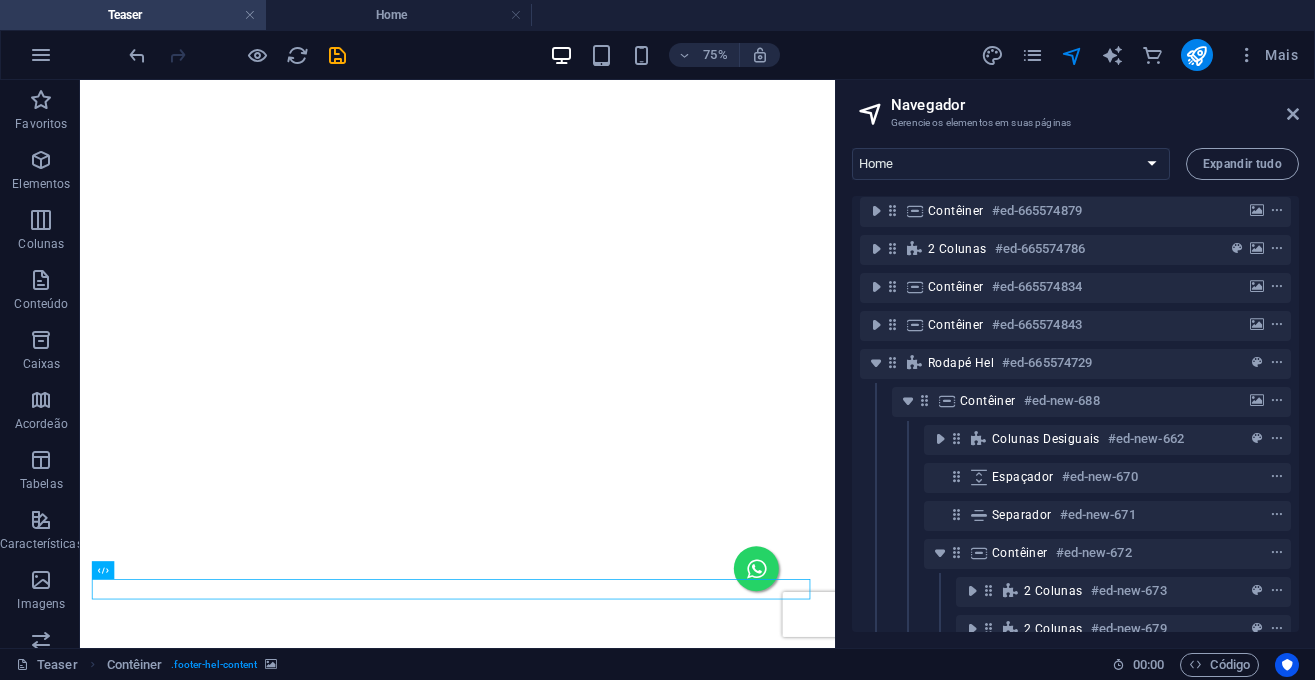 select on "13020546-pt" 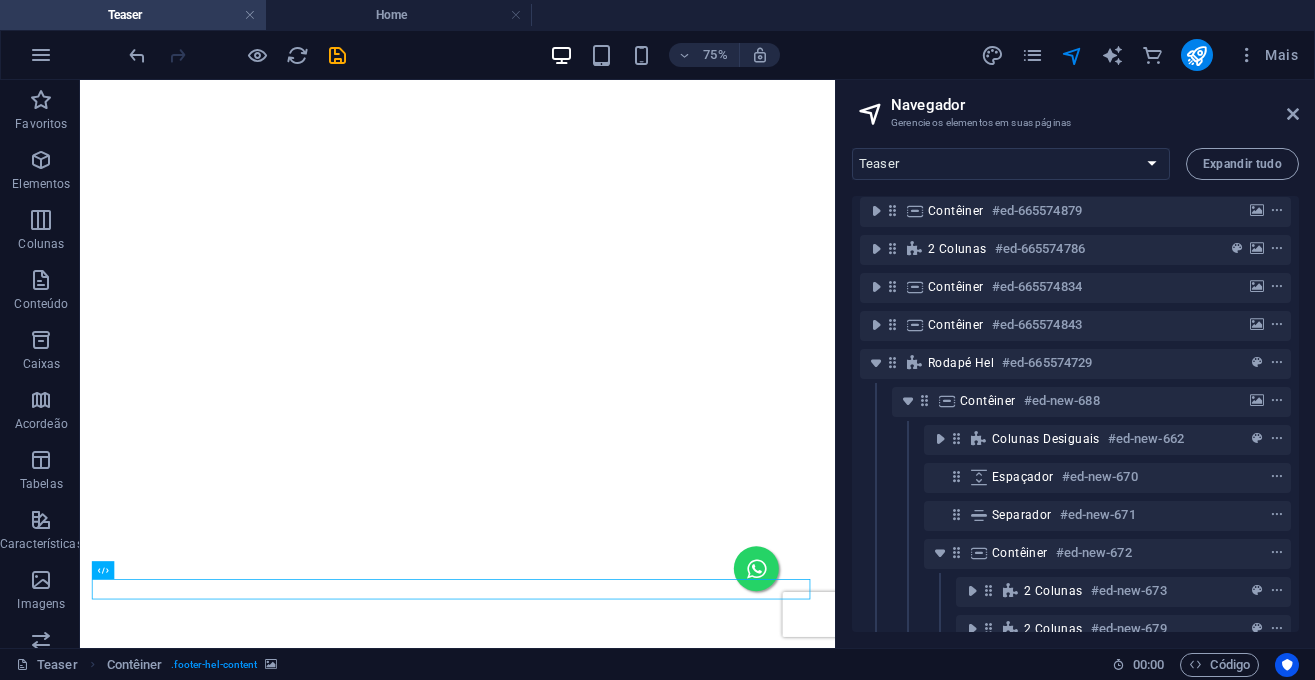 scroll, scrollTop: 6173, scrollLeft: 0, axis: vertical 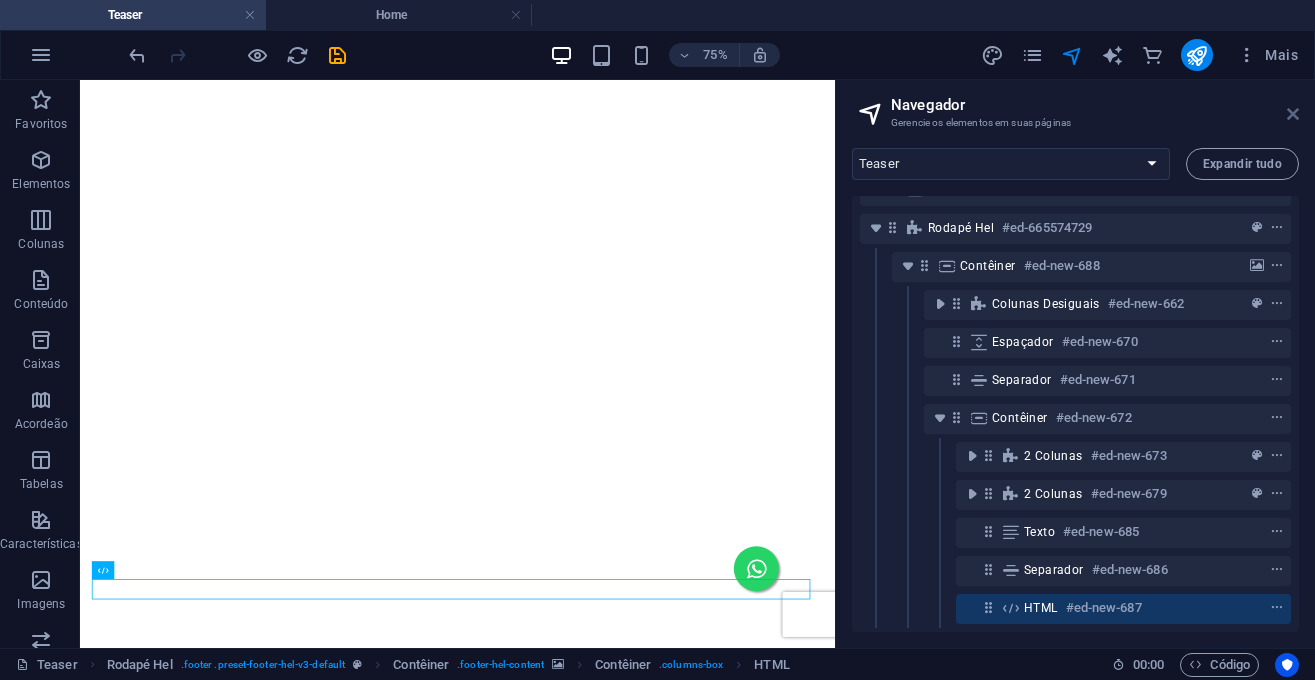 click at bounding box center (1293, 114) 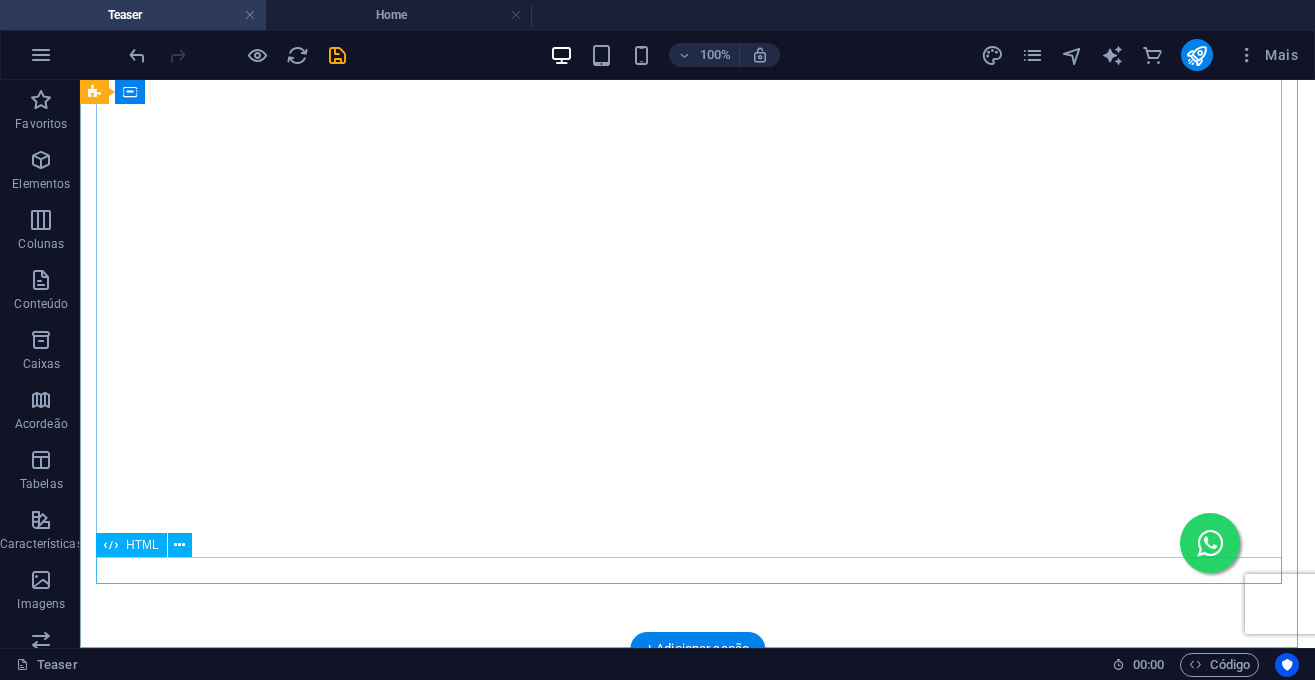 scroll, scrollTop: 6547, scrollLeft: 0, axis: vertical 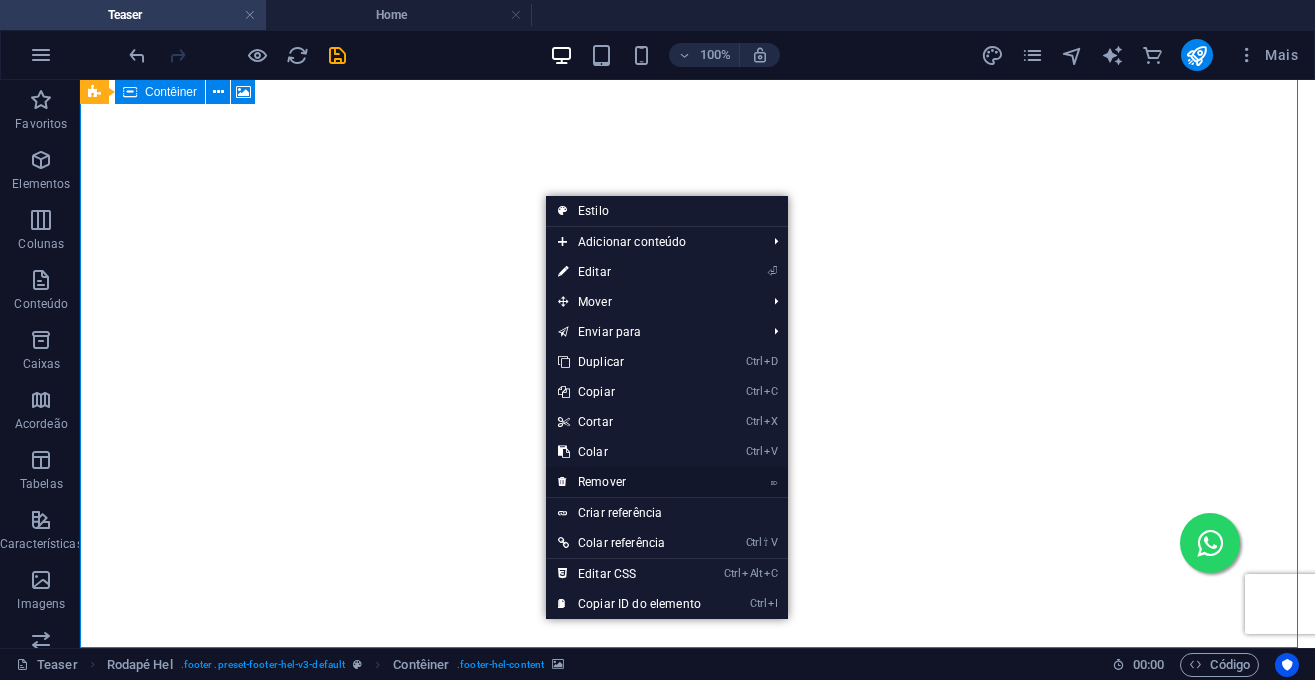 click on "⌦  Remover" at bounding box center (629, 482) 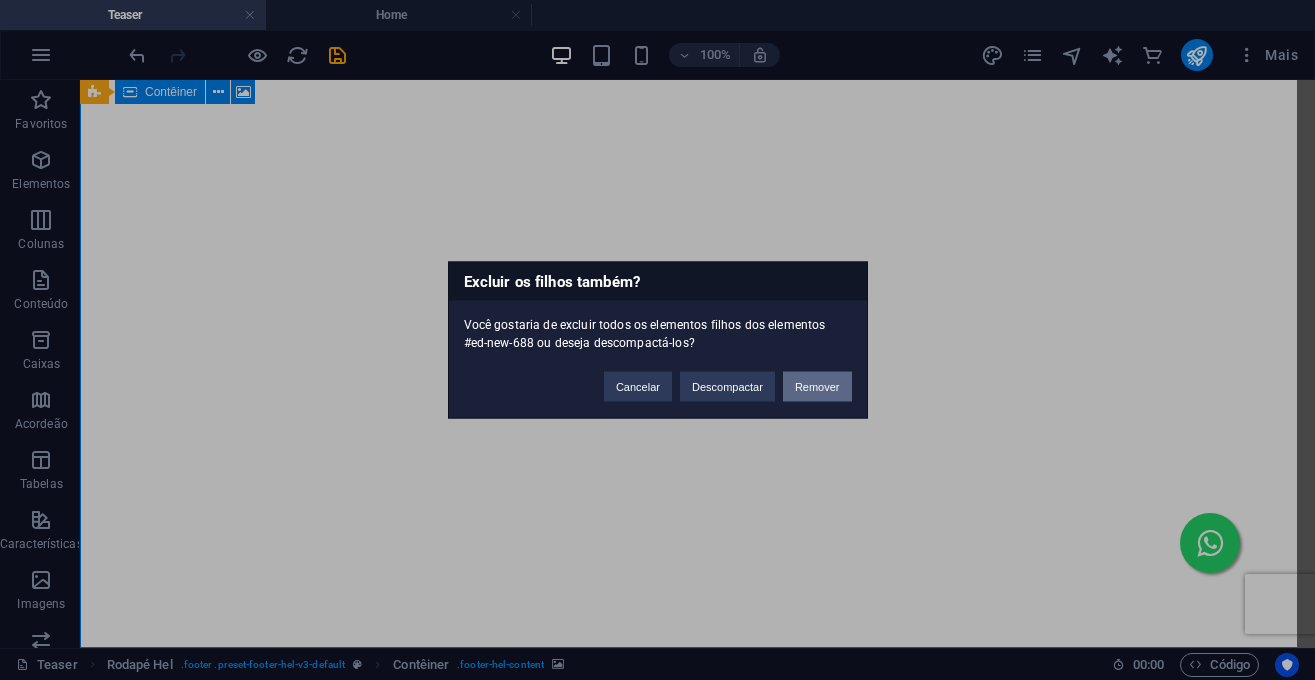 click on "Remover" at bounding box center (817, 387) 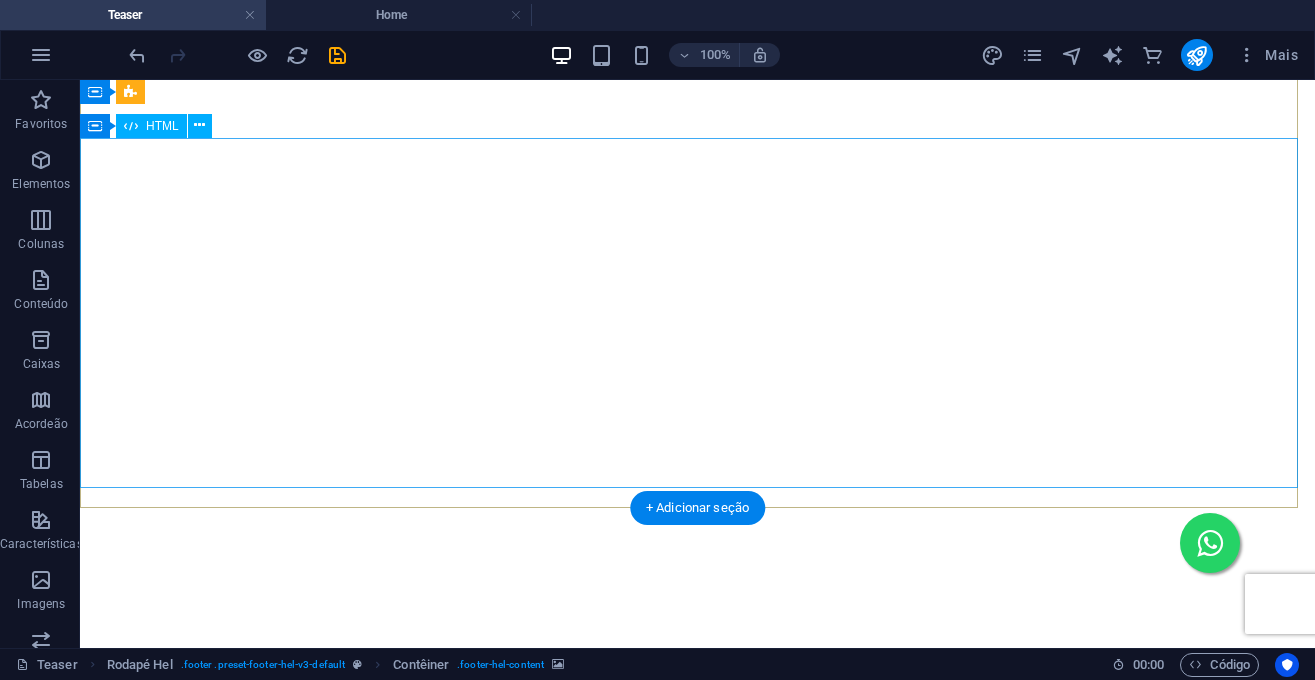 scroll, scrollTop: 5871, scrollLeft: 0, axis: vertical 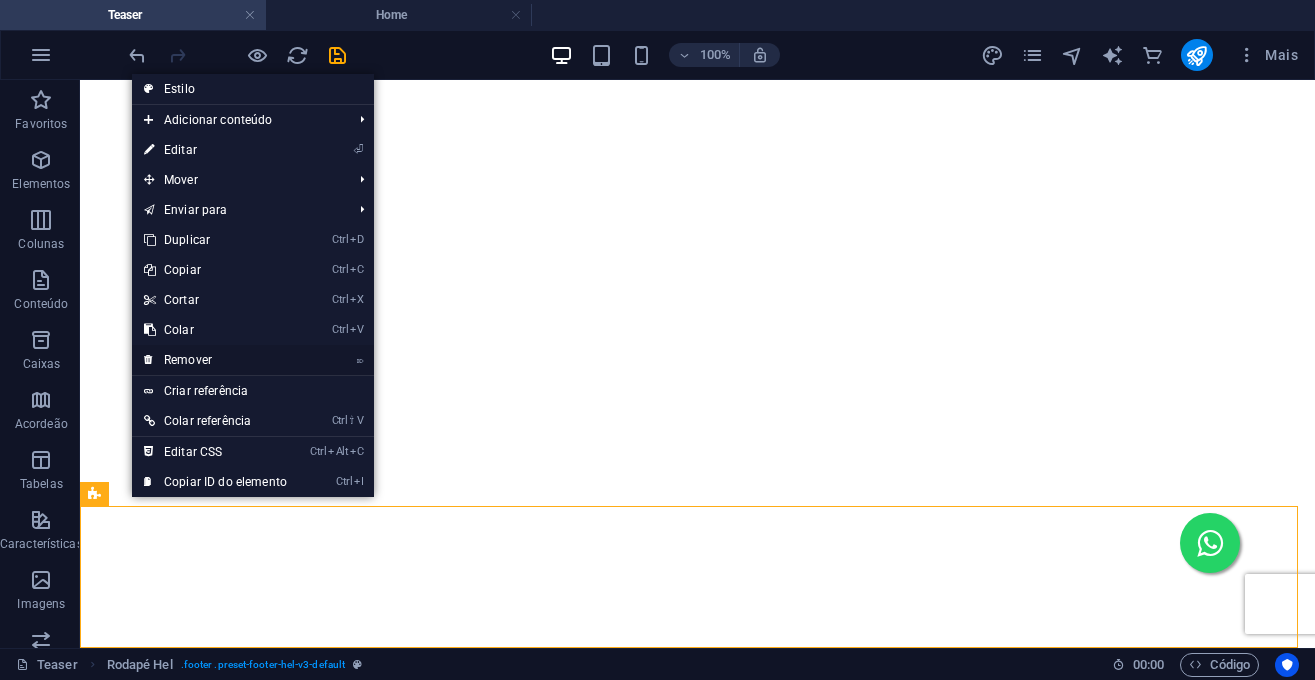 click on "⌦  Remover" at bounding box center [215, 360] 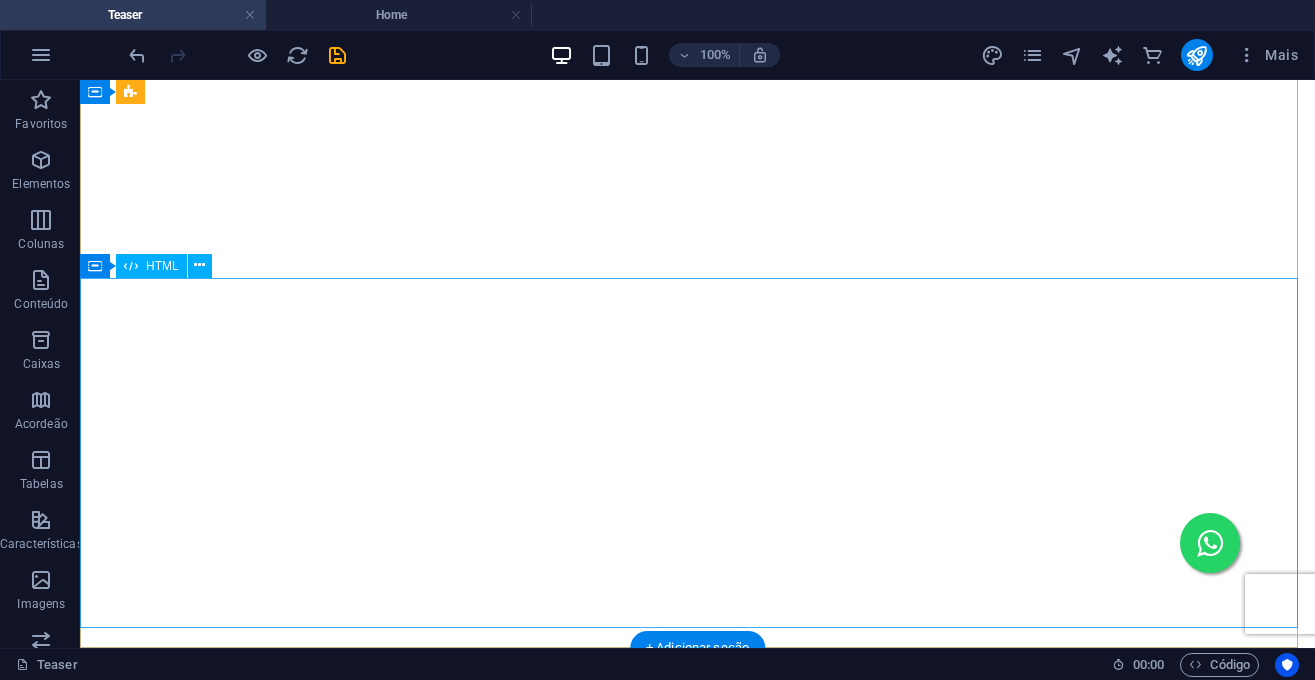 scroll, scrollTop: 5731, scrollLeft: 0, axis: vertical 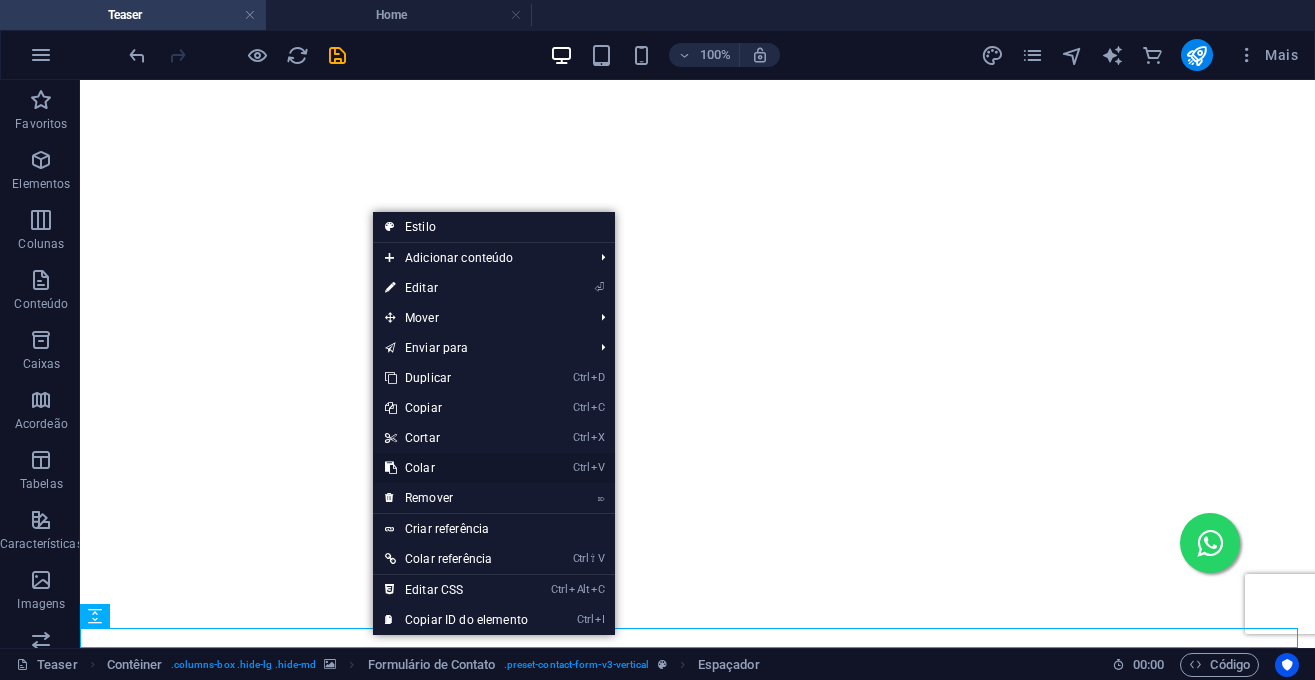 click on "Ctrl V  Colar" at bounding box center (456, 468) 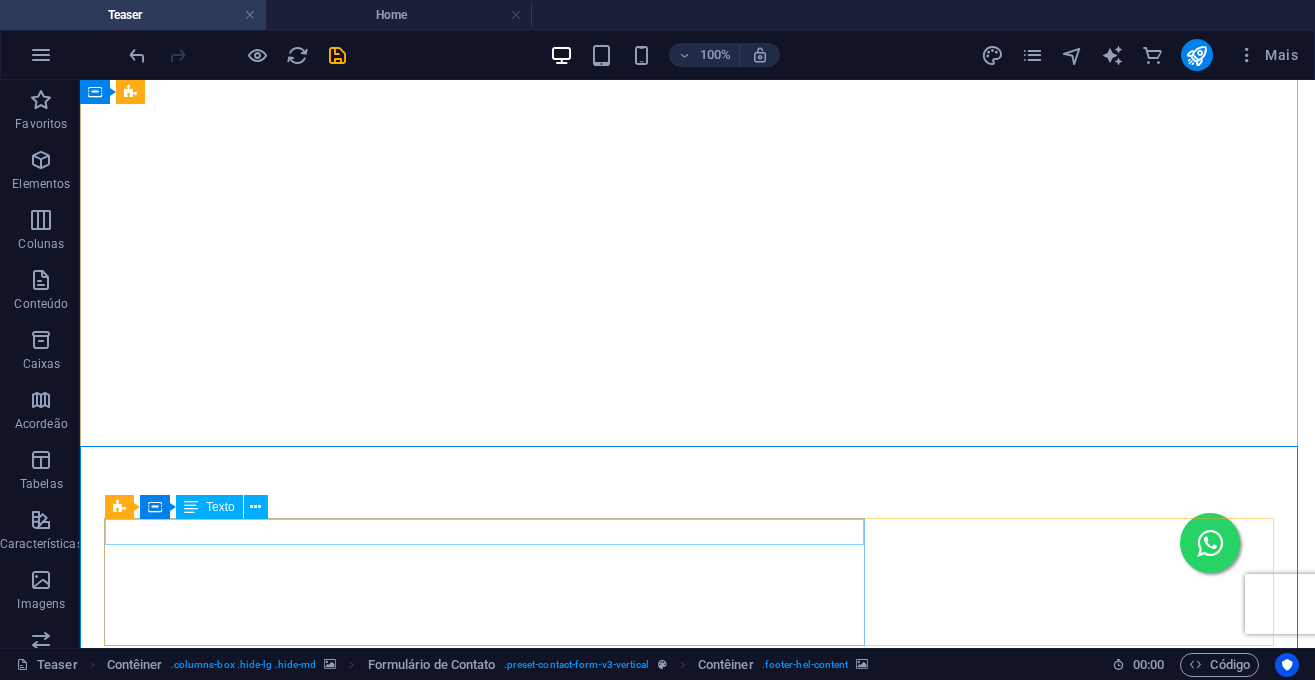 scroll, scrollTop: 5912, scrollLeft: 0, axis: vertical 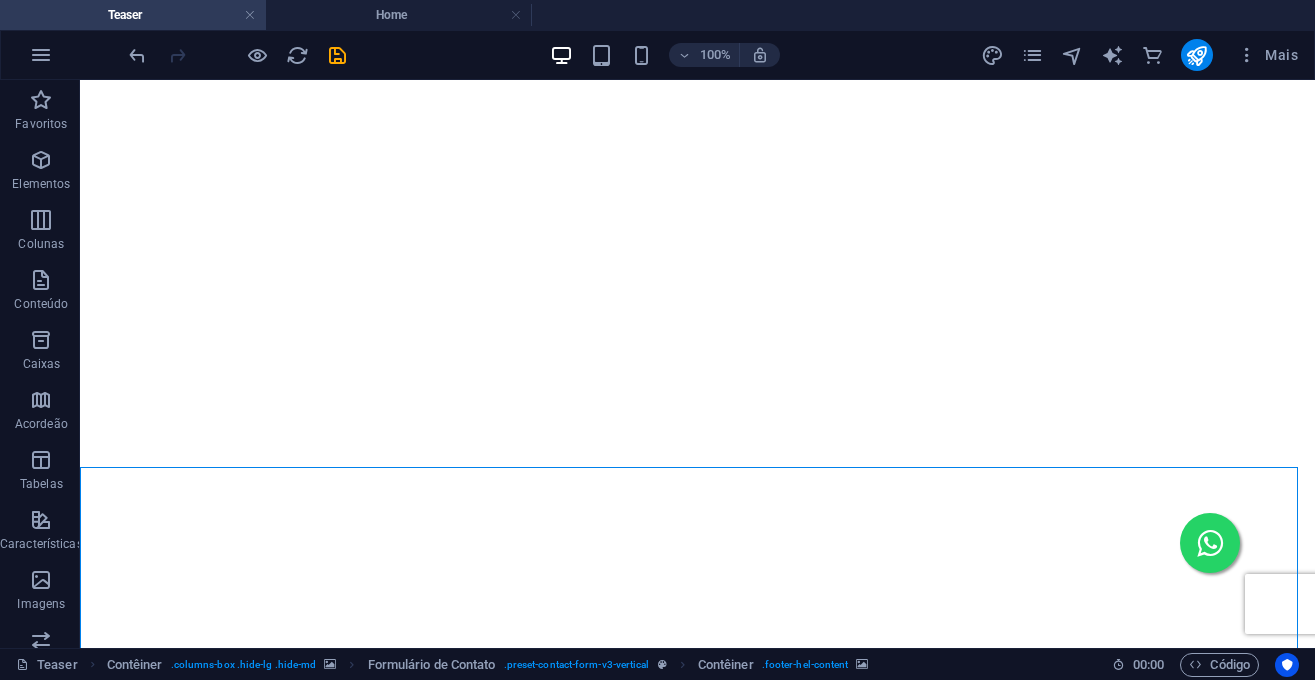 click at bounding box center (697, 10646) 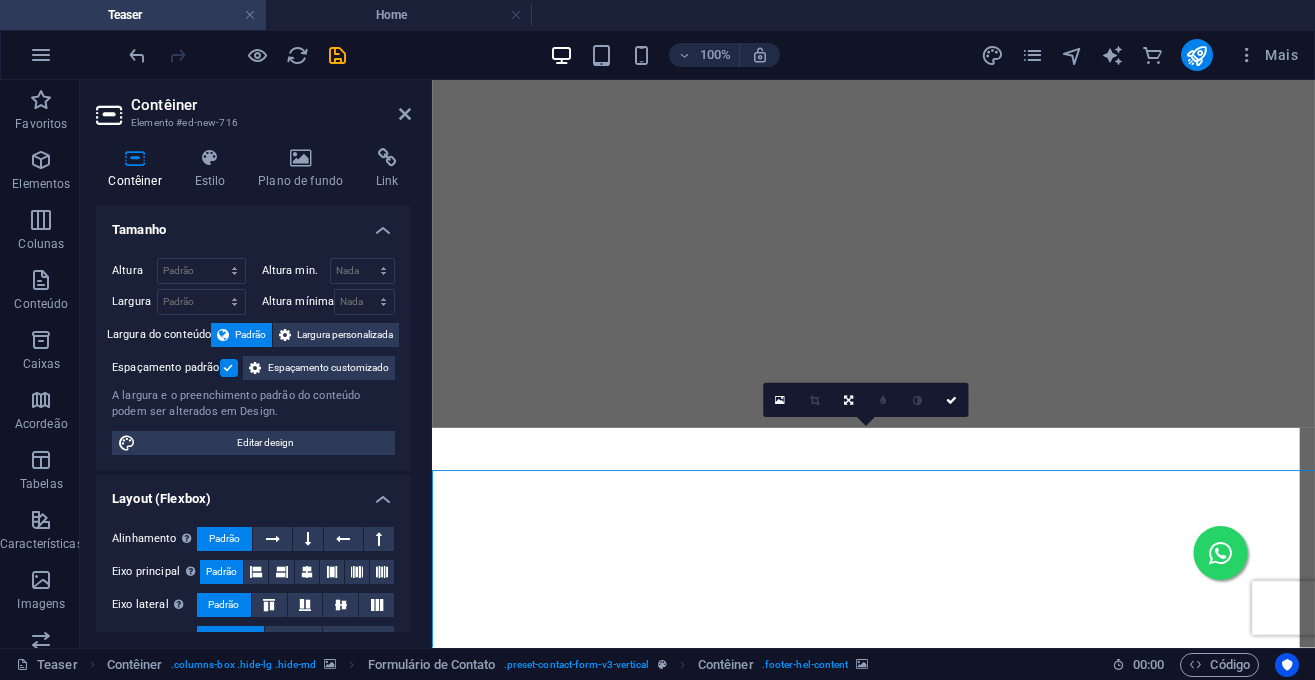 scroll, scrollTop: 5721, scrollLeft: 0, axis: vertical 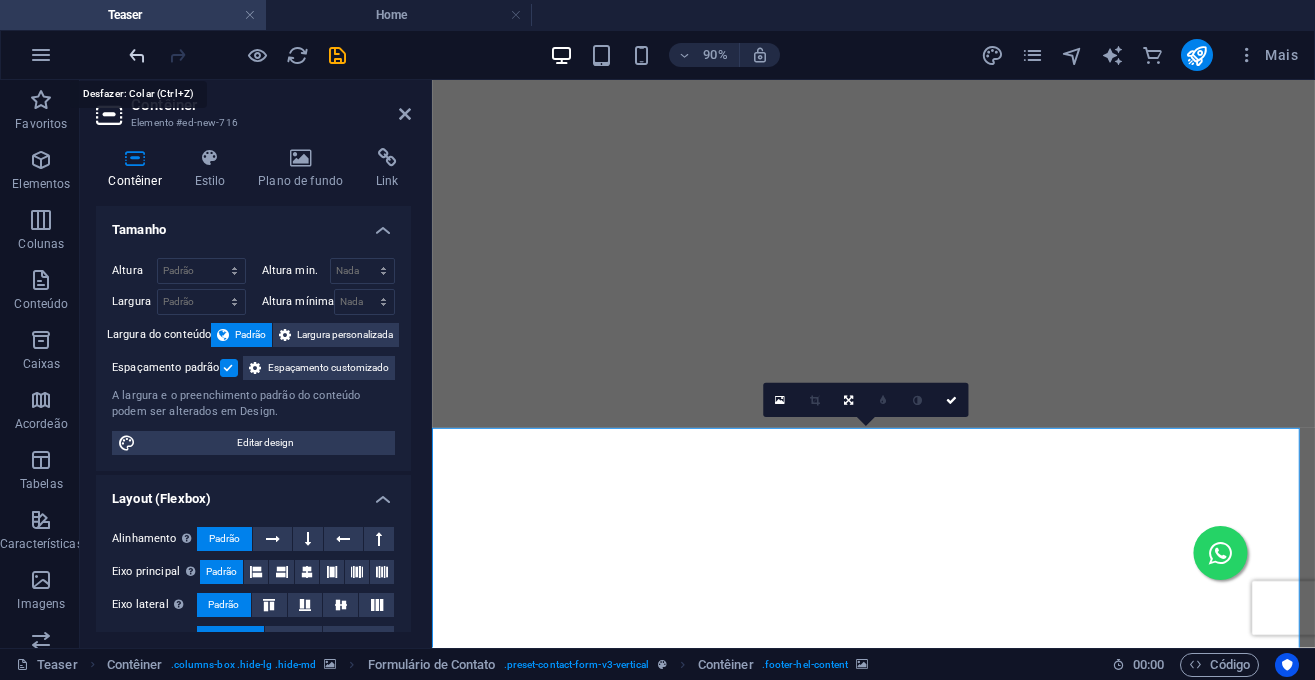 click at bounding box center [137, 55] 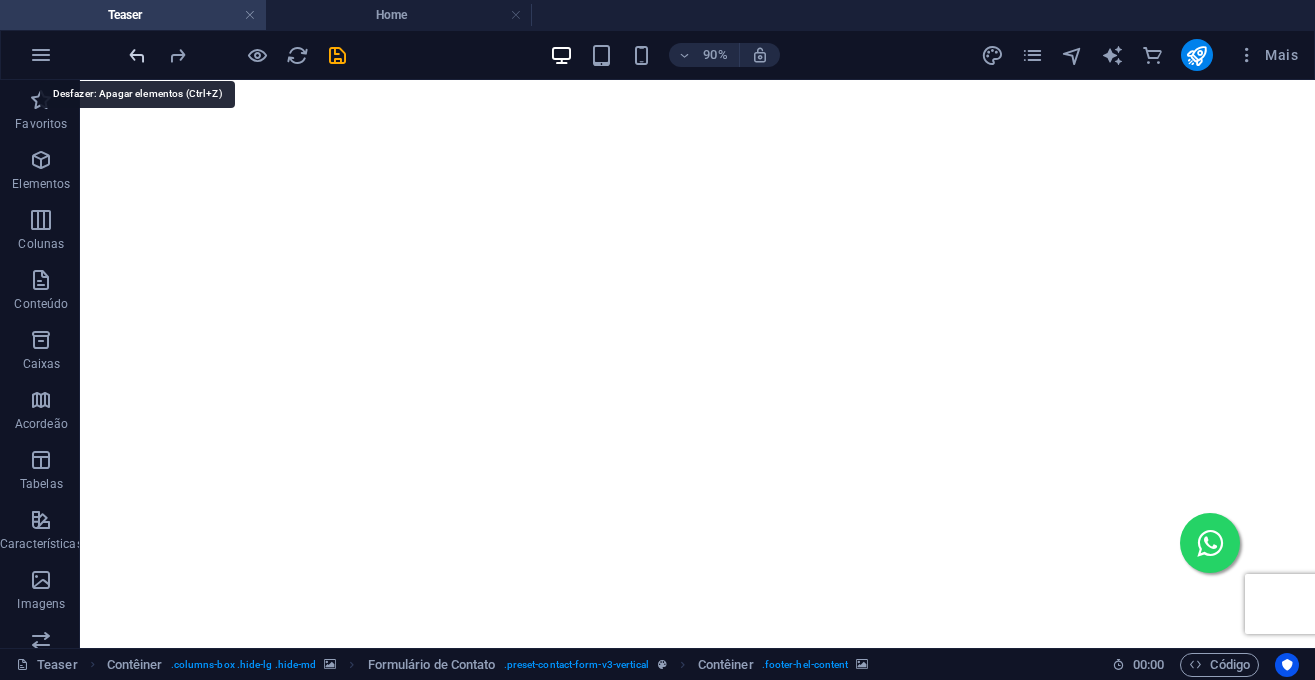 scroll, scrollTop: 5730, scrollLeft: 0, axis: vertical 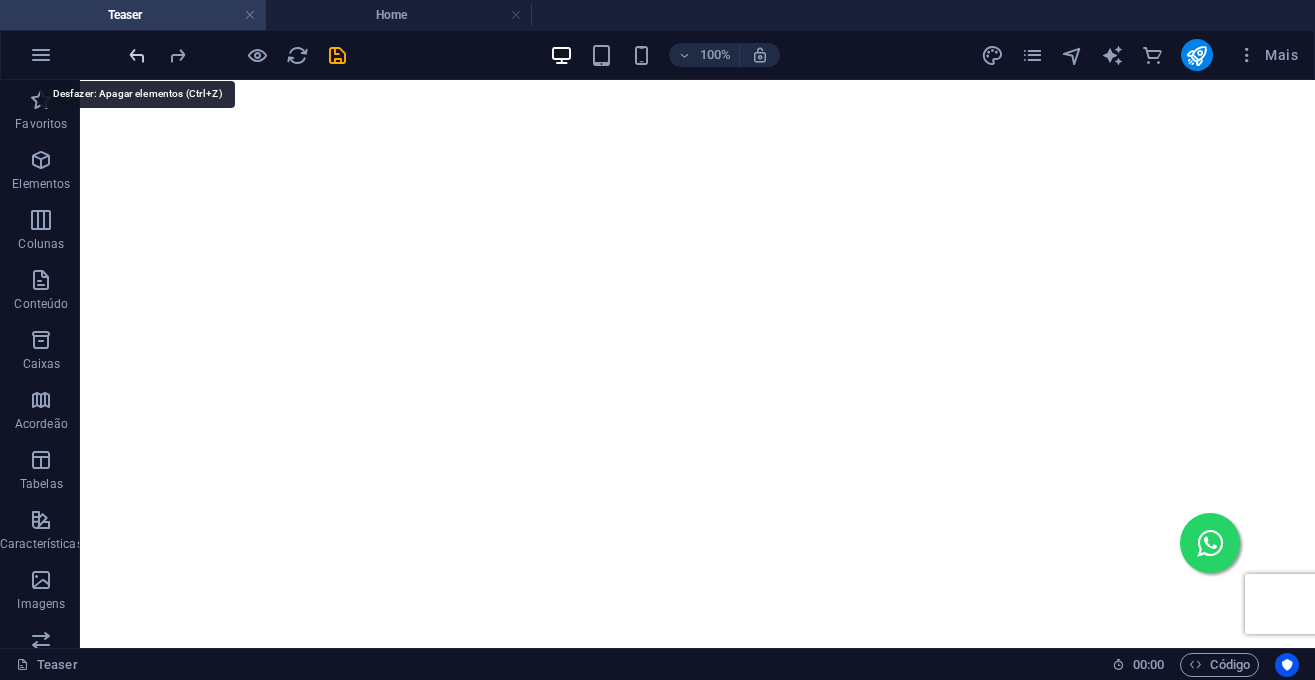 click at bounding box center [137, 55] 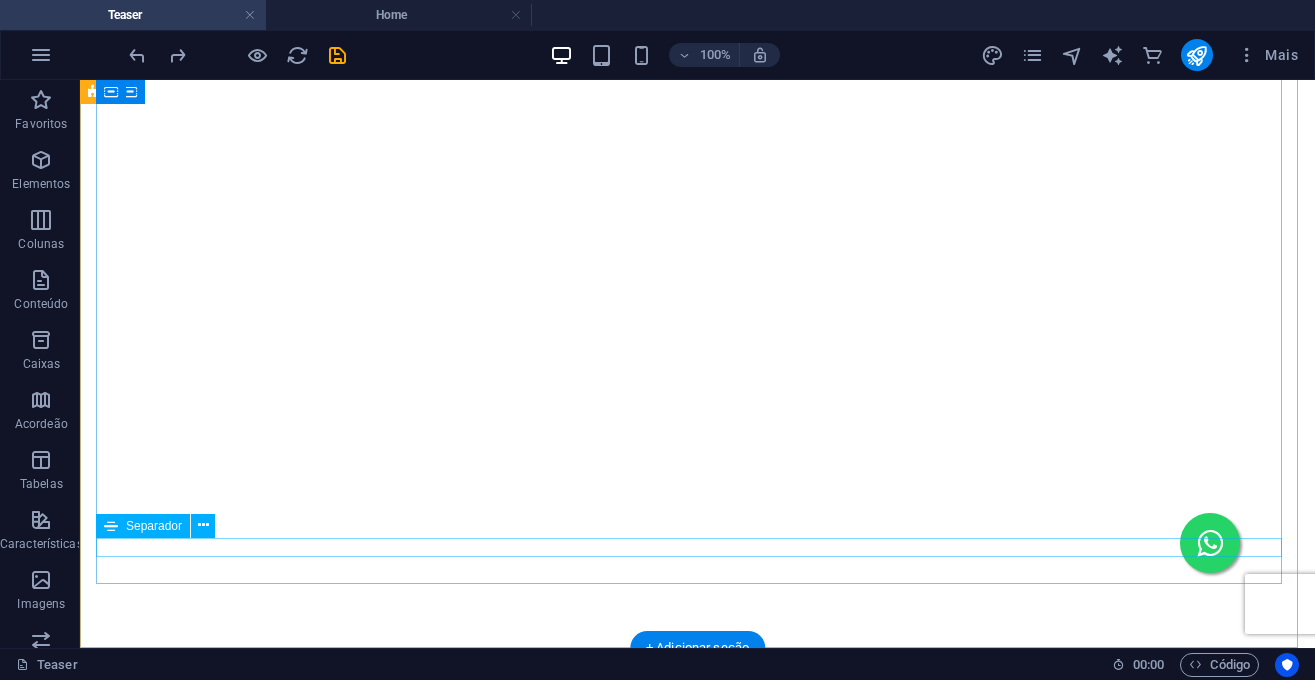 scroll, scrollTop: 6547, scrollLeft: 0, axis: vertical 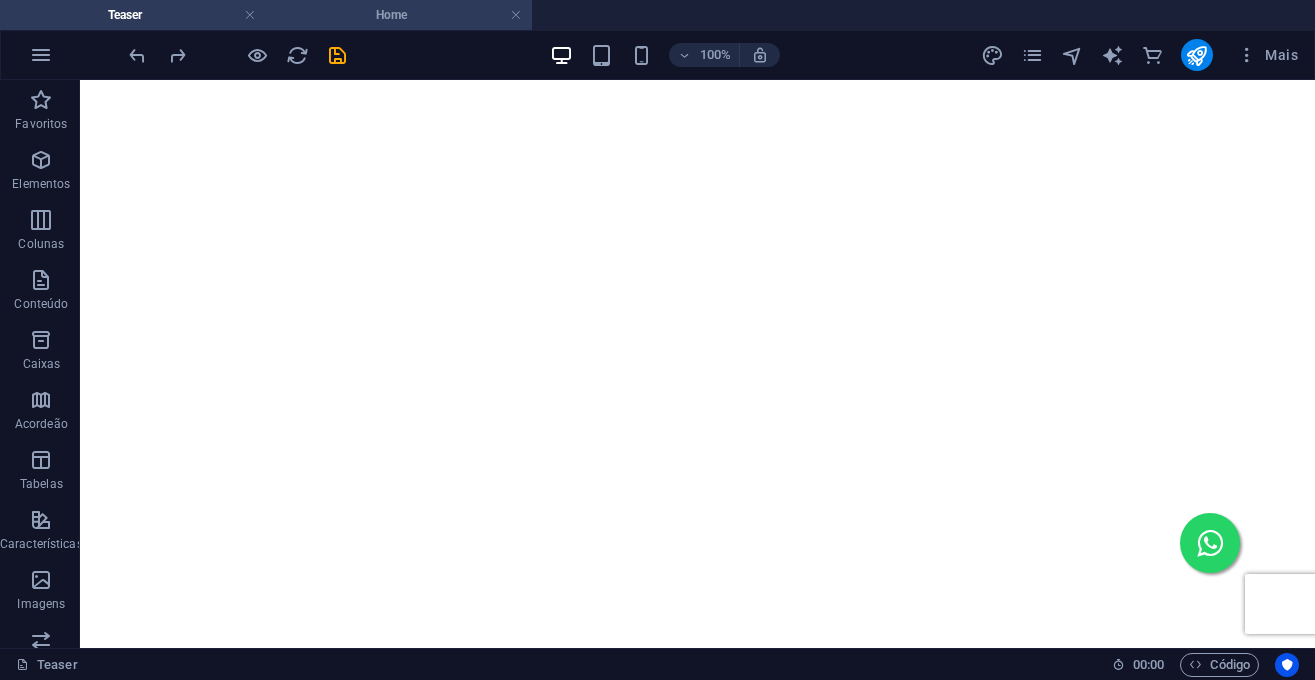click on "Home" at bounding box center [399, 15] 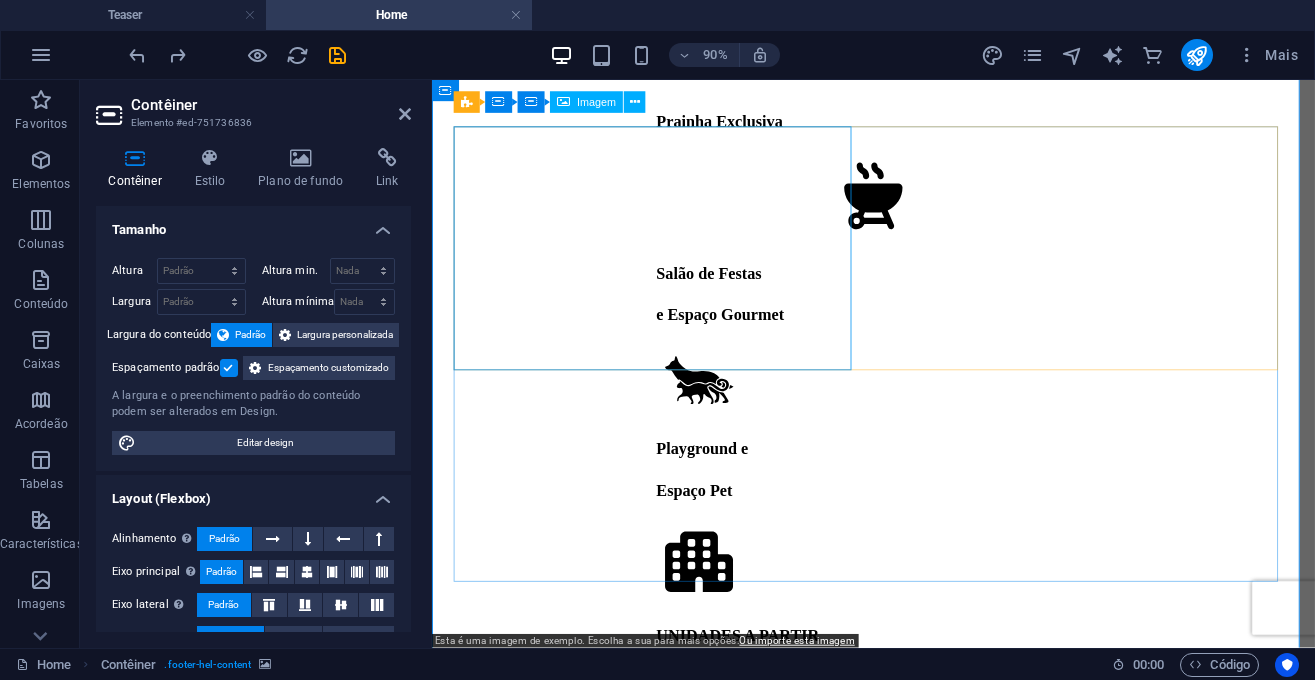 scroll, scrollTop: 13577, scrollLeft: 0, axis: vertical 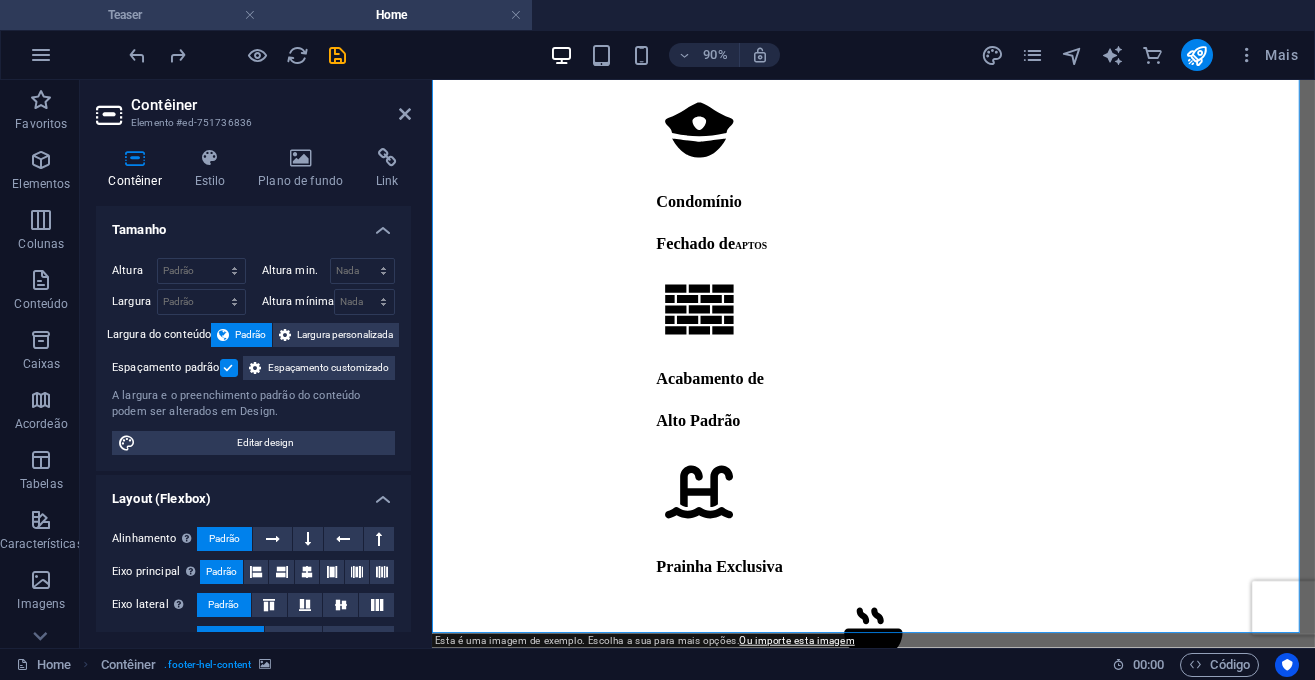 click on "Teaser" at bounding box center [133, 15] 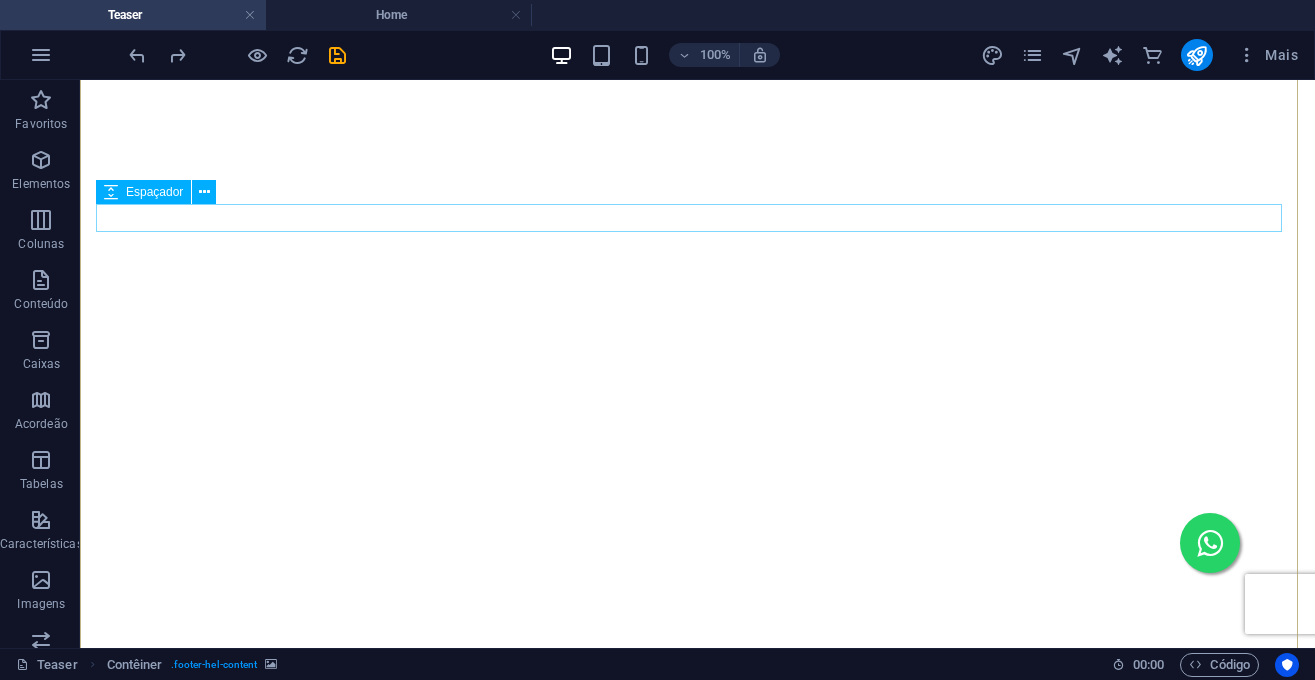scroll, scrollTop: 6547, scrollLeft: 0, axis: vertical 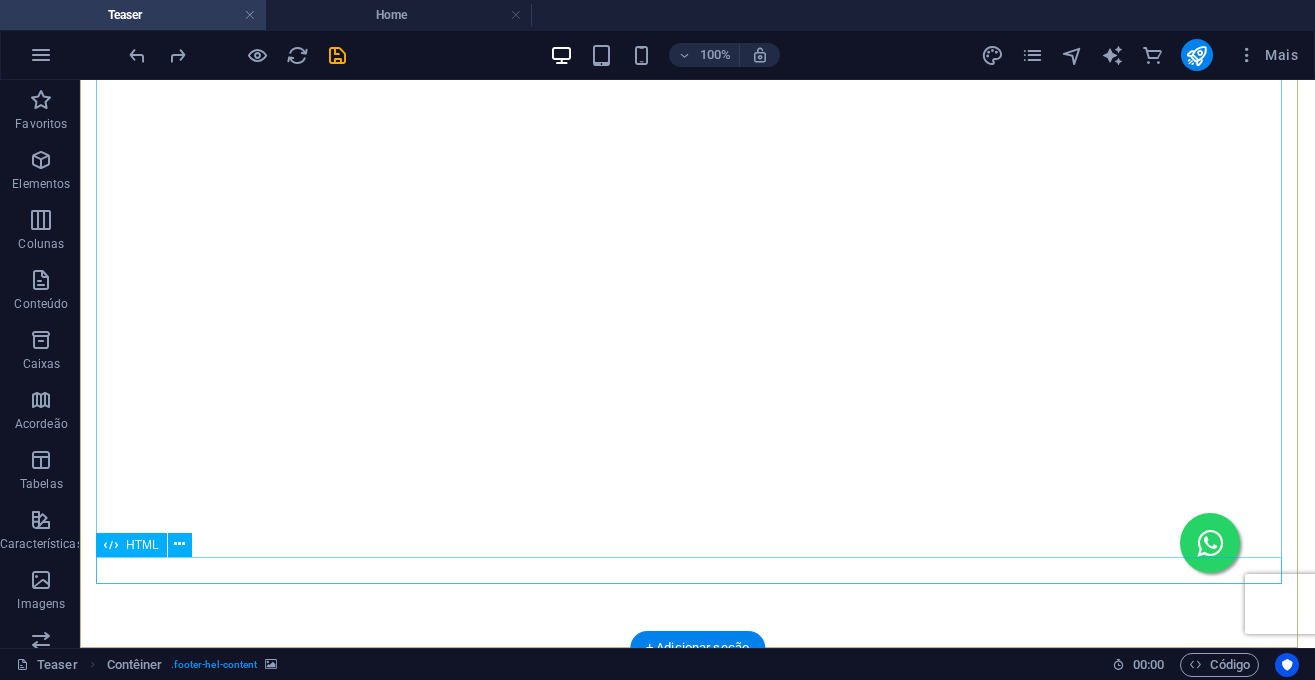 click at bounding box center [697, 10498] 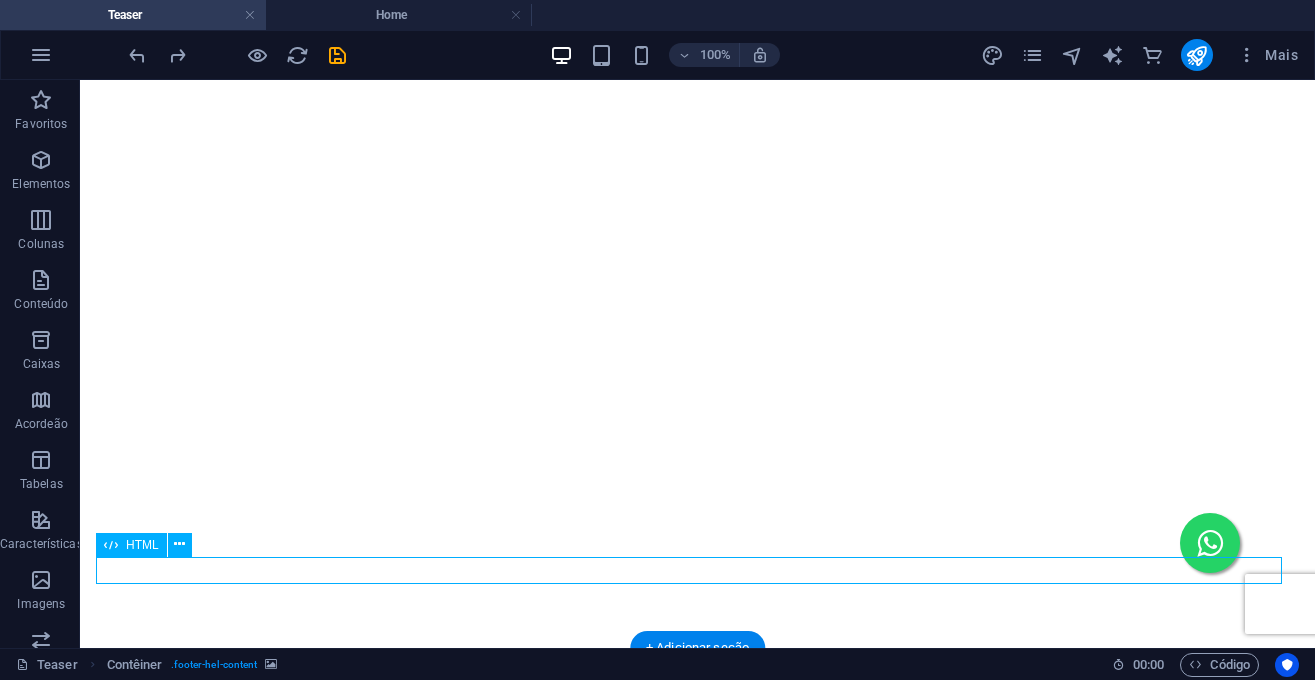 click at bounding box center [697, 10498] 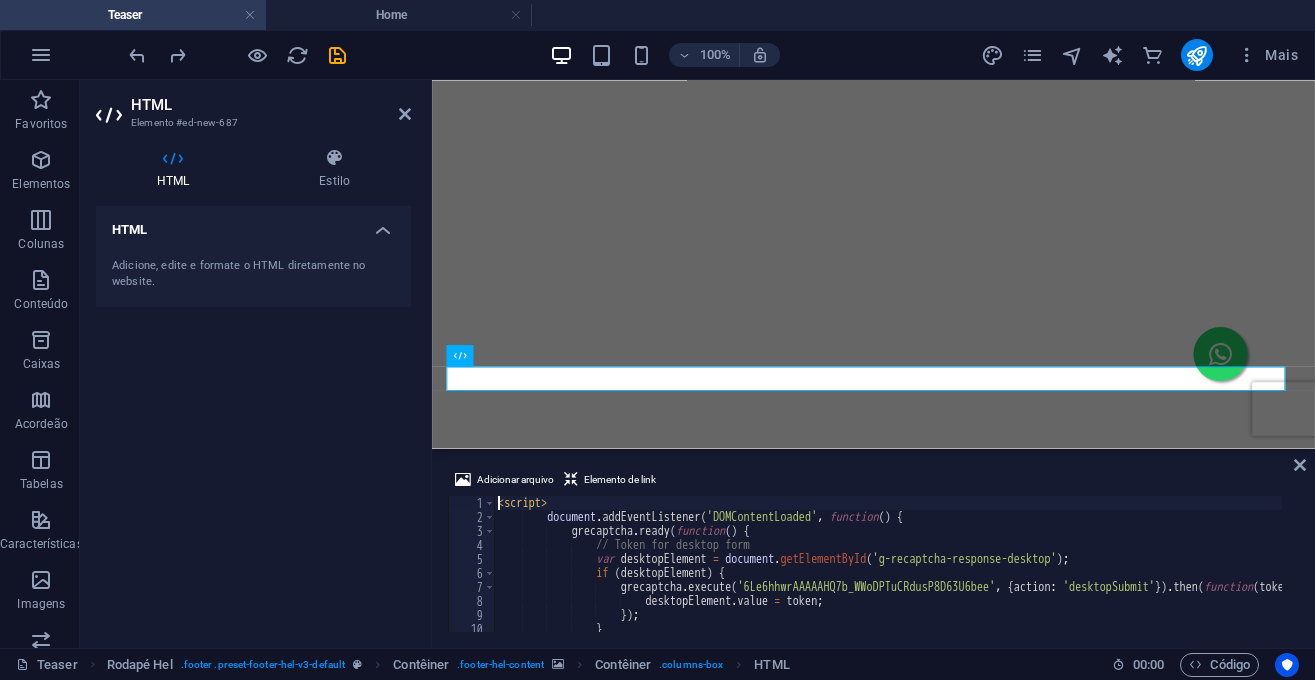 scroll, scrollTop: 6512, scrollLeft: 0, axis: vertical 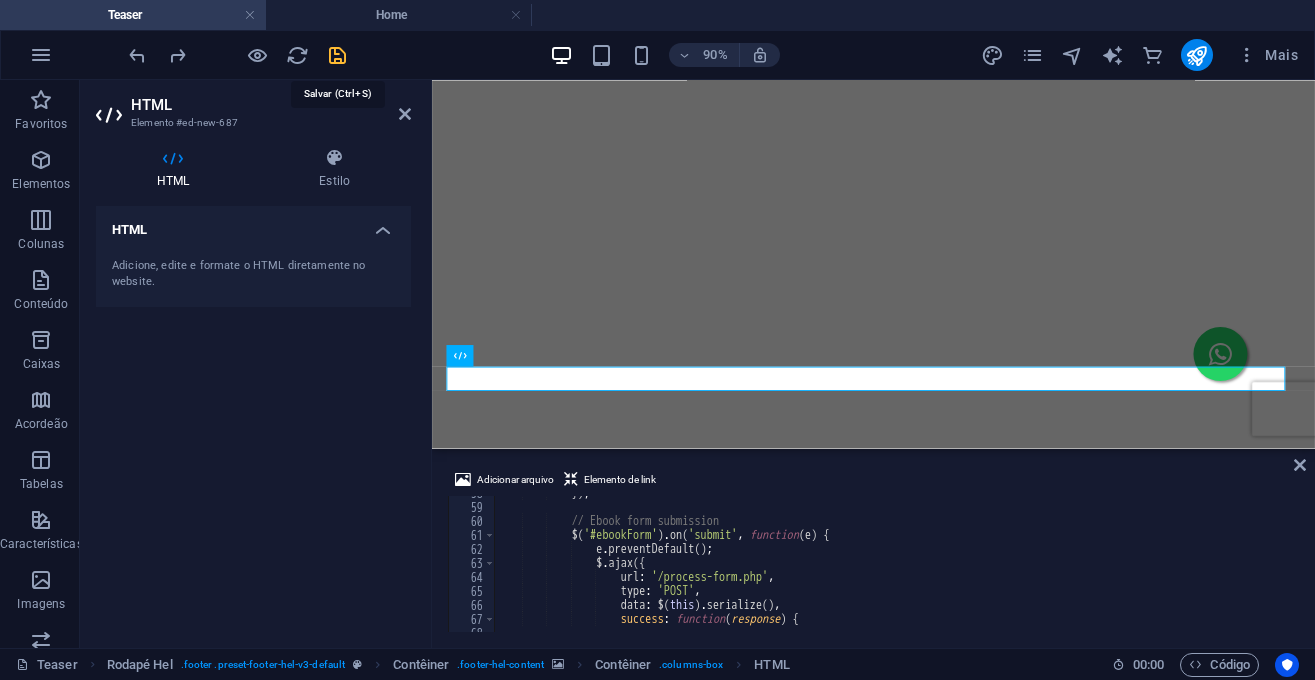 click at bounding box center (337, 55) 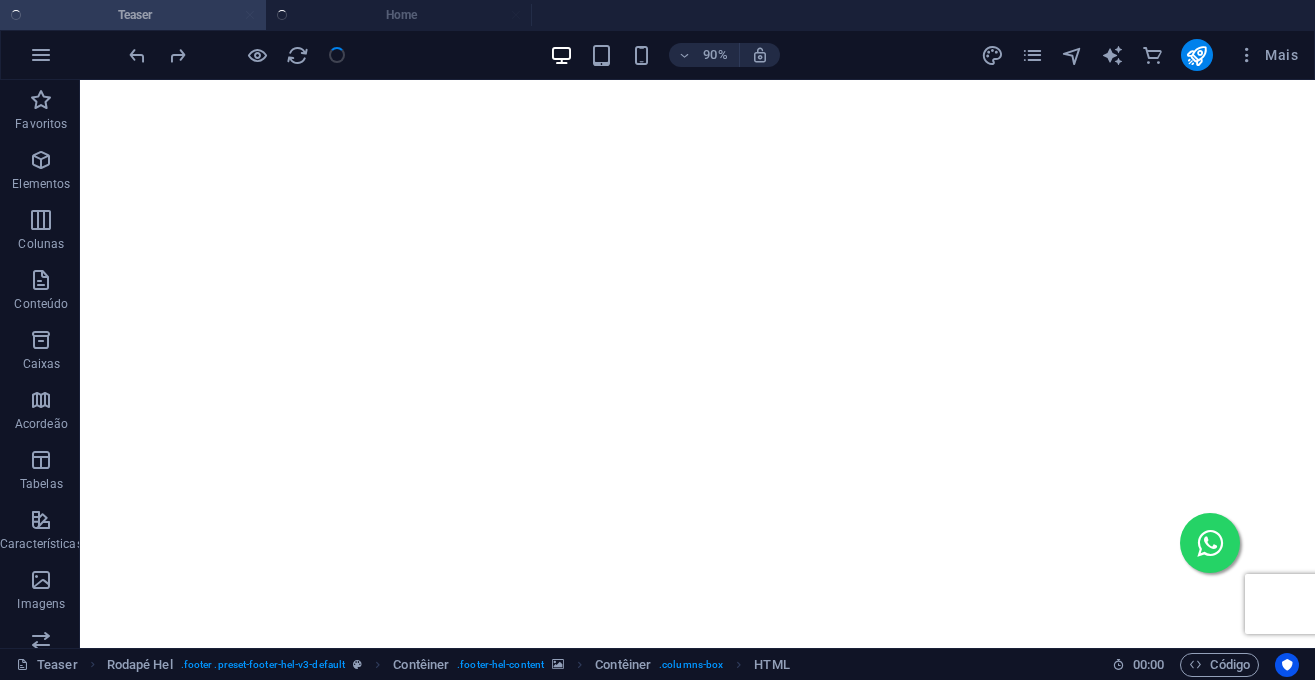 scroll, scrollTop: 6546, scrollLeft: 0, axis: vertical 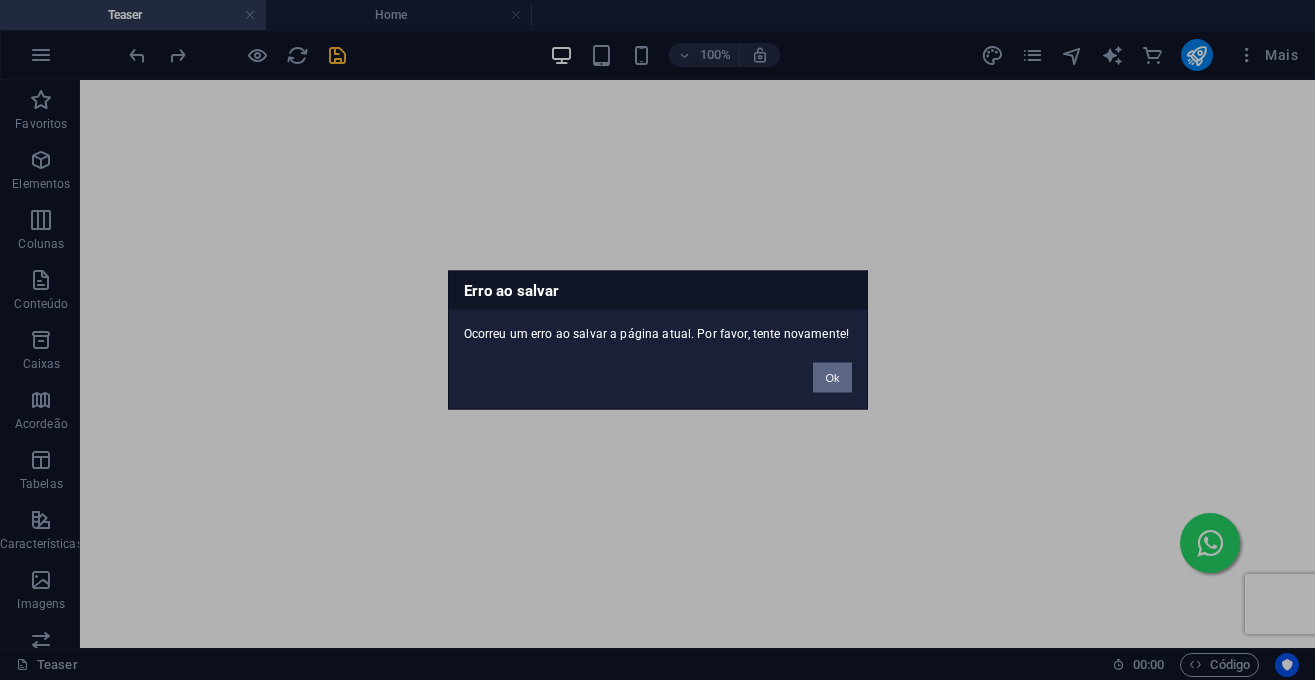 click on "Ok" at bounding box center [832, 378] 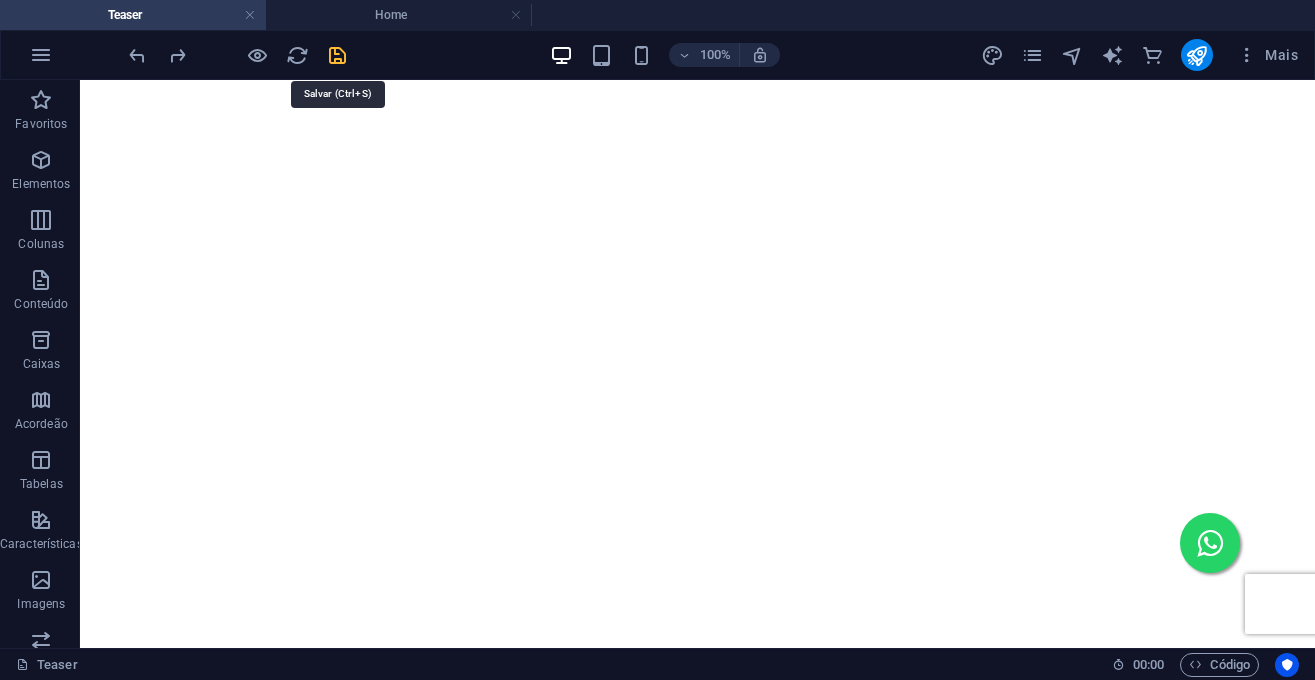 click at bounding box center [337, 55] 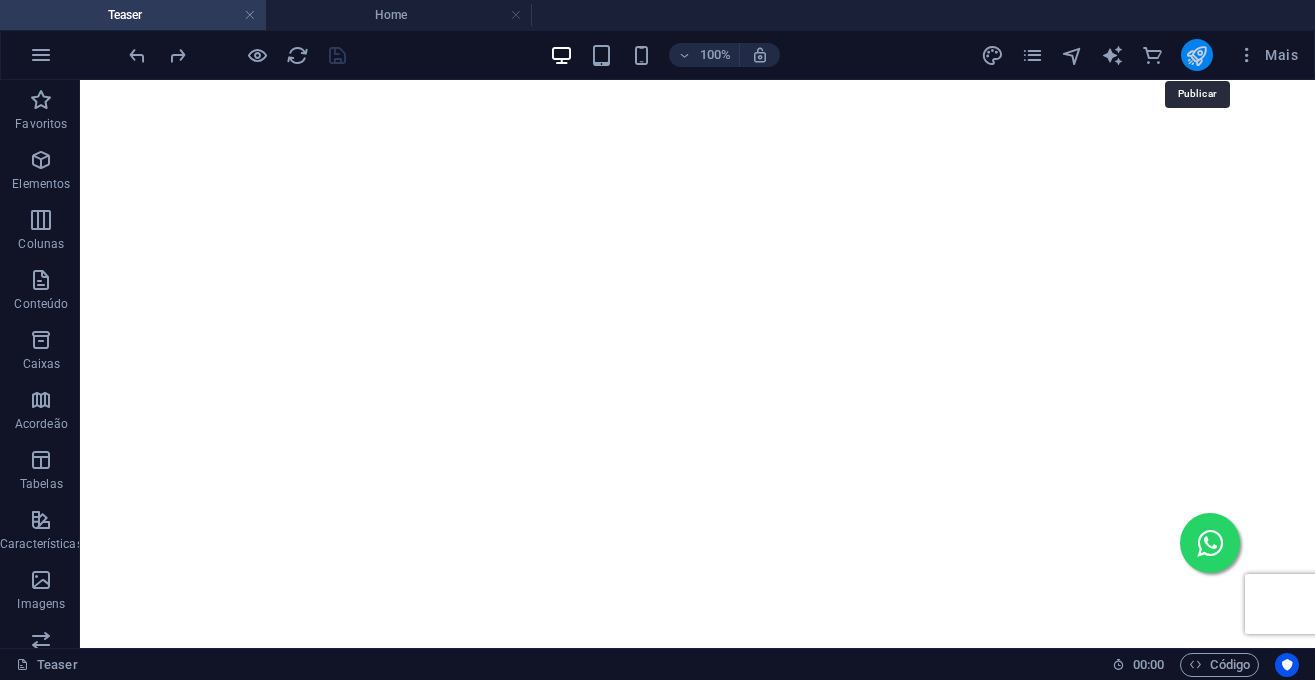 click at bounding box center (1196, 55) 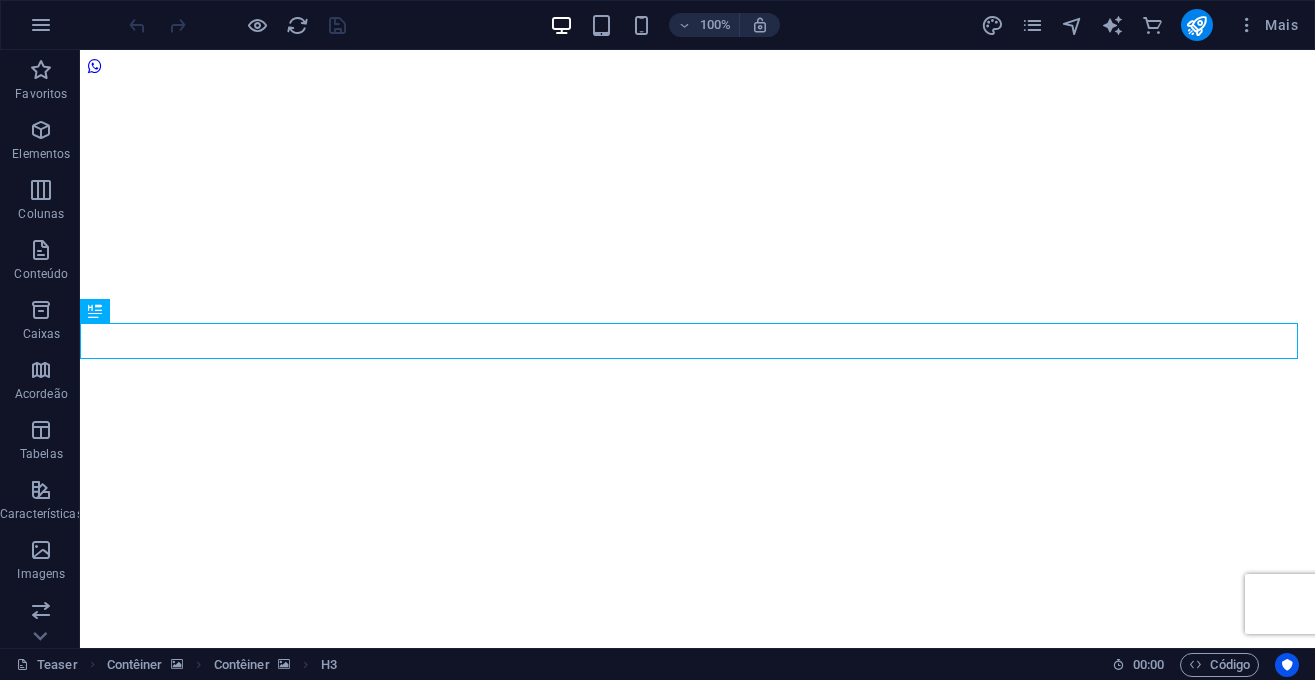 scroll, scrollTop: 2959, scrollLeft: 0, axis: vertical 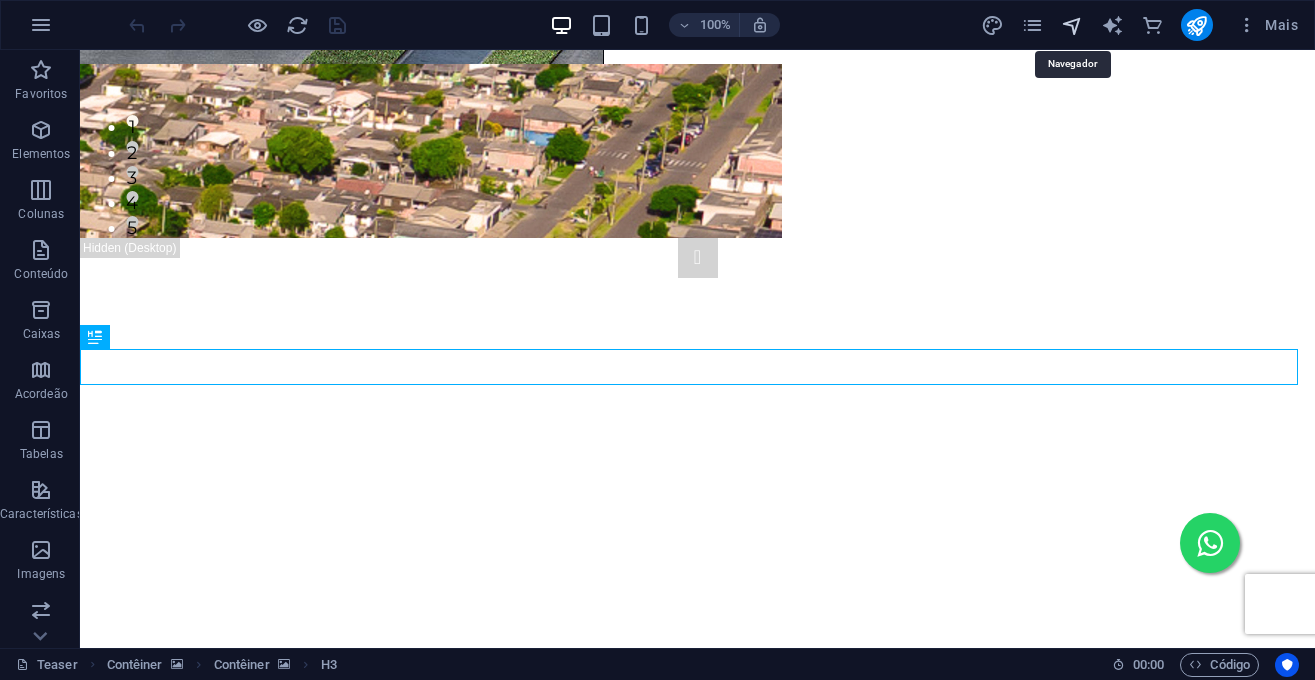 click at bounding box center (1072, 25) 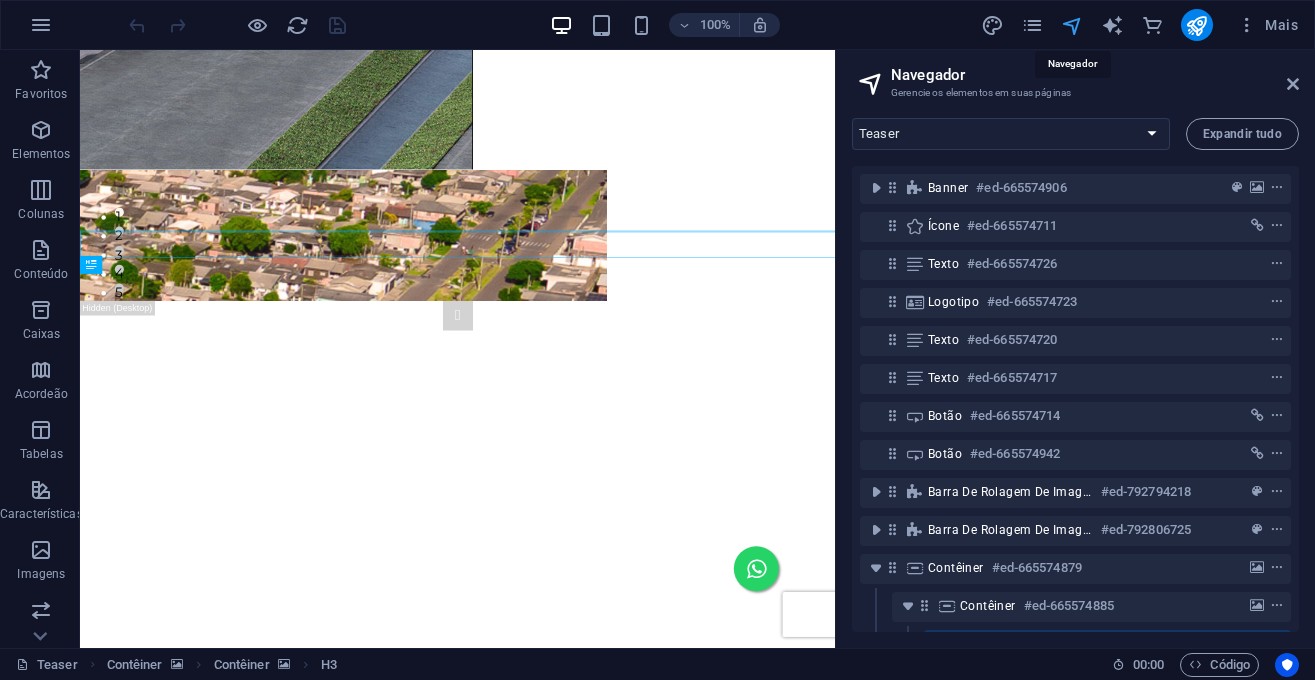 scroll, scrollTop: 2611, scrollLeft: 0, axis: vertical 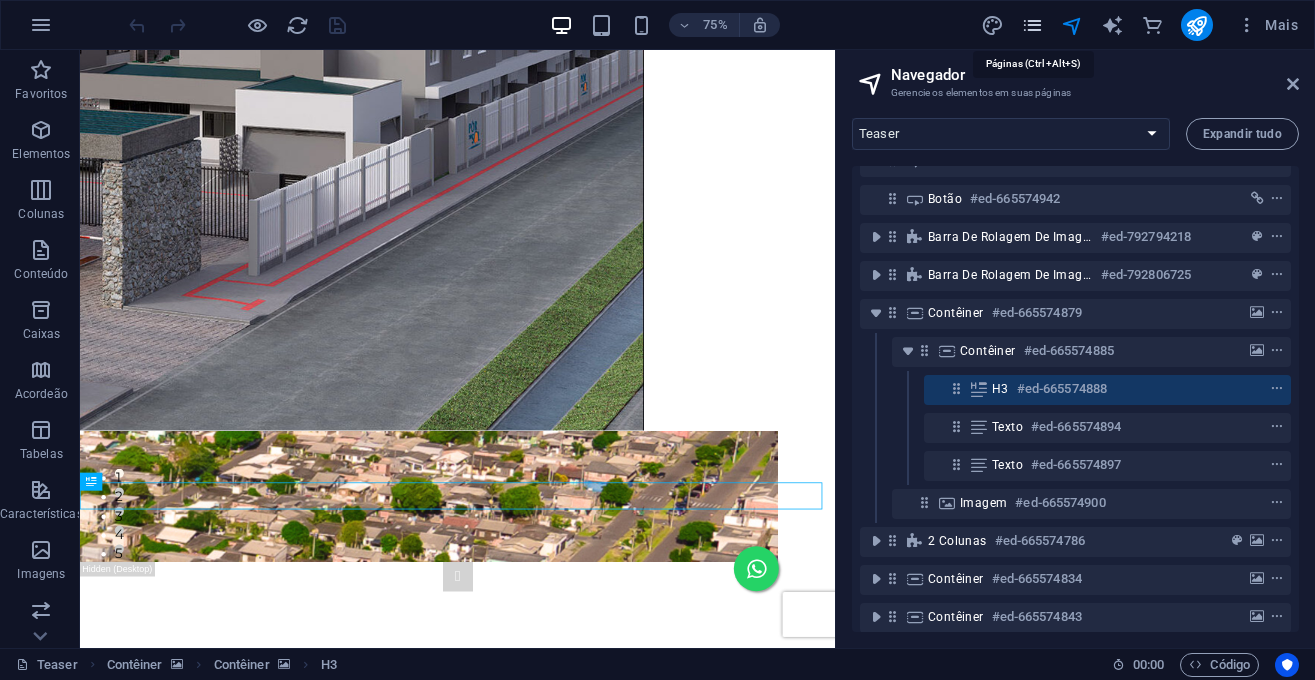 click at bounding box center (1032, 25) 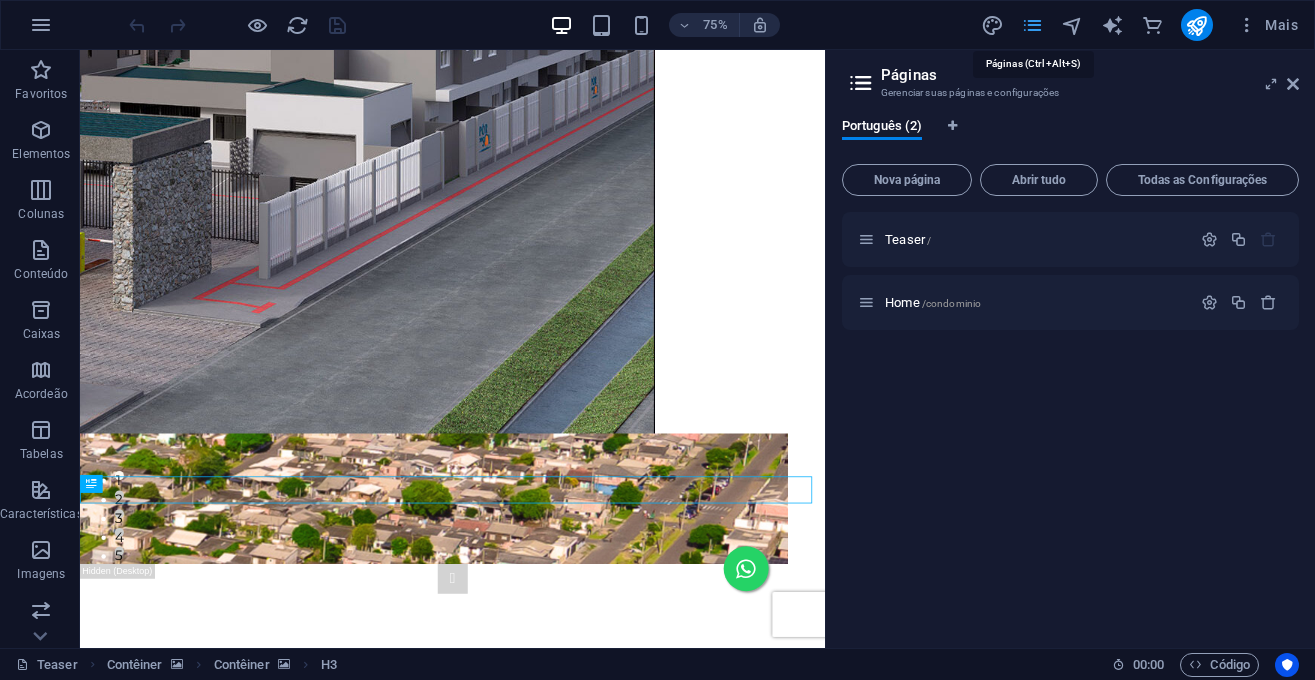 scroll, scrollTop: 2603, scrollLeft: 0, axis: vertical 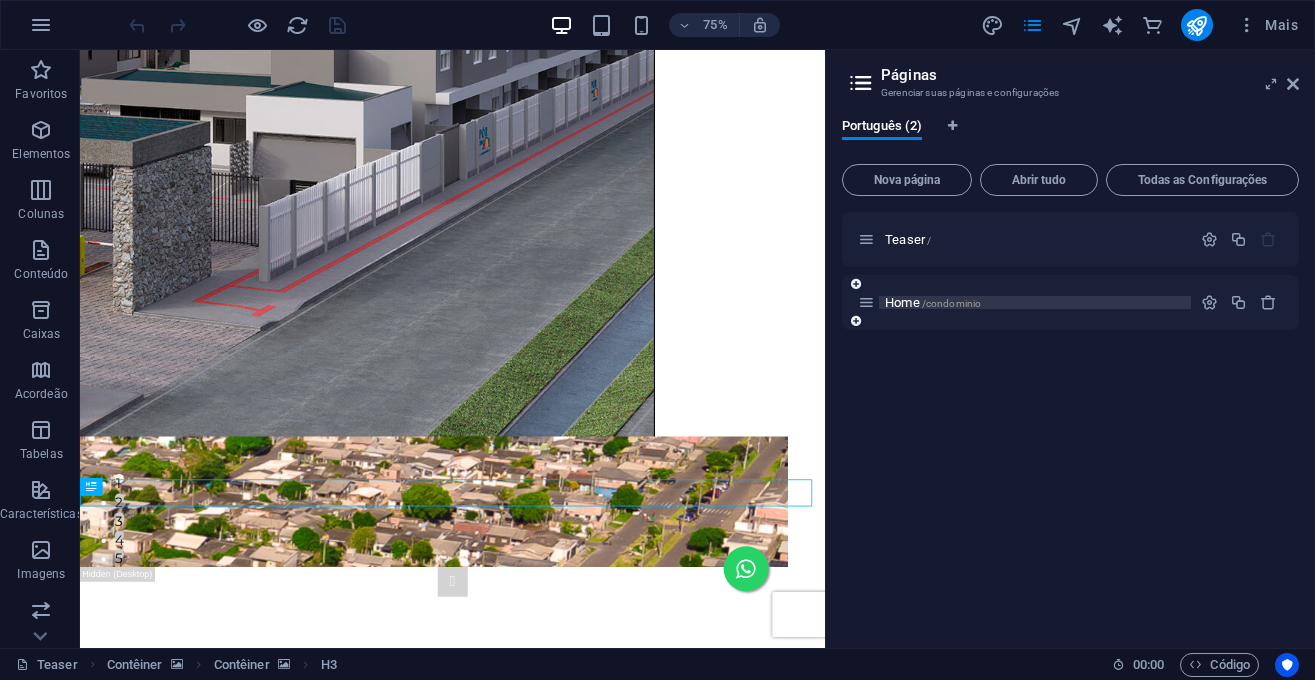 click on "/condominio" at bounding box center [952, 303] 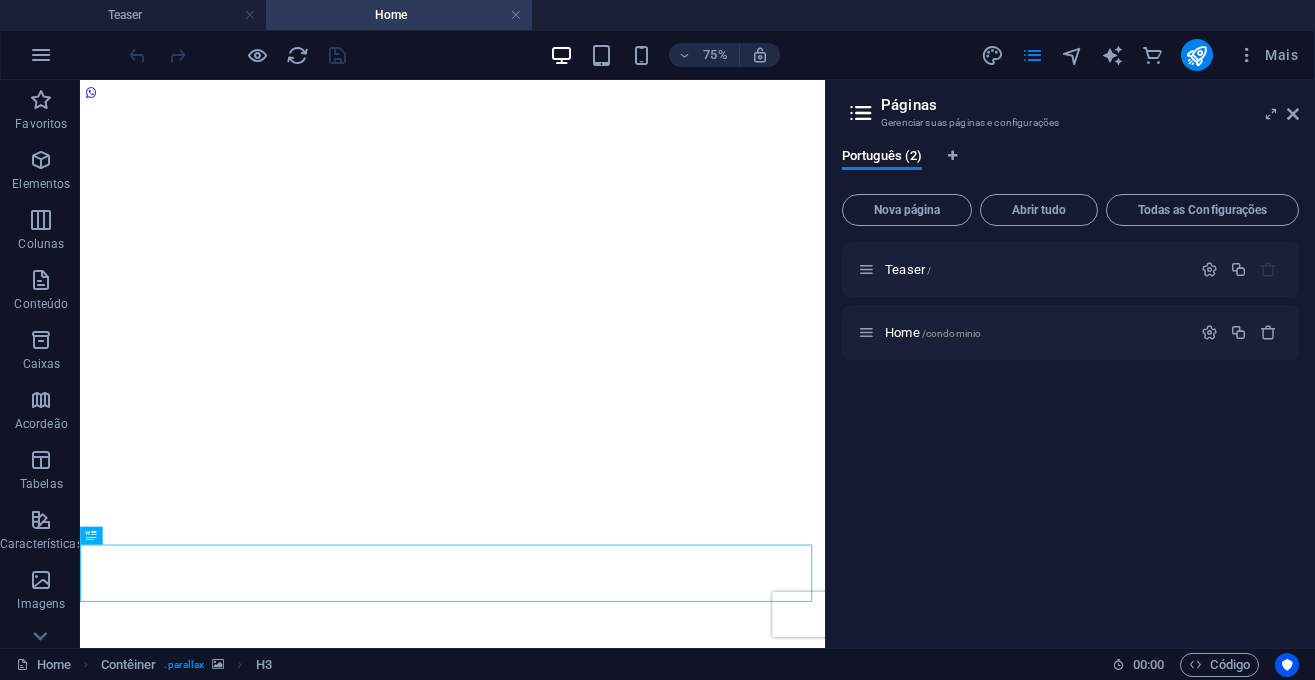 scroll, scrollTop: 1090, scrollLeft: 0, axis: vertical 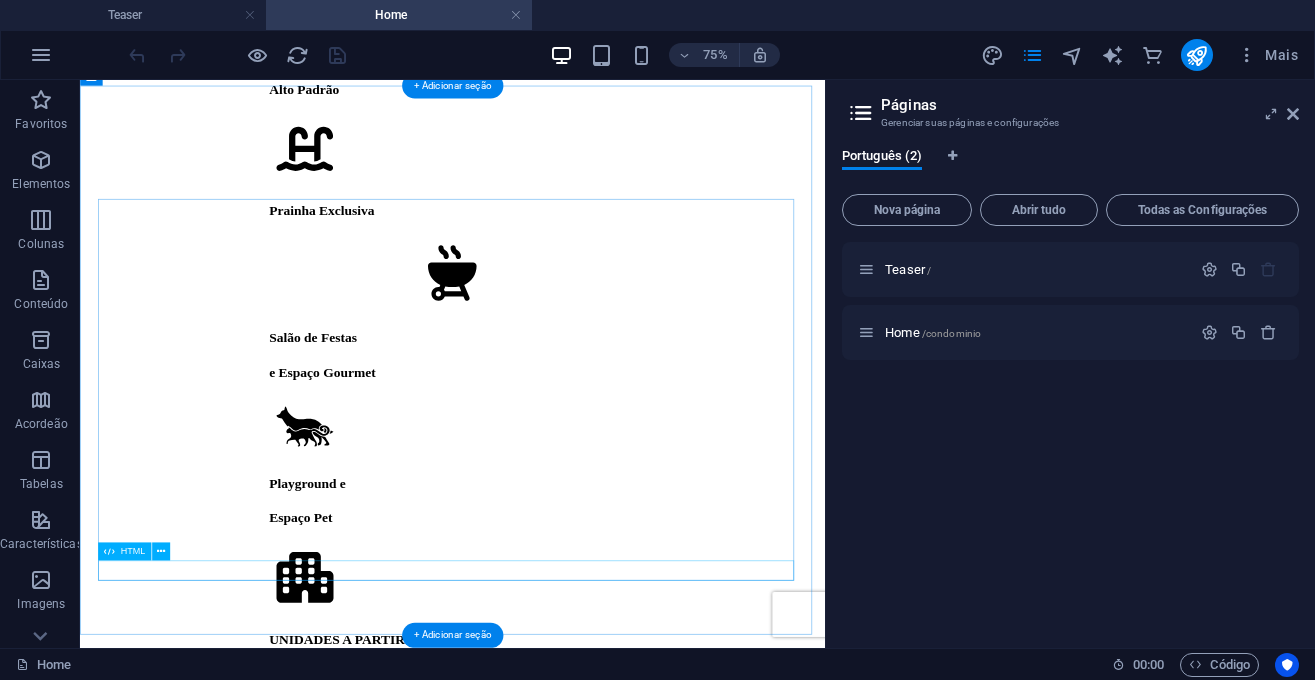 click at bounding box center (576, 31202) 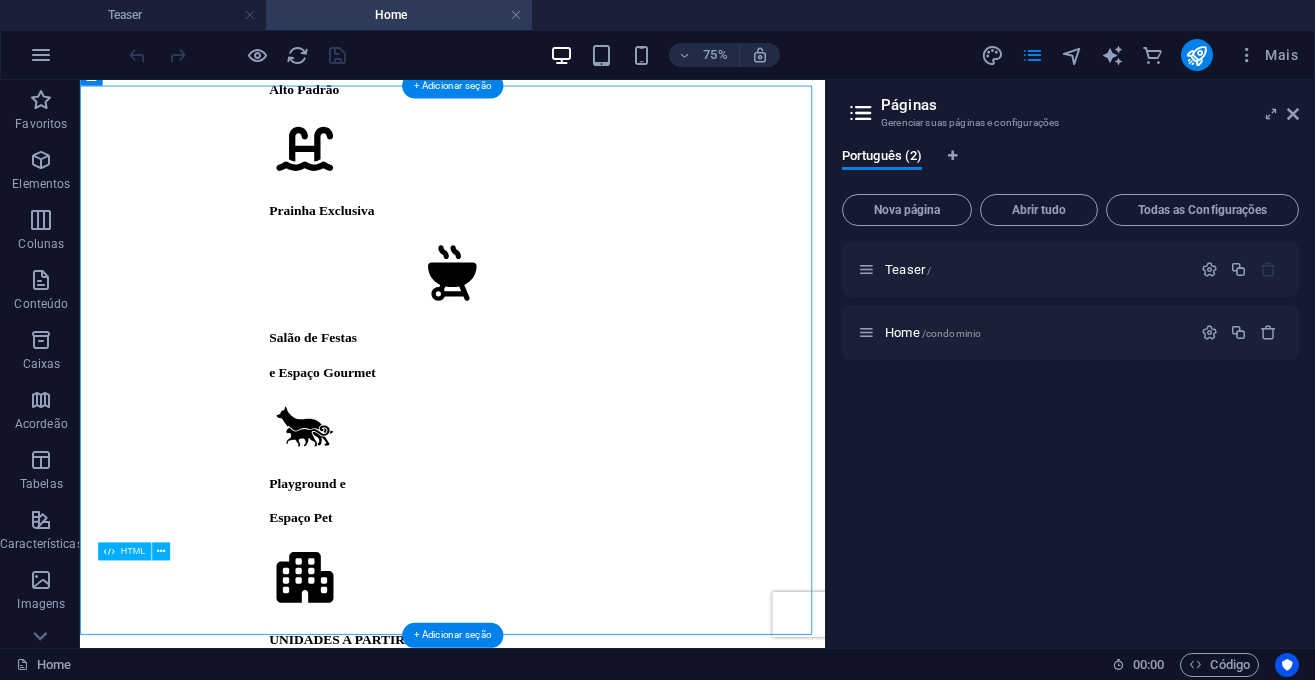 click at bounding box center [576, 31202] 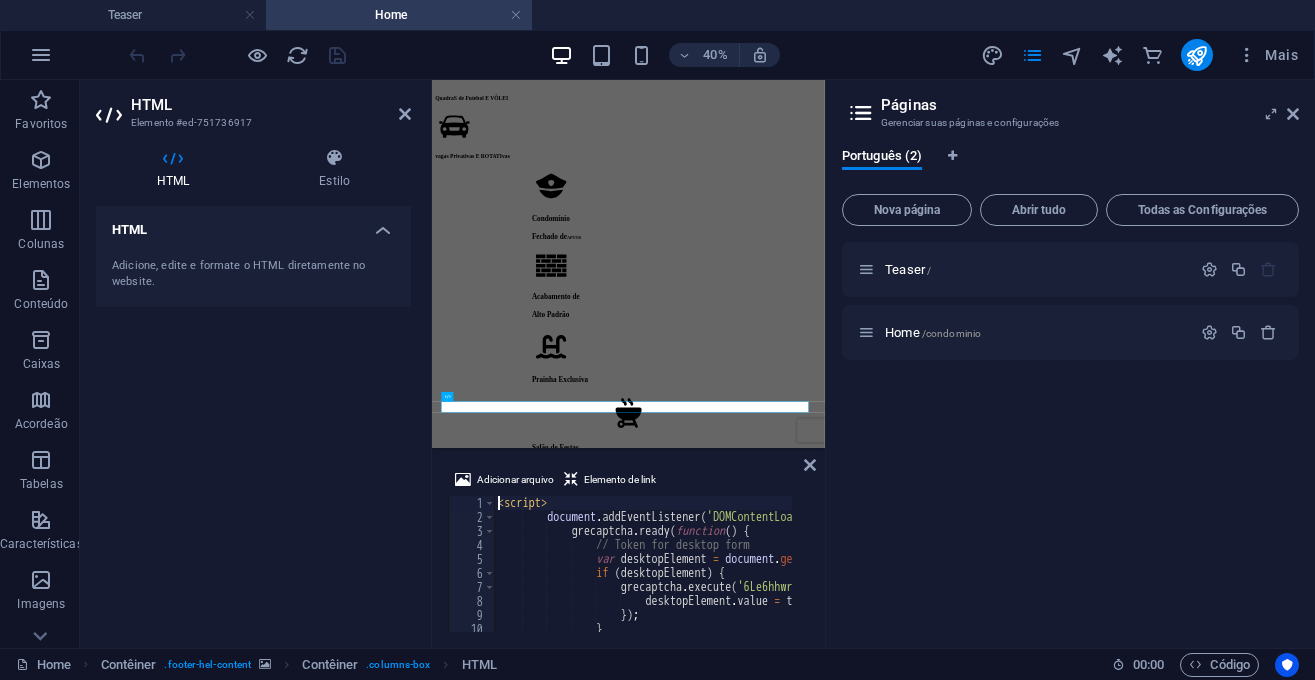 scroll, scrollTop: 14045, scrollLeft: 0, axis: vertical 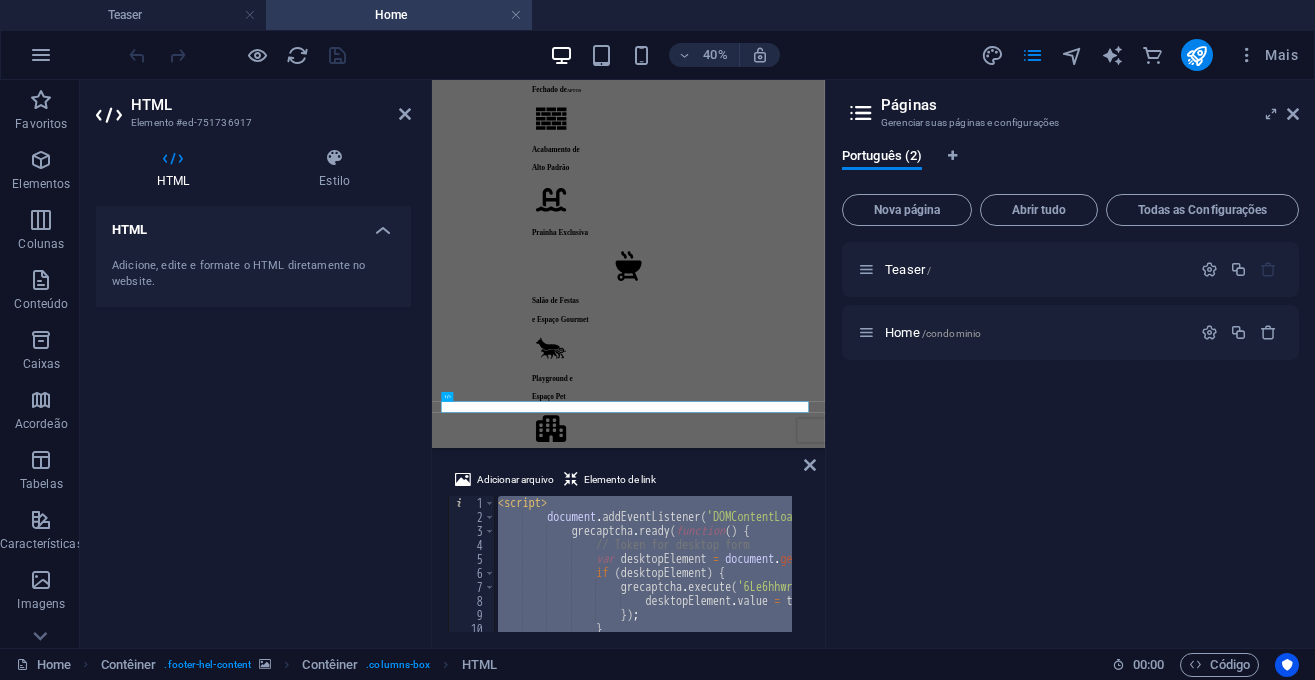 type on "</script>" 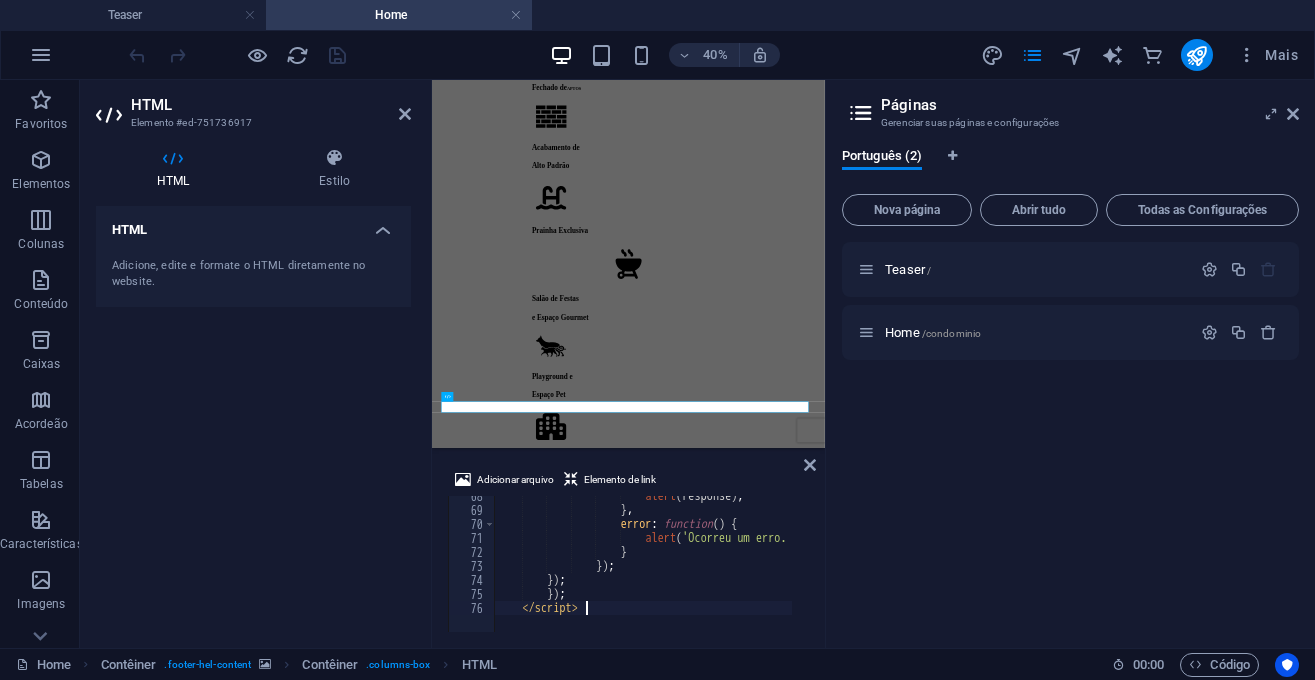 click on "HTML Adicione, edite e formate o HTML diretamente no website." at bounding box center (253, 419) 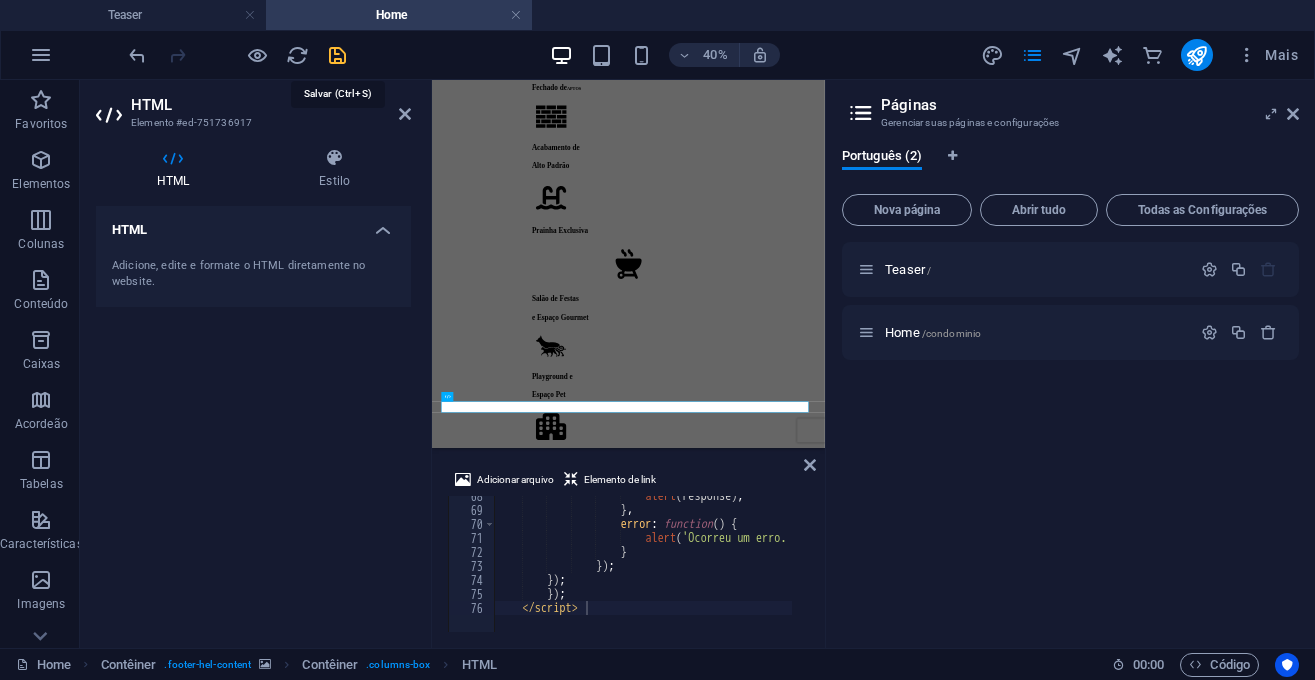 click at bounding box center [337, 55] 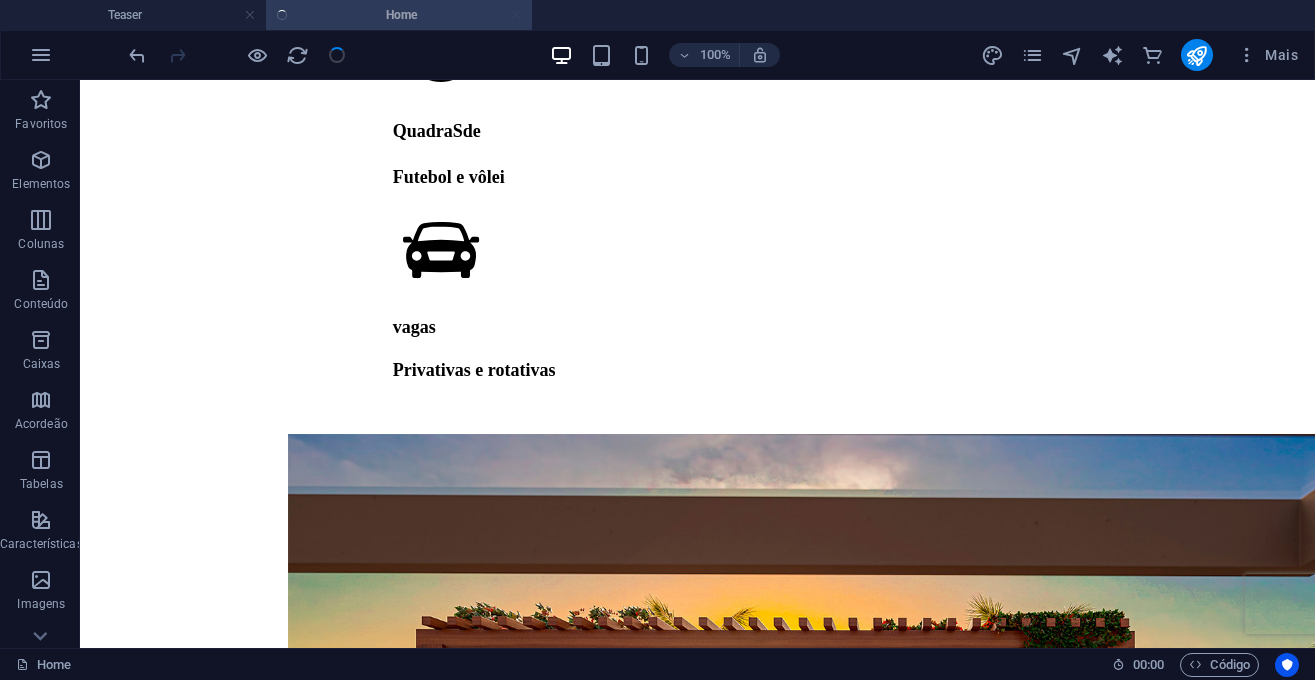 scroll, scrollTop: 15523, scrollLeft: 0, axis: vertical 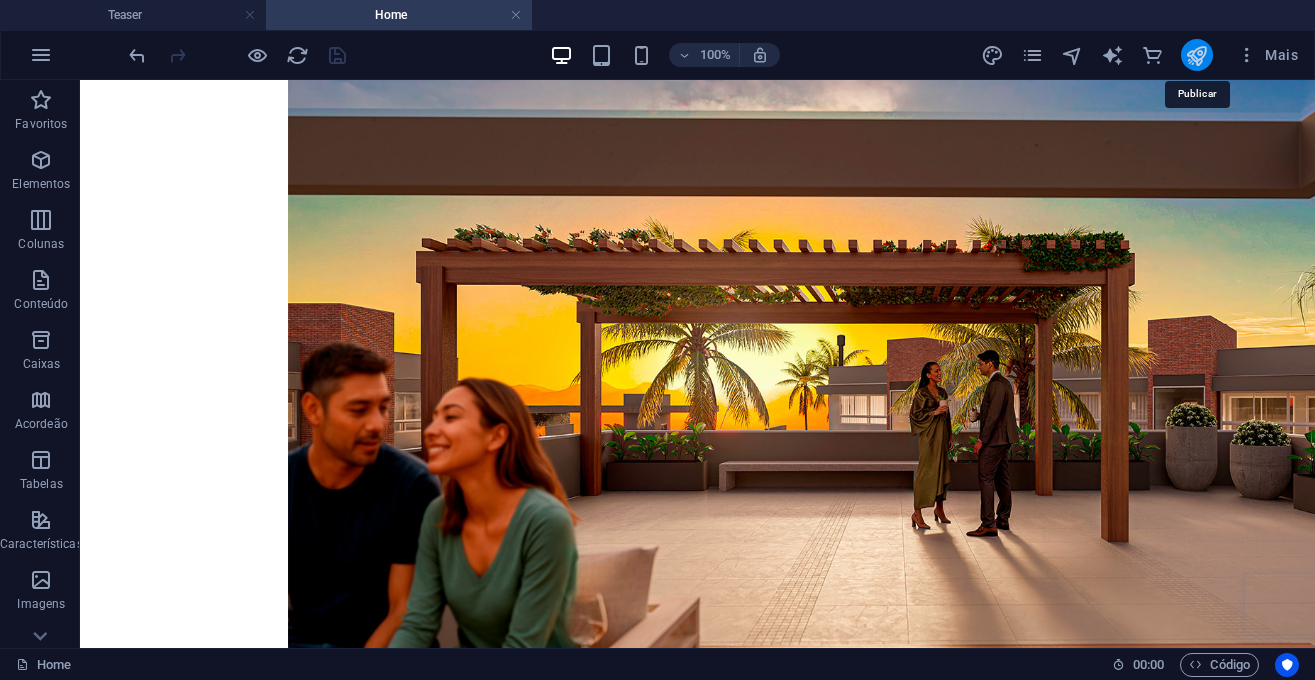 click at bounding box center [1196, 55] 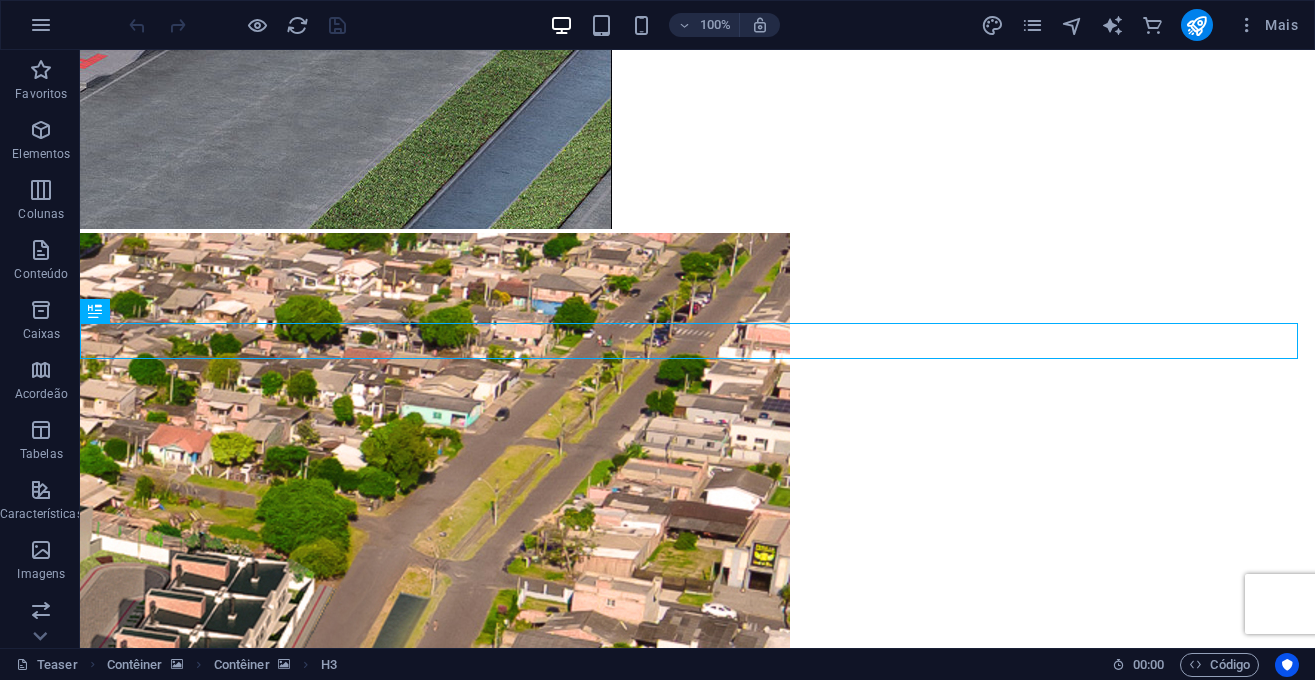 scroll, scrollTop: 2986, scrollLeft: 0, axis: vertical 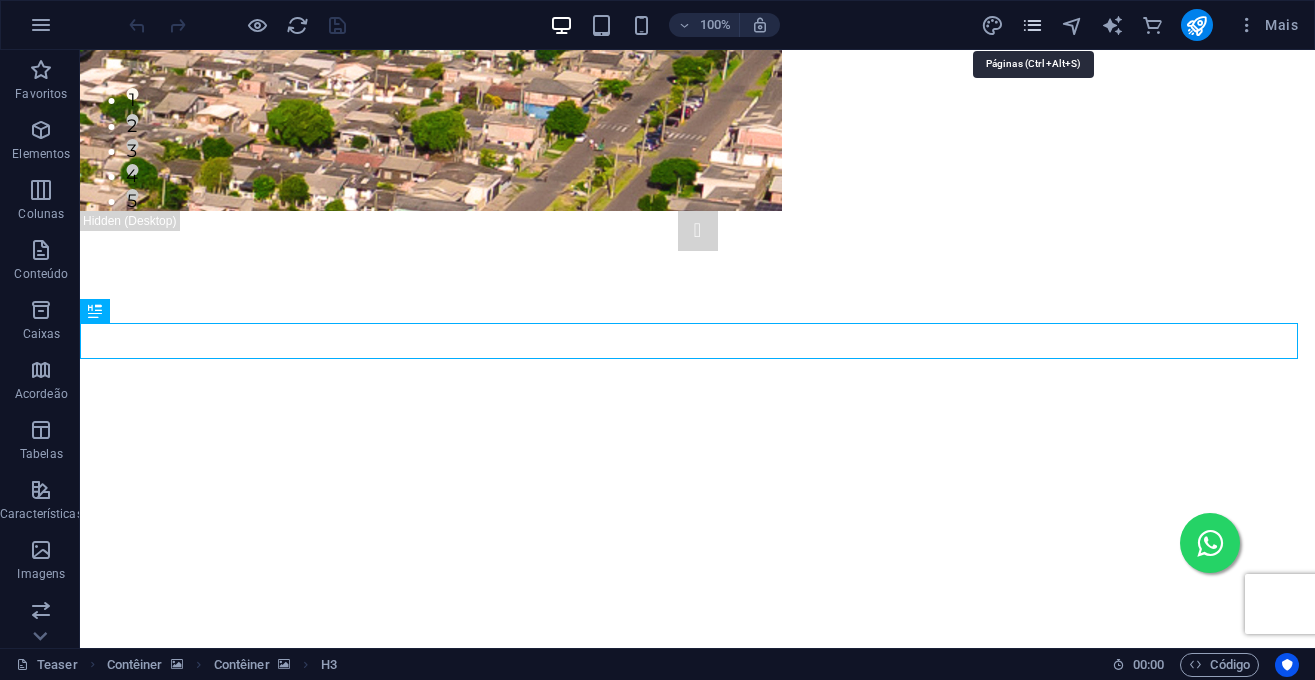 click at bounding box center (1032, 25) 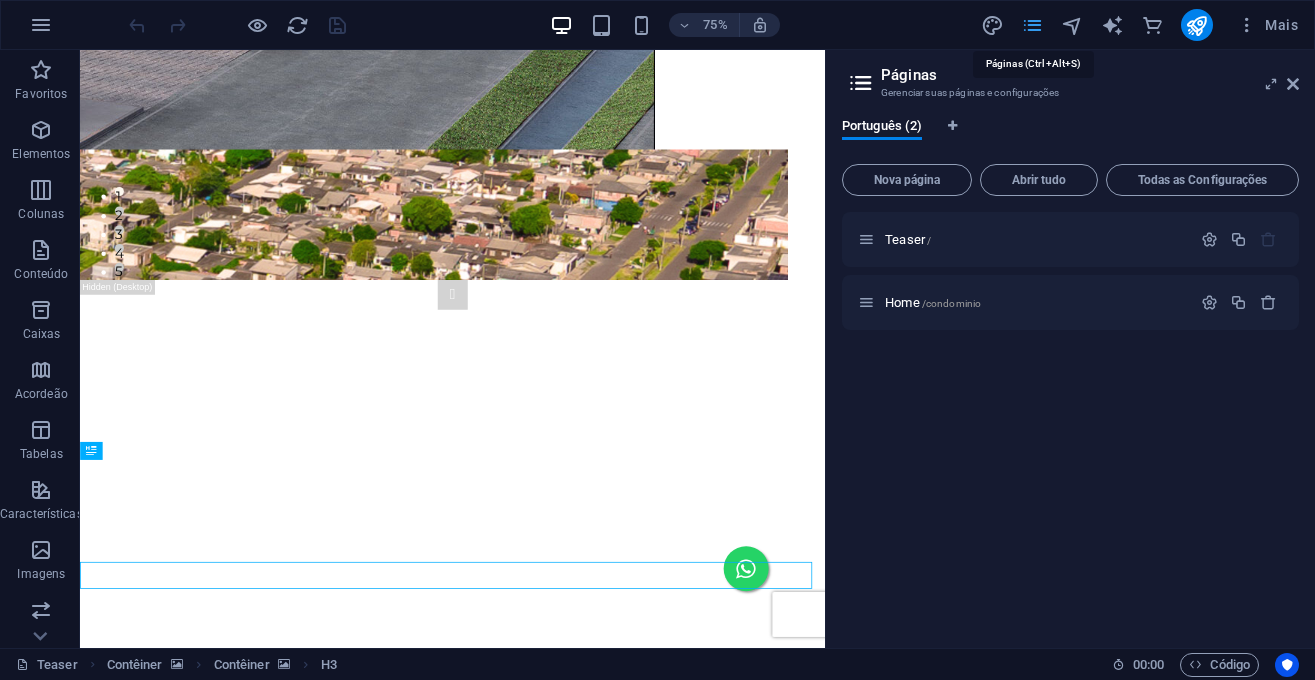 scroll, scrollTop: 2629, scrollLeft: 0, axis: vertical 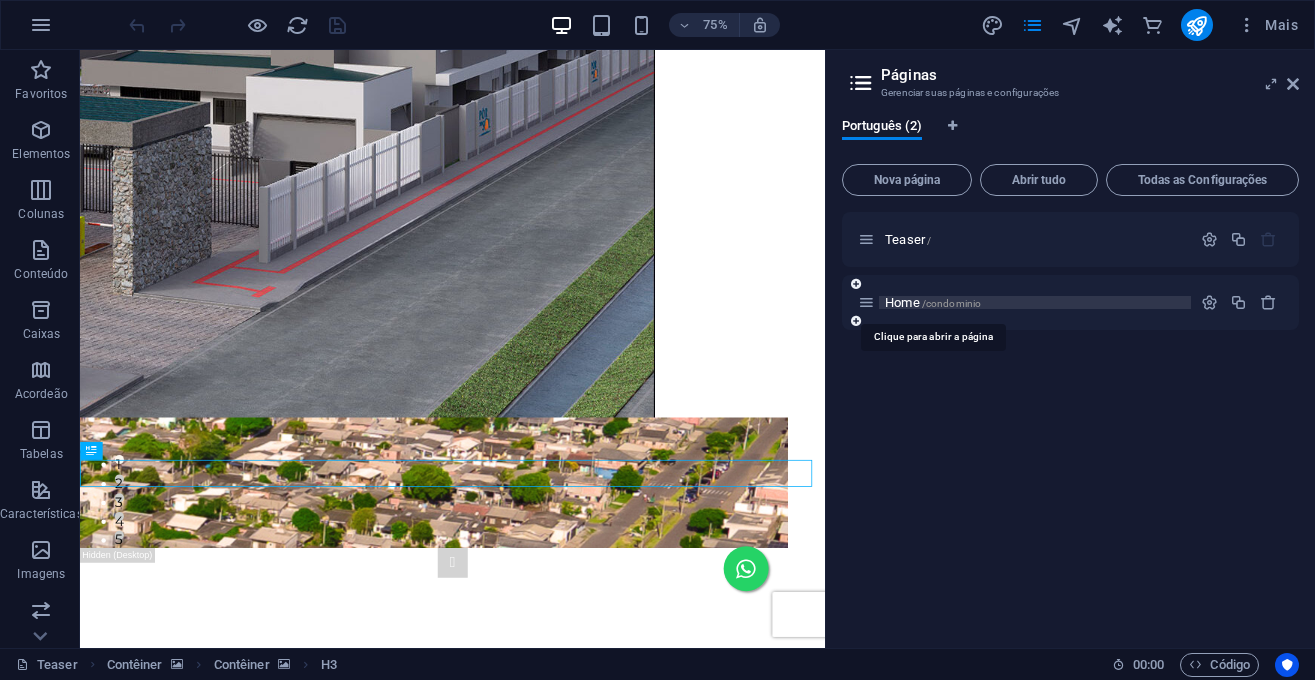 click on "Home /condominio" at bounding box center [933, 302] 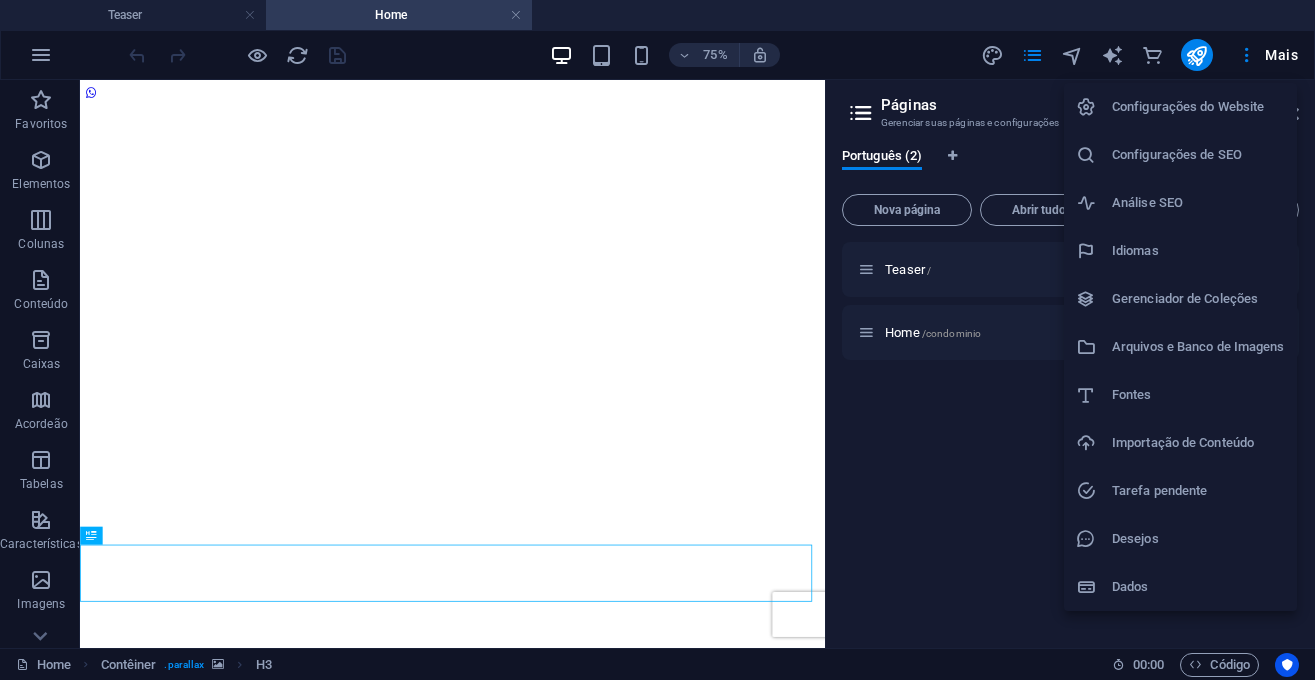 scroll, scrollTop: 1090, scrollLeft: 0, axis: vertical 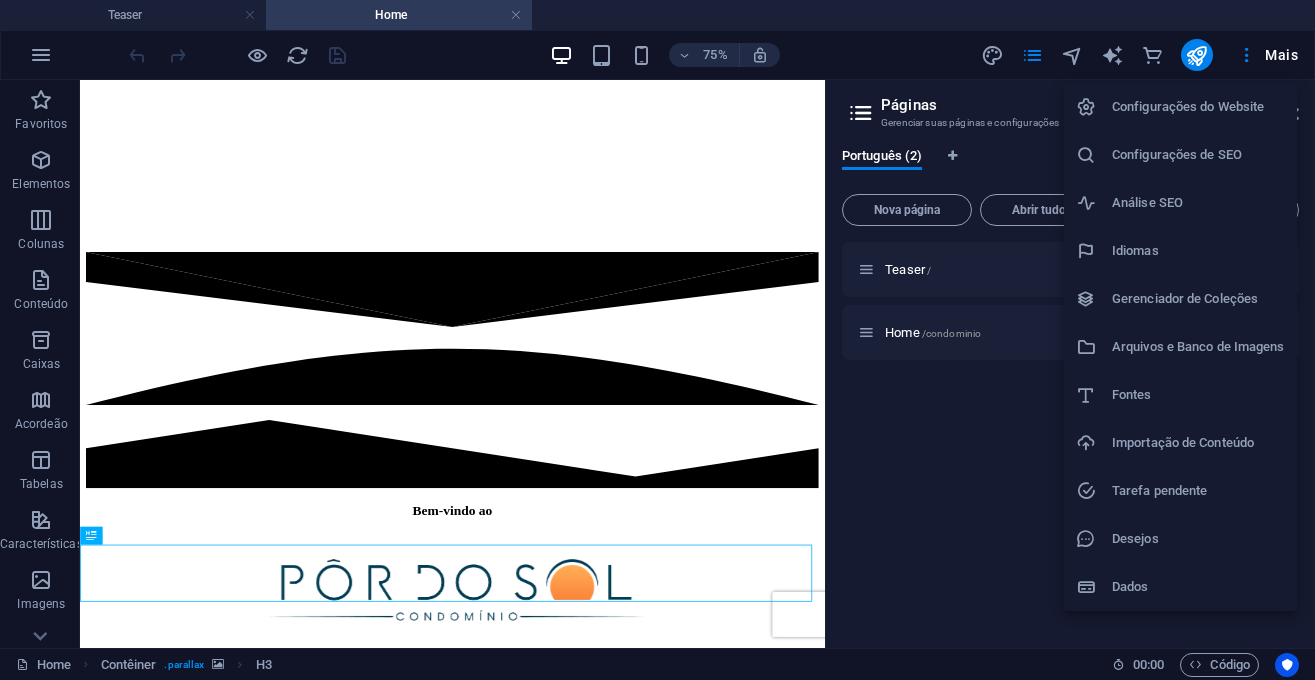 click at bounding box center (657, 340) 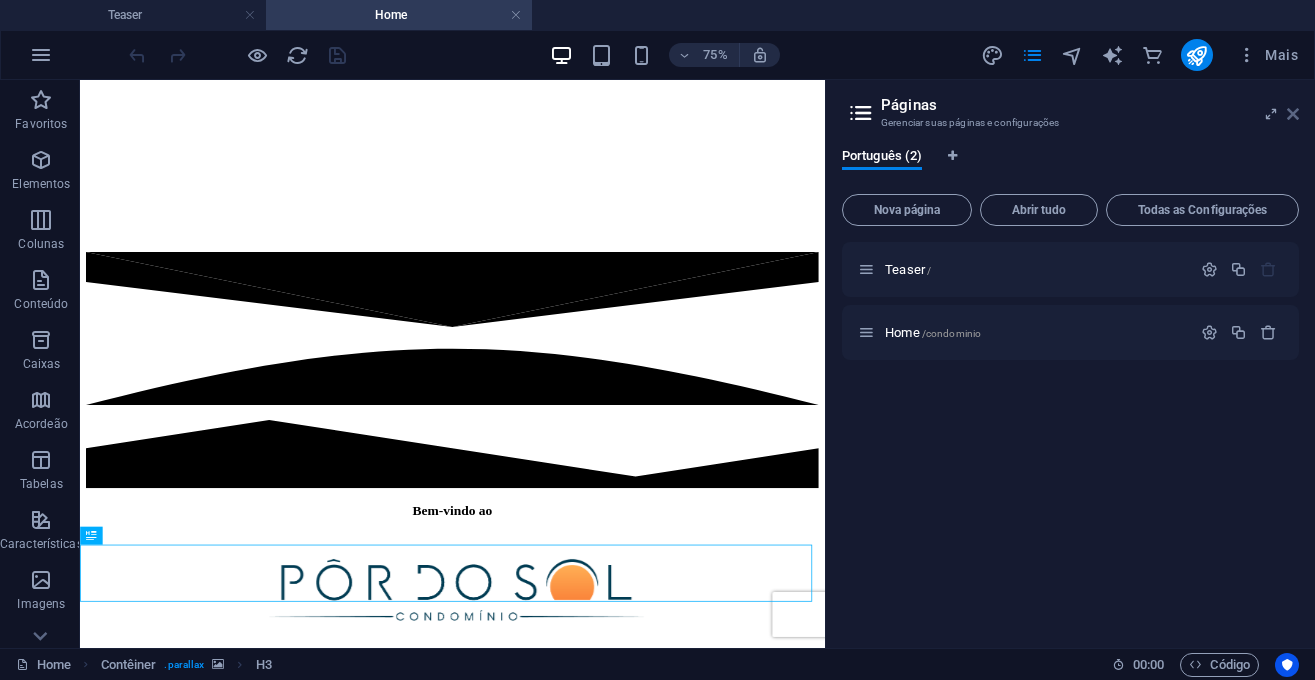click at bounding box center (1293, 114) 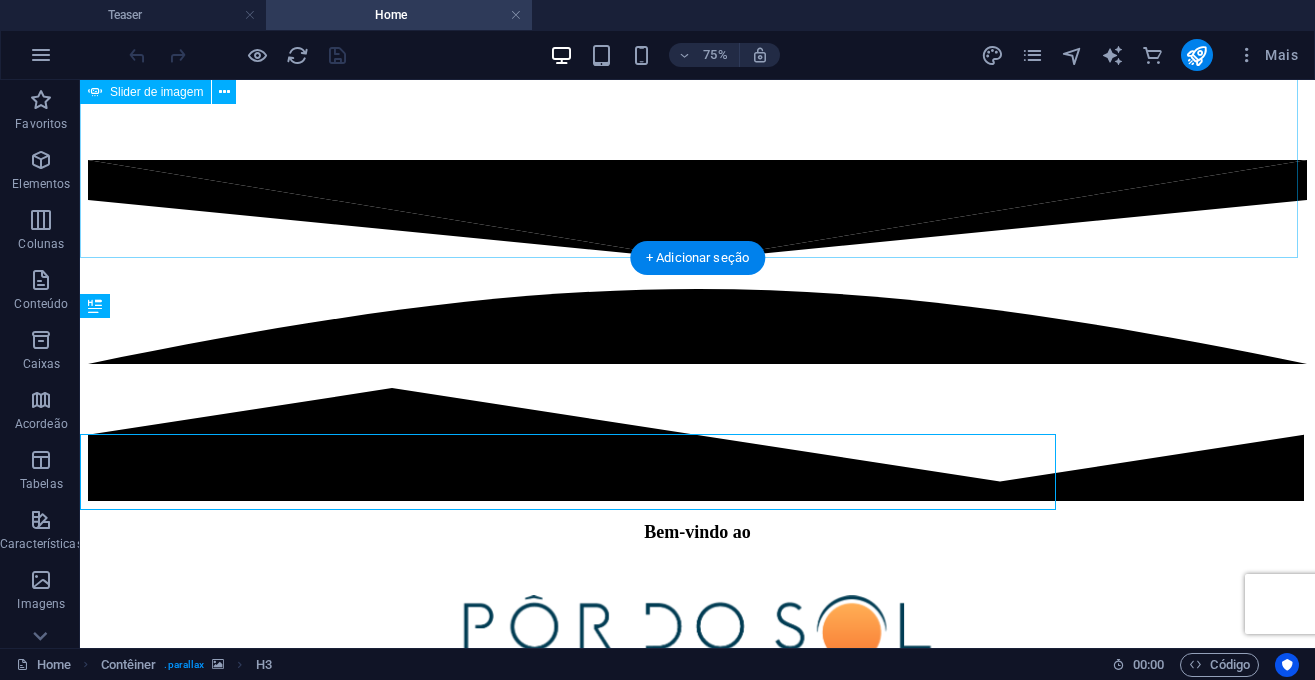 scroll, scrollTop: 1402, scrollLeft: 0, axis: vertical 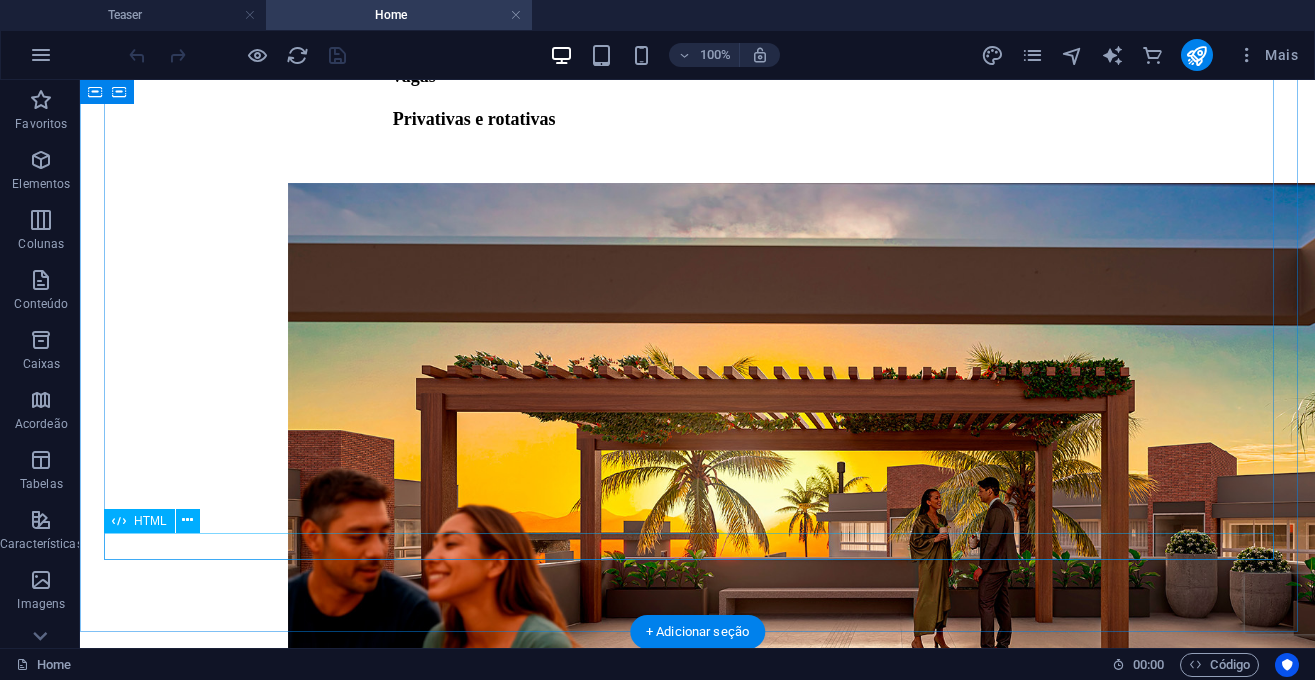 click at bounding box center [697, 32112] 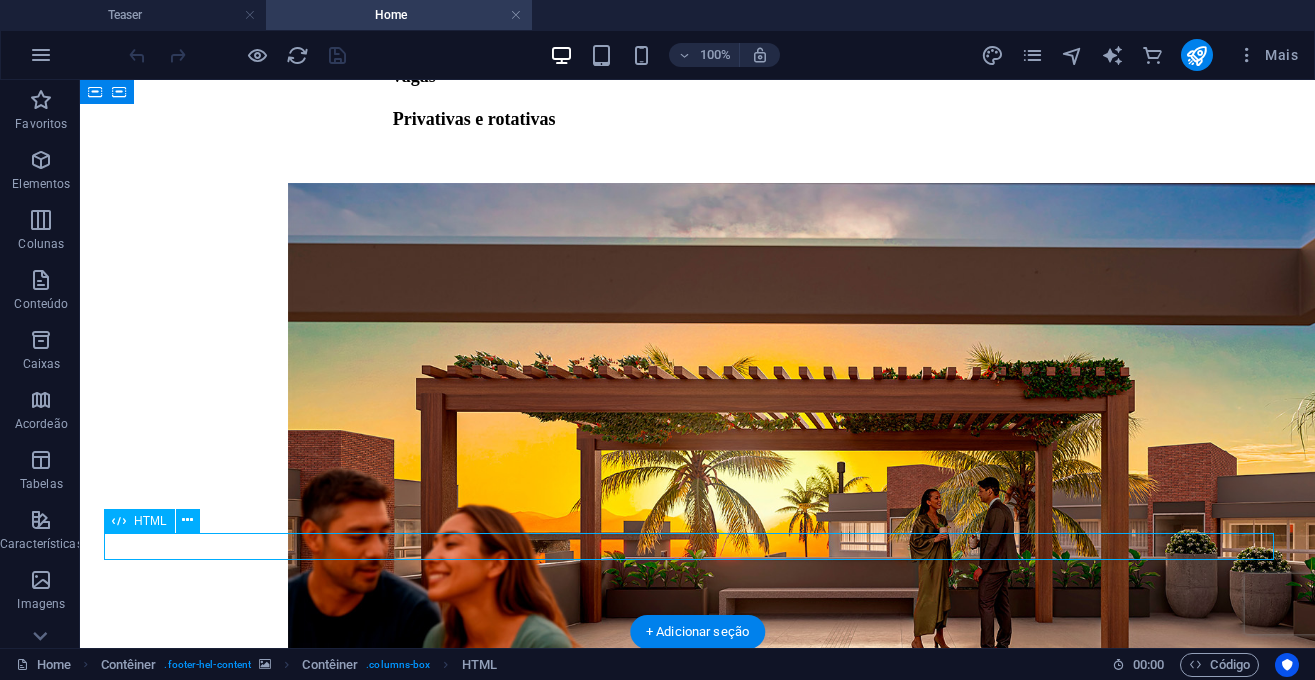 click at bounding box center (697, 32112) 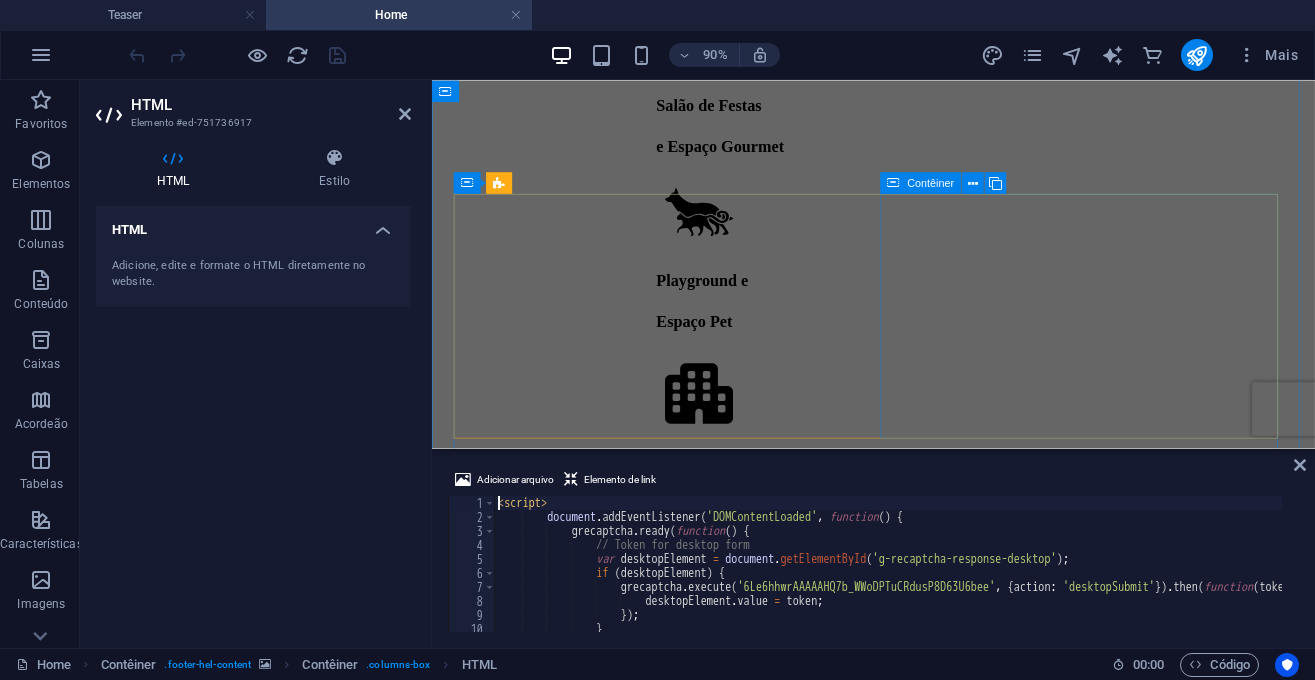 scroll, scrollTop: 13917, scrollLeft: 0, axis: vertical 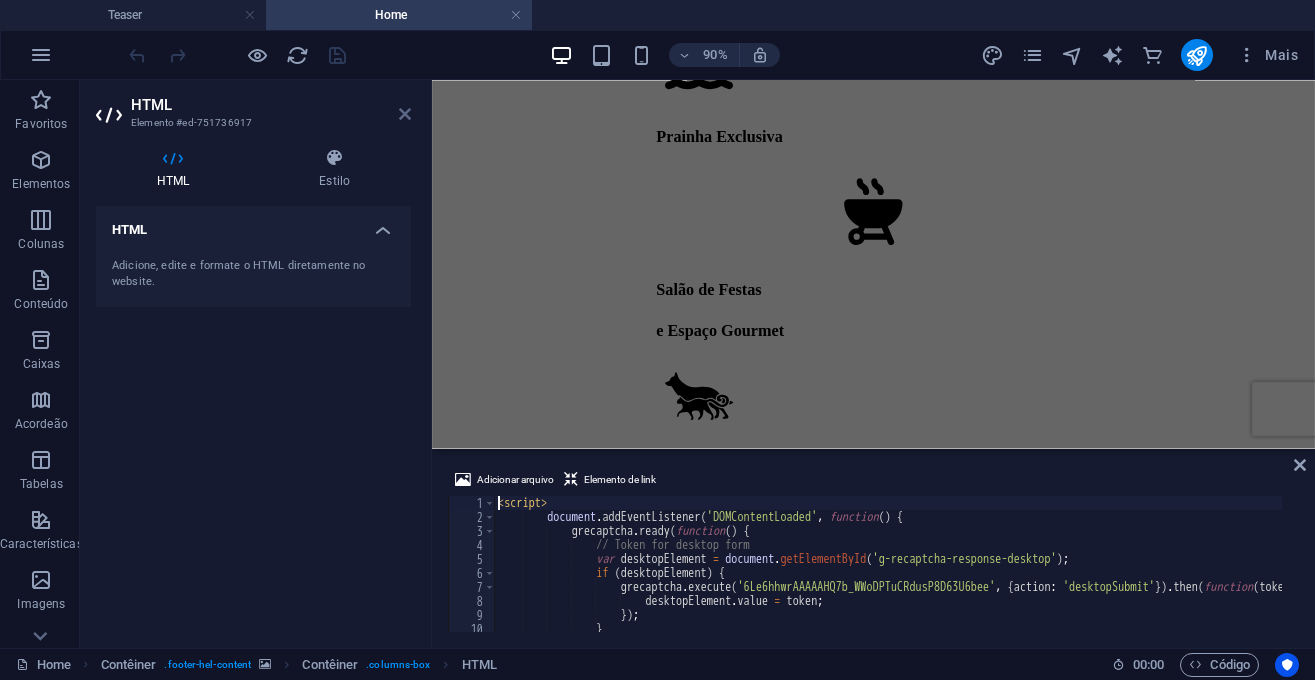 click at bounding box center [405, 114] 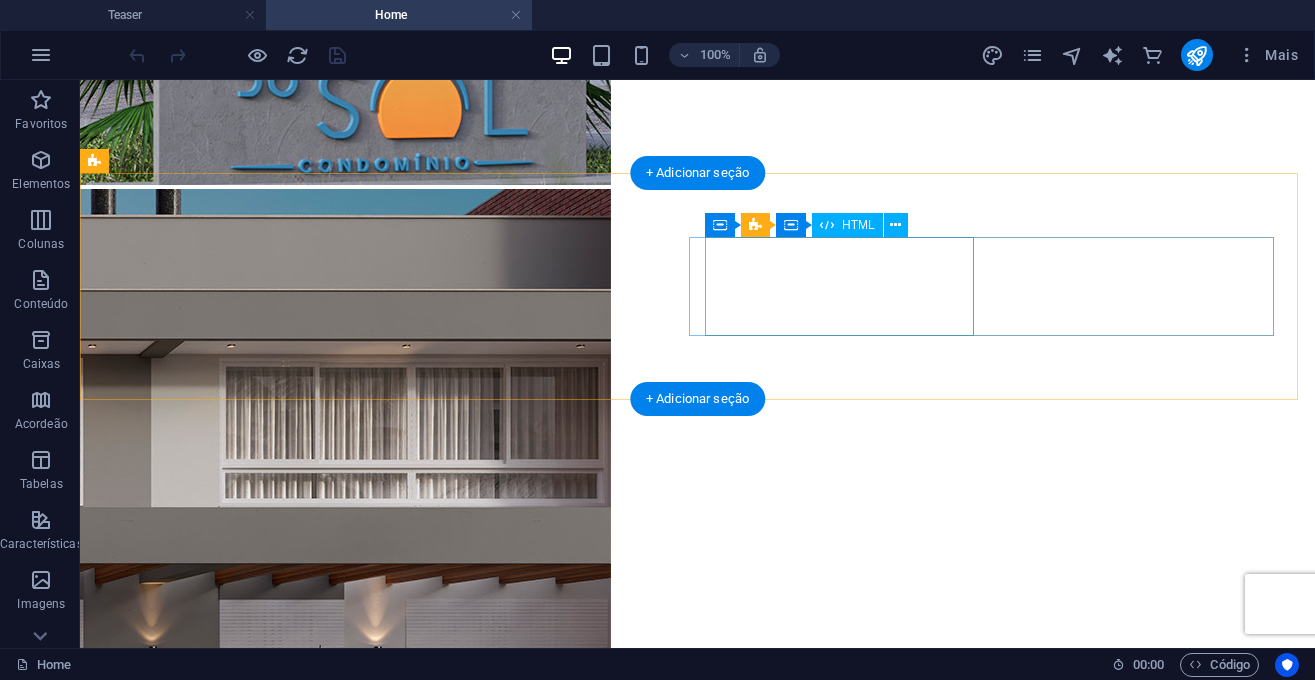 scroll, scrollTop: 6595, scrollLeft: 0, axis: vertical 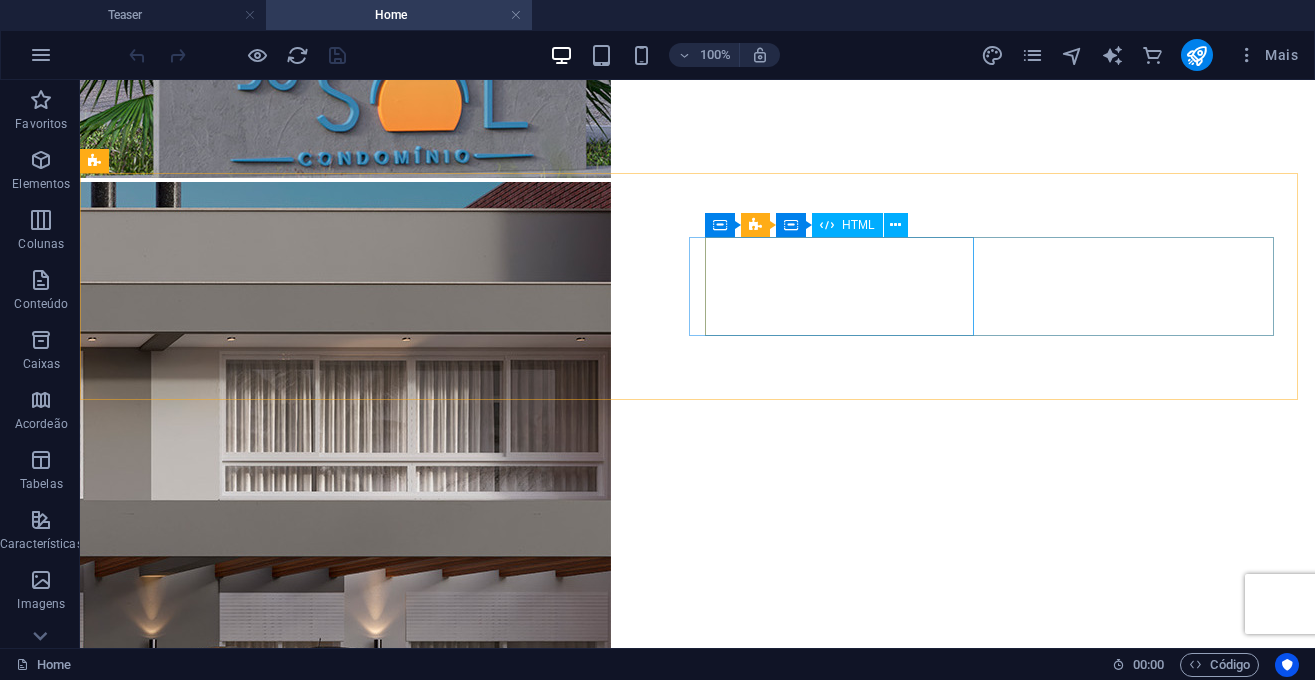 click on "HTML" at bounding box center (858, 225) 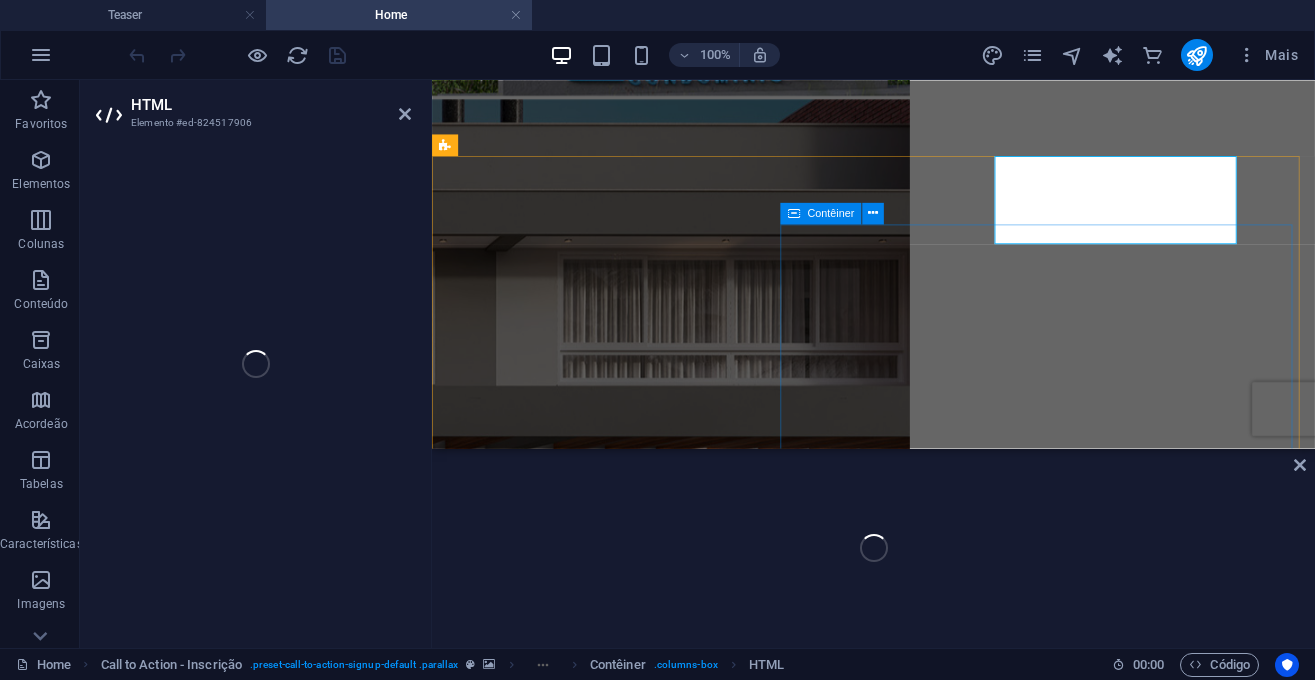 scroll, scrollTop: 6430, scrollLeft: 0, axis: vertical 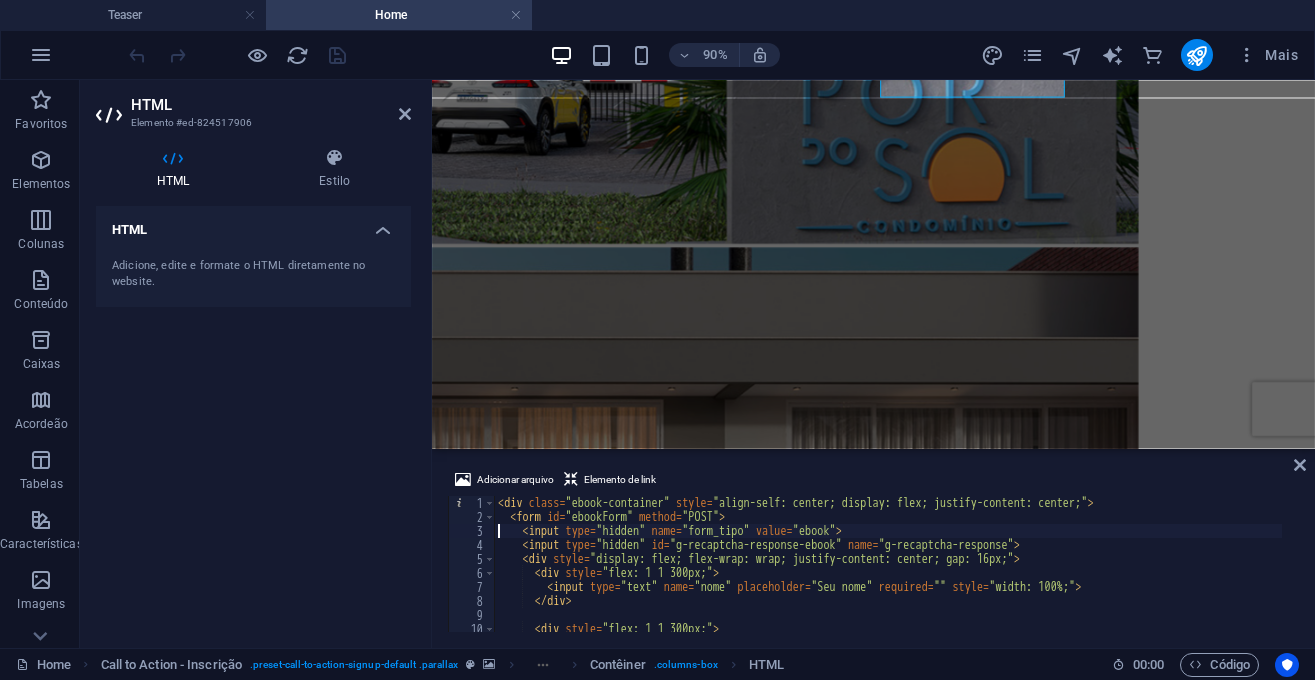 type on "<input type="hidden" id="g-recaptcha-response-ebook" name="g-recaptcha-response">" 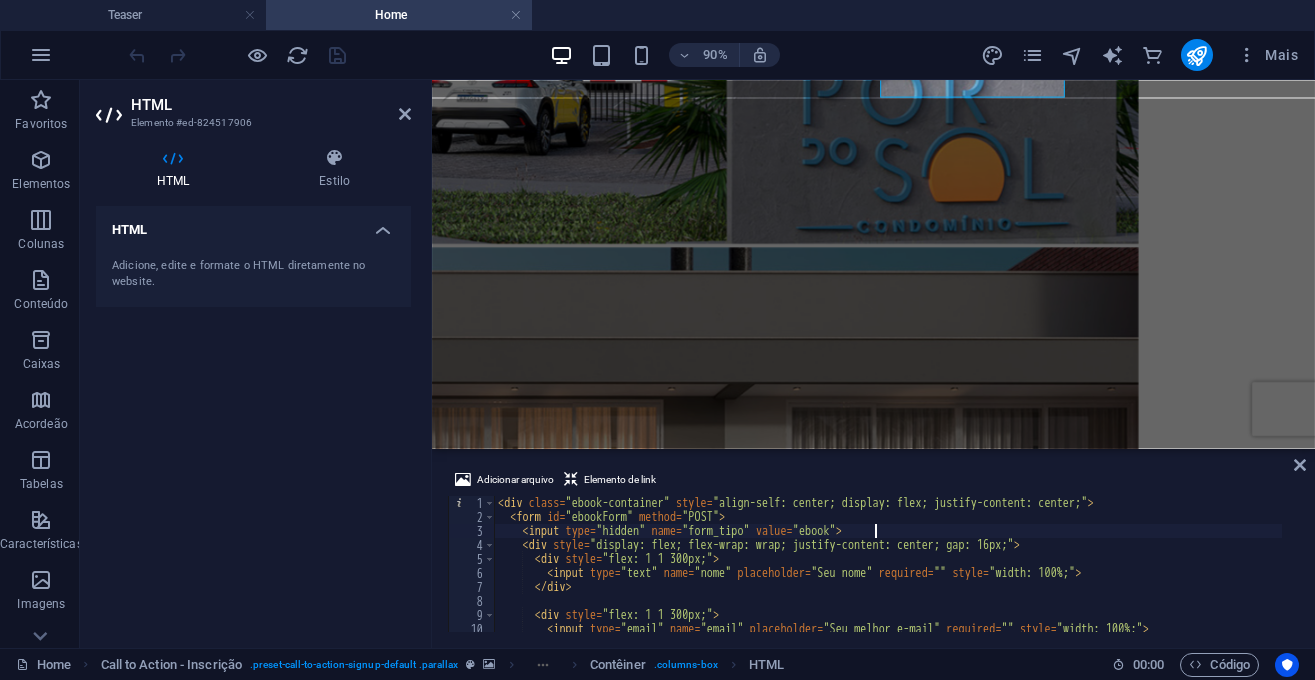 type on "<form id="ebookForm" method="POST">" 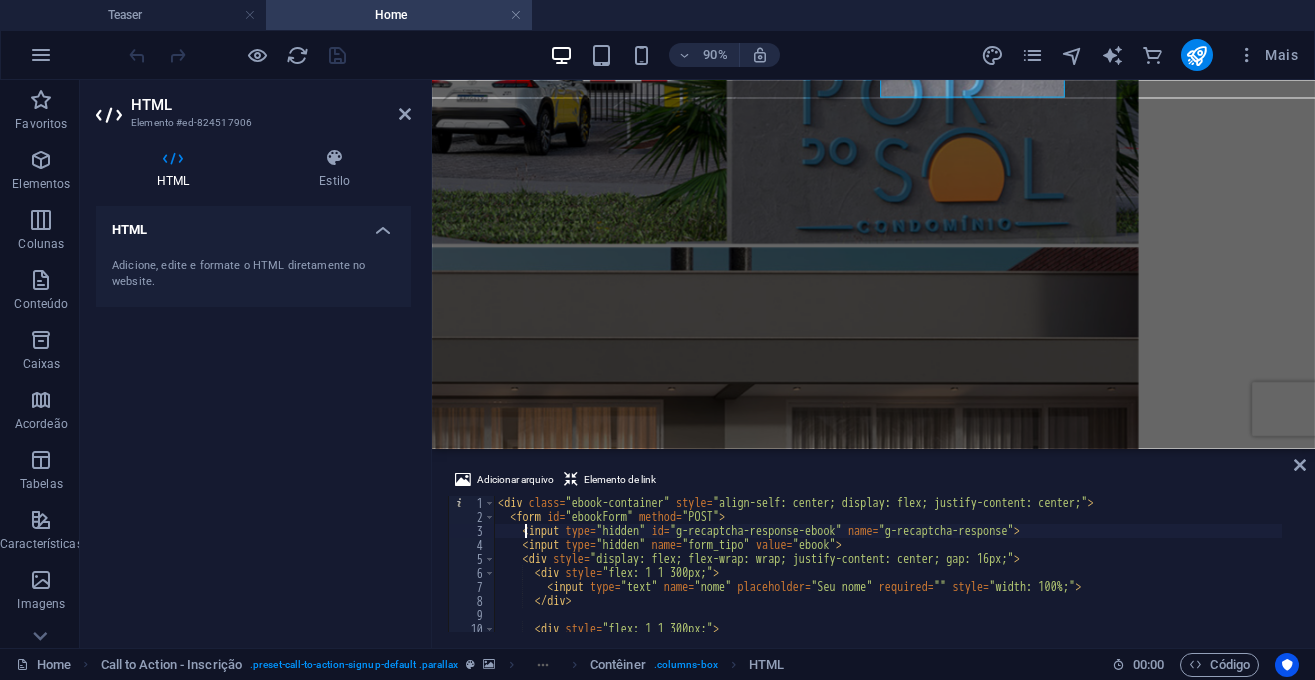 type on "<input type="hidden" id="g-recaptcha-response-ebook" name="g-recaptcha-response">" 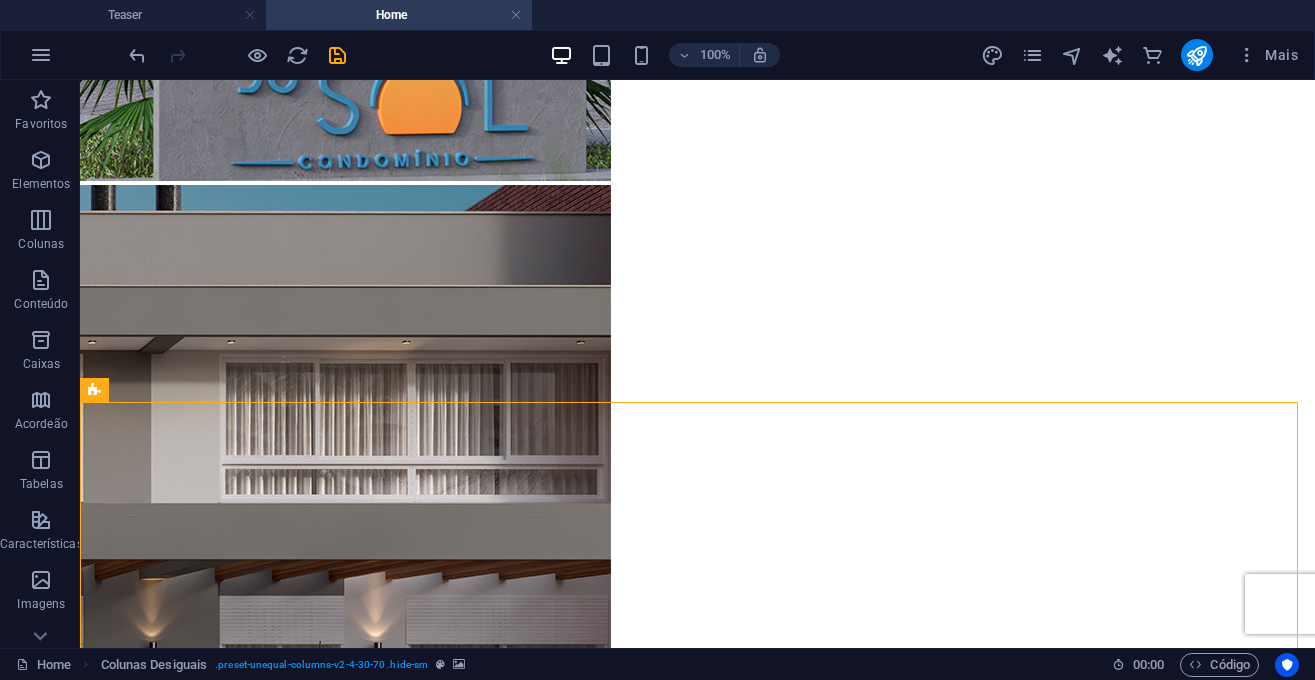 scroll, scrollTop: 6831, scrollLeft: 0, axis: vertical 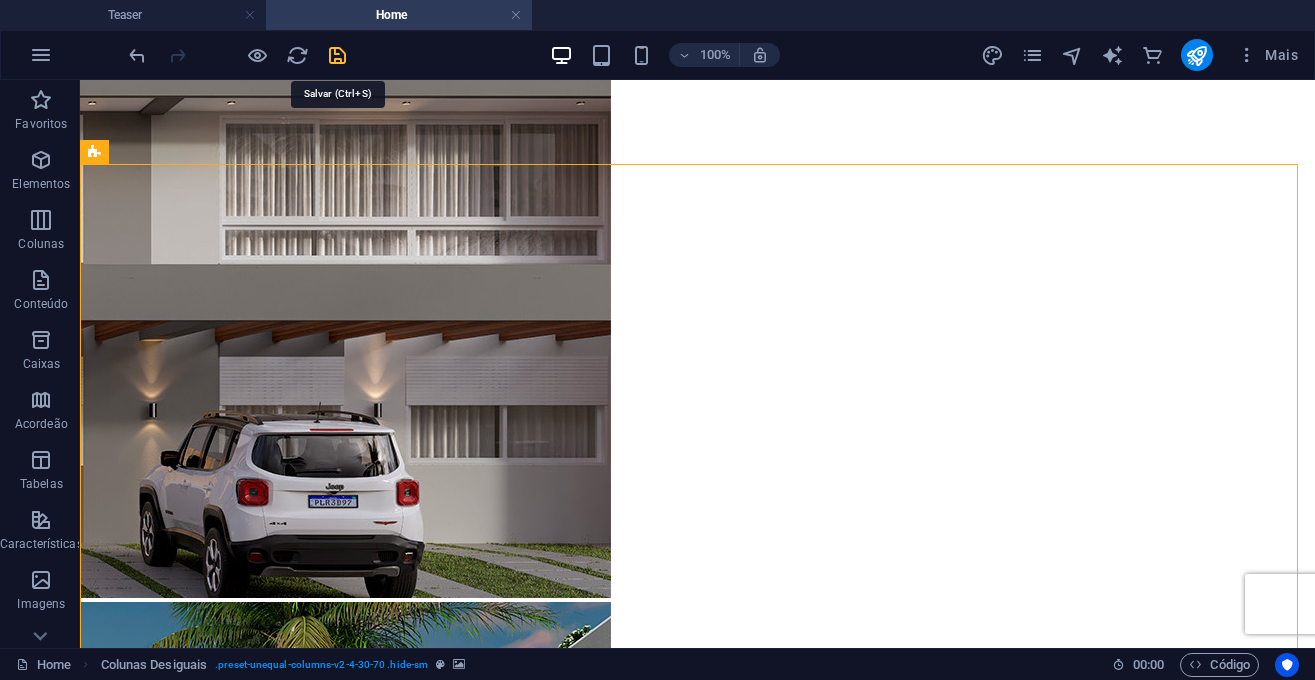 click at bounding box center [337, 55] 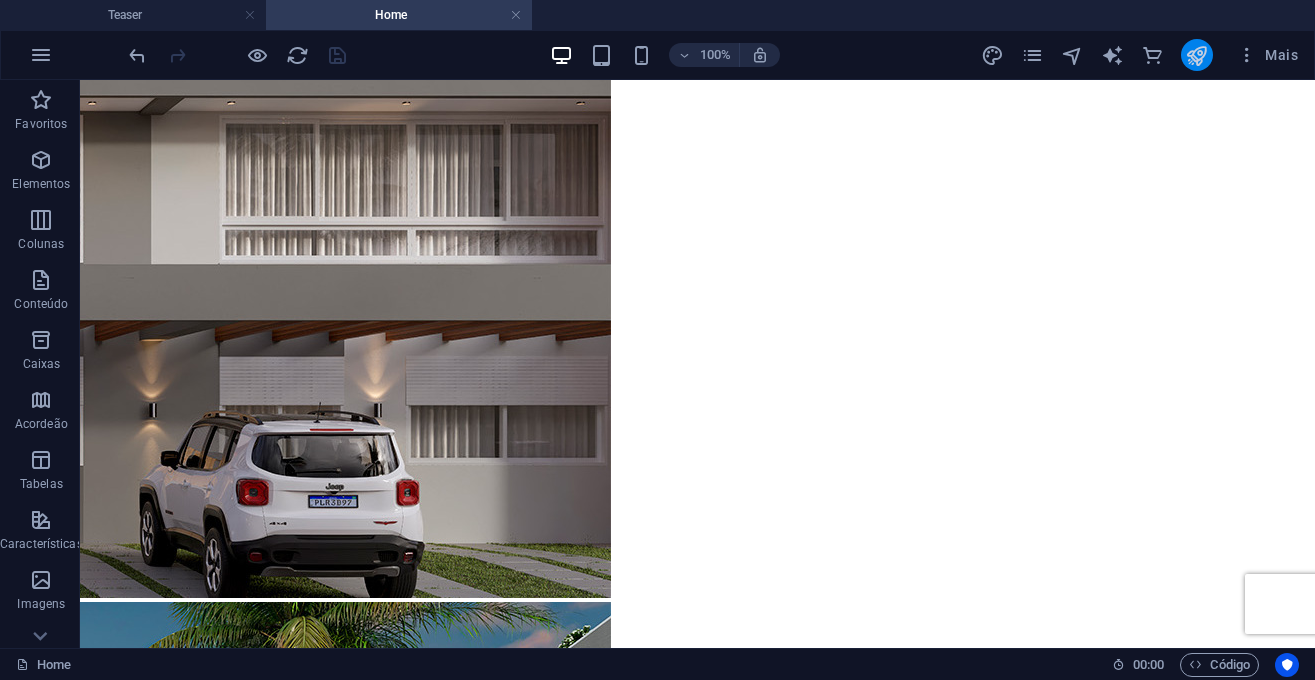 click at bounding box center (1197, 55) 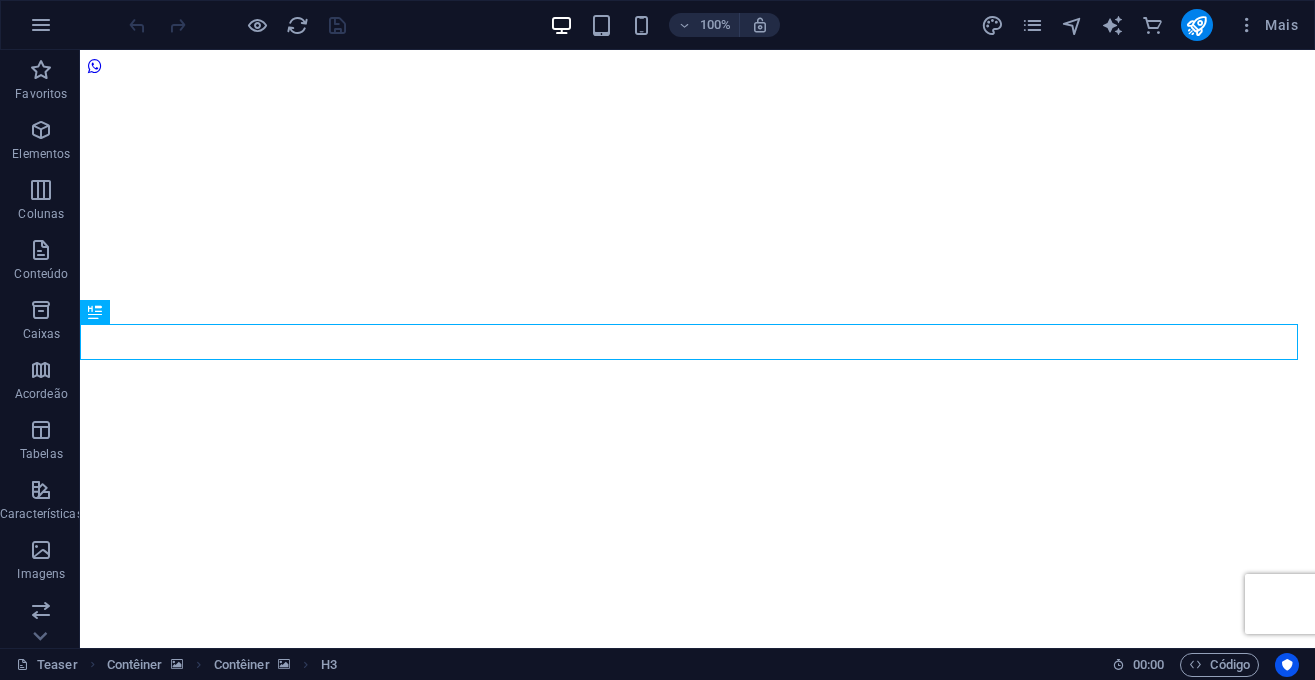 scroll, scrollTop: 2959, scrollLeft: 0, axis: vertical 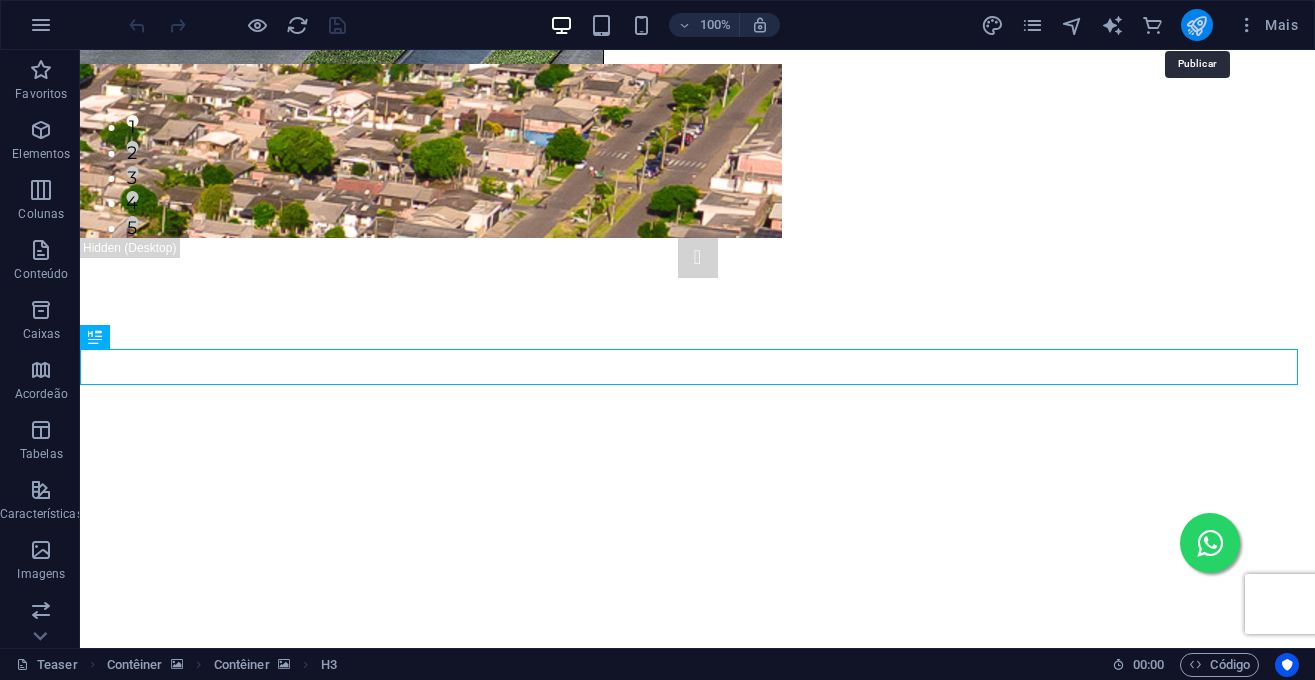 click at bounding box center (1196, 25) 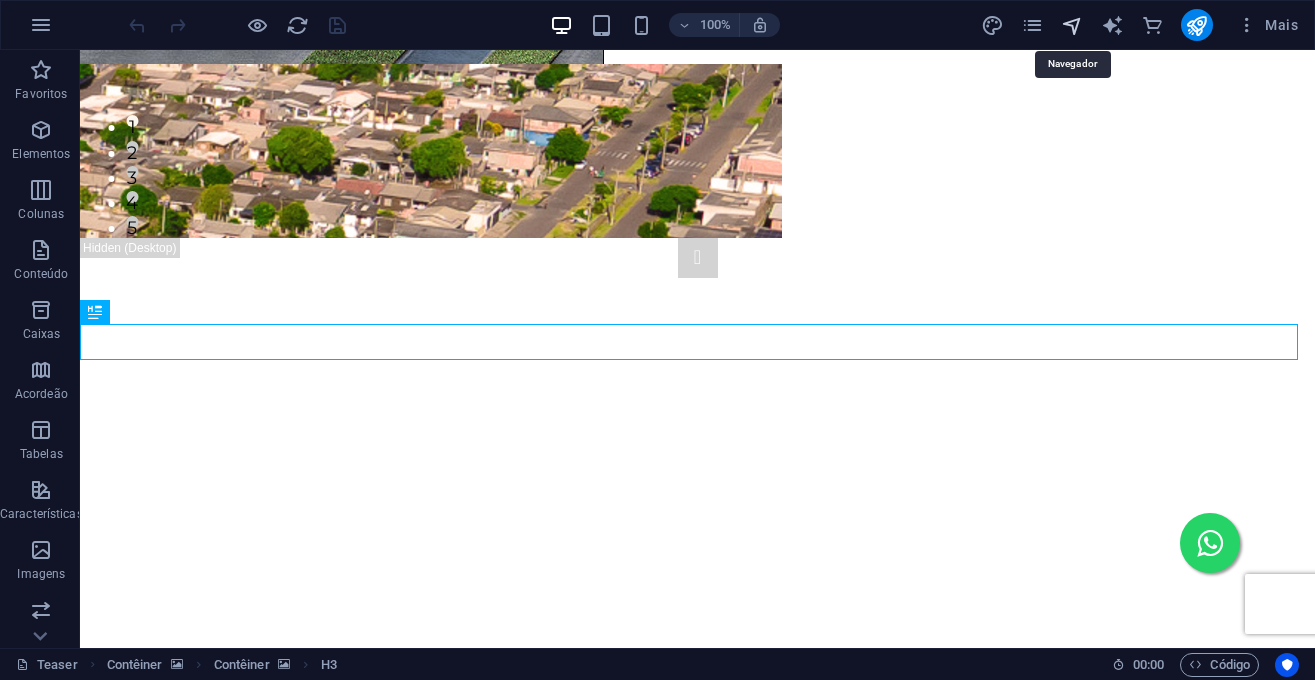 scroll, scrollTop: 2984, scrollLeft: 0, axis: vertical 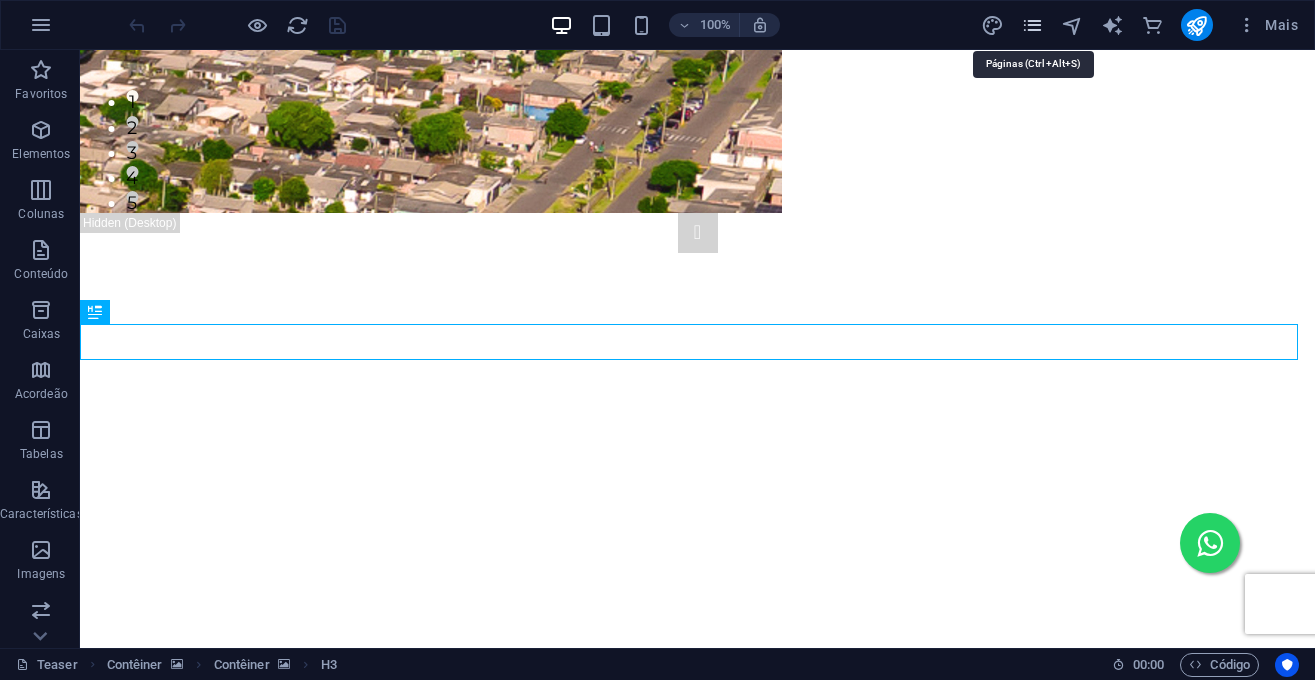 click at bounding box center [1032, 25] 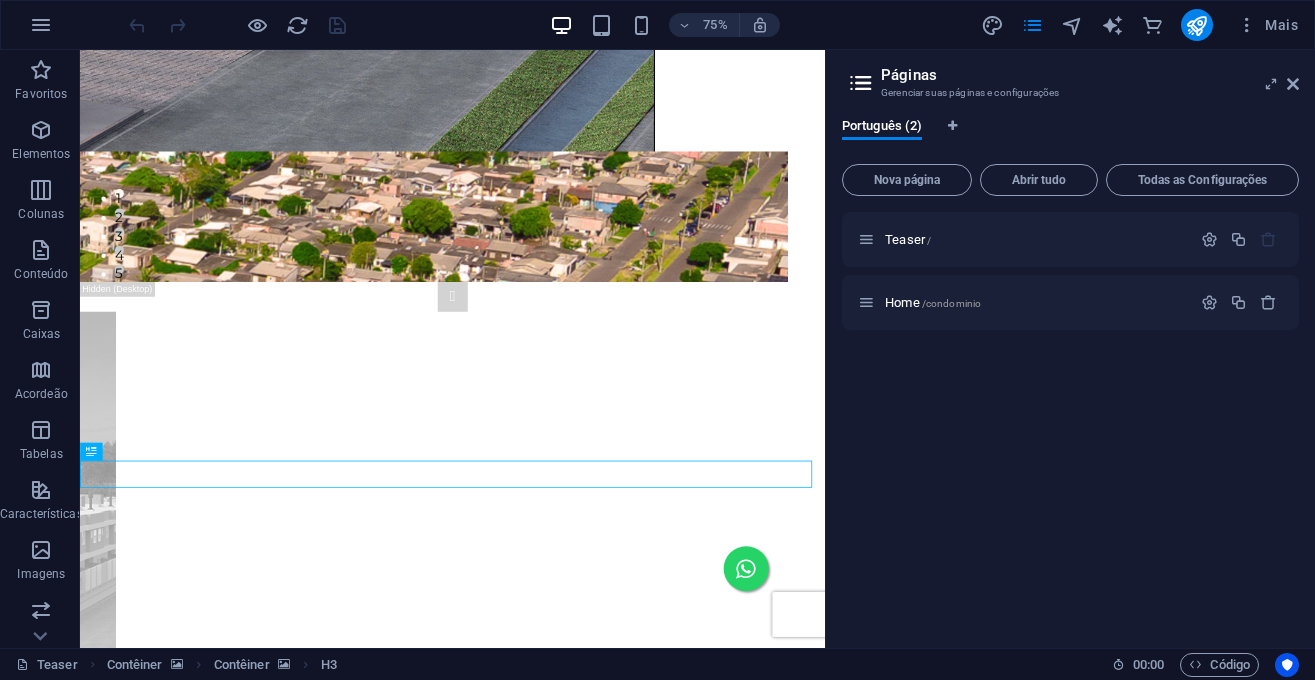 scroll, scrollTop: 2628, scrollLeft: 0, axis: vertical 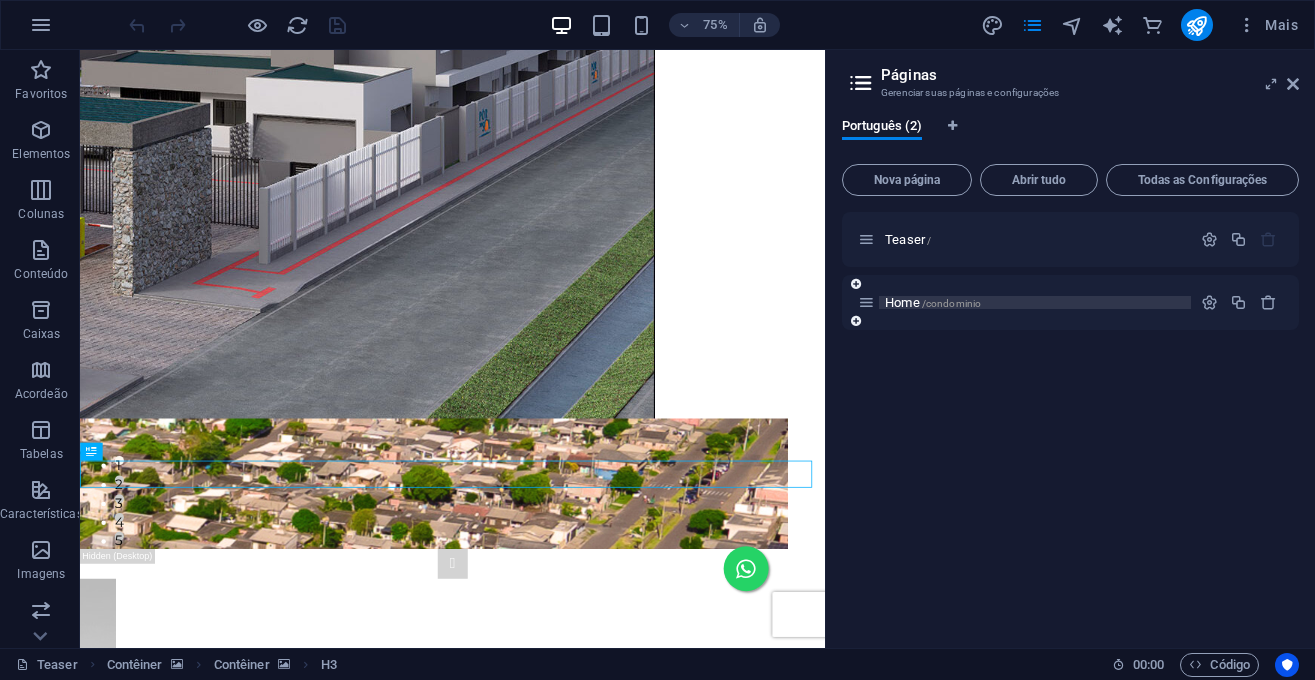 click on "/condominio" at bounding box center (952, 303) 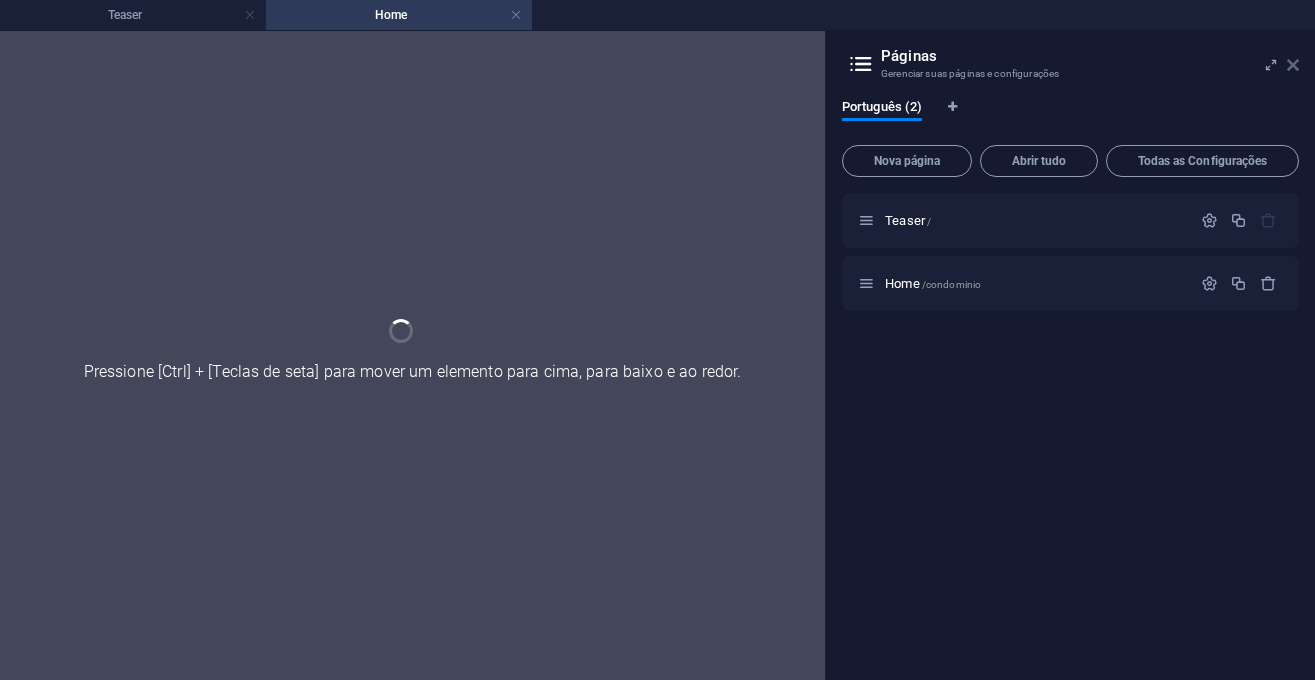 click at bounding box center [1293, 65] 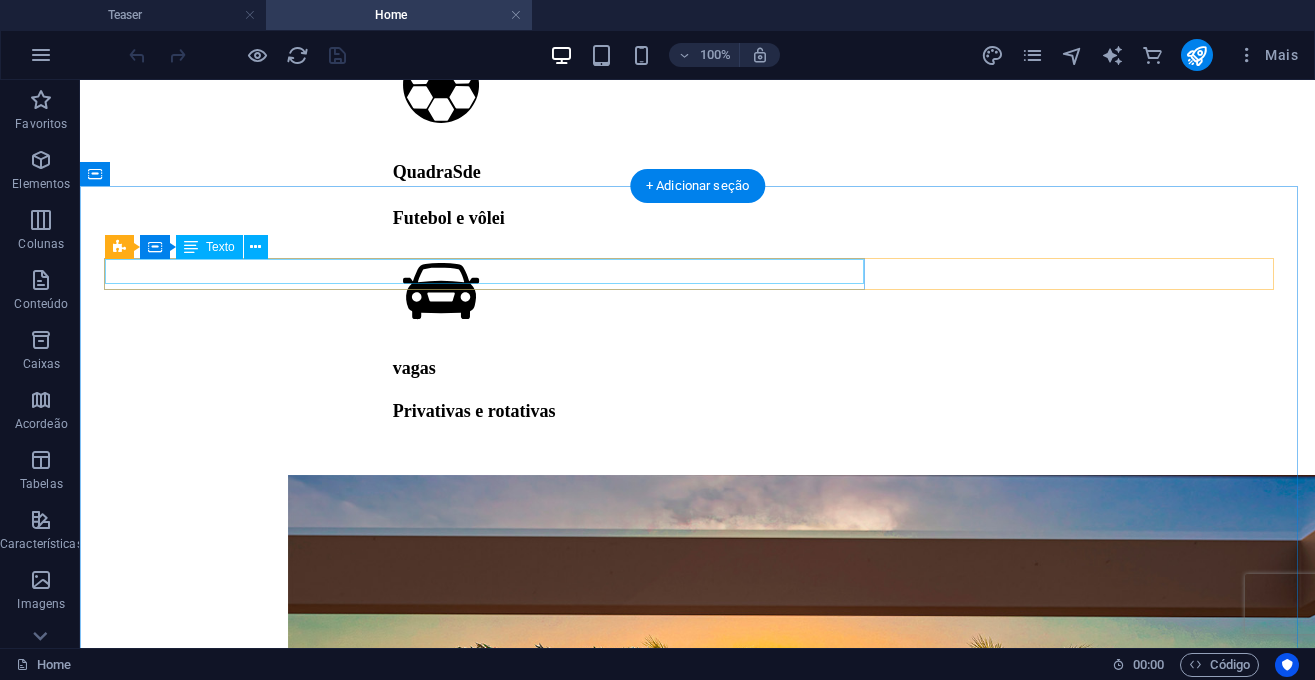scroll, scrollTop: 15523, scrollLeft: 0, axis: vertical 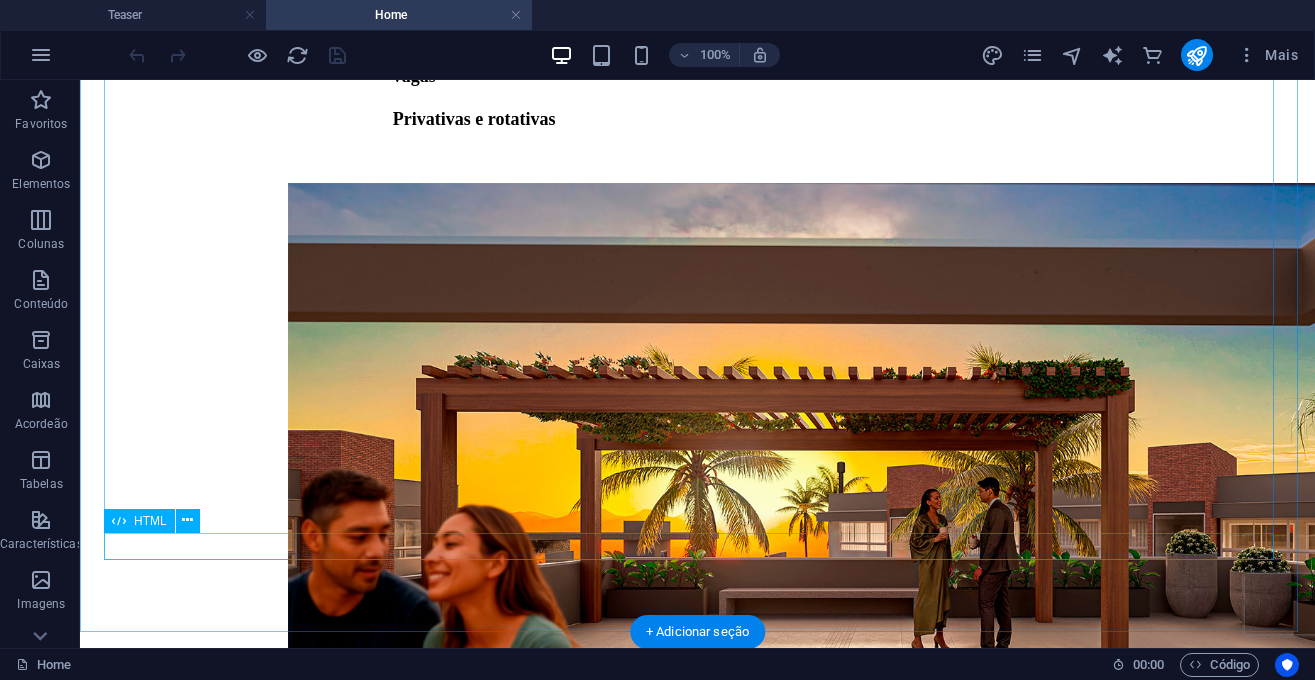 click at bounding box center (697, 32112) 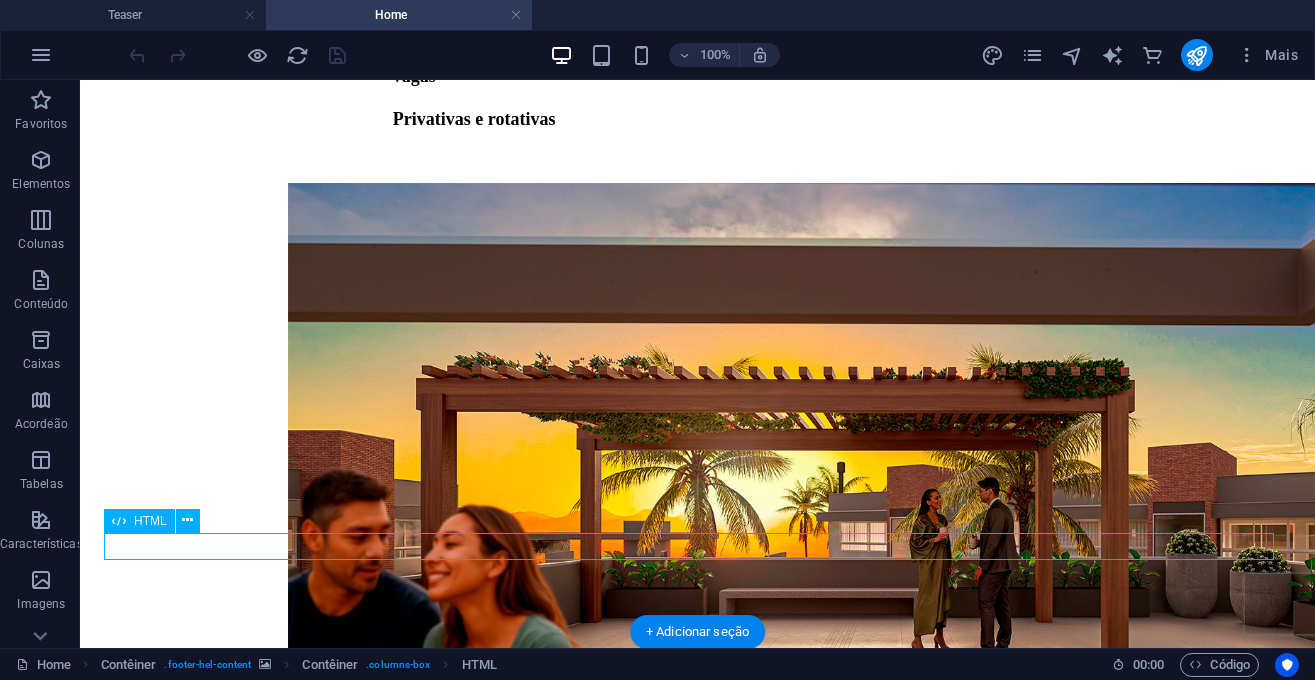 click at bounding box center [697, 32112] 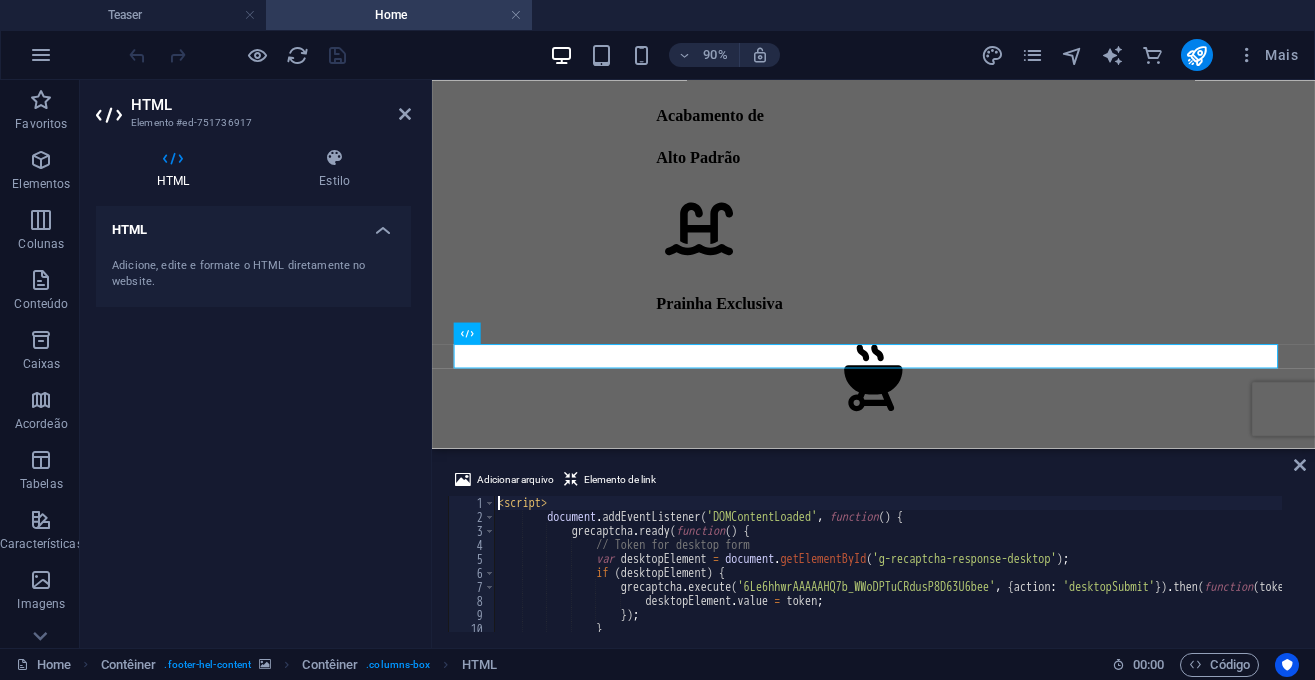 scroll, scrollTop: 14319, scrollLeft: 0, axis: vertical 